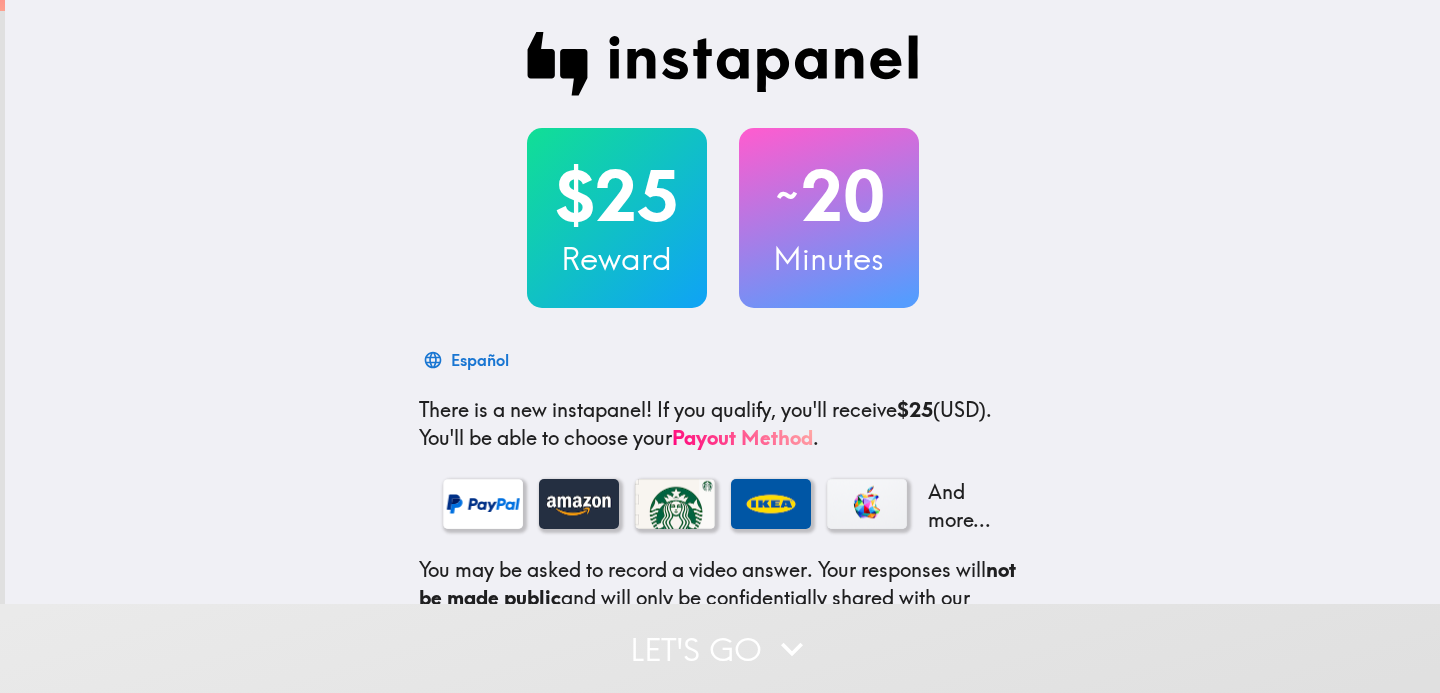 scroll, scrollTop: 0, scrollLeft: 0, axis: both 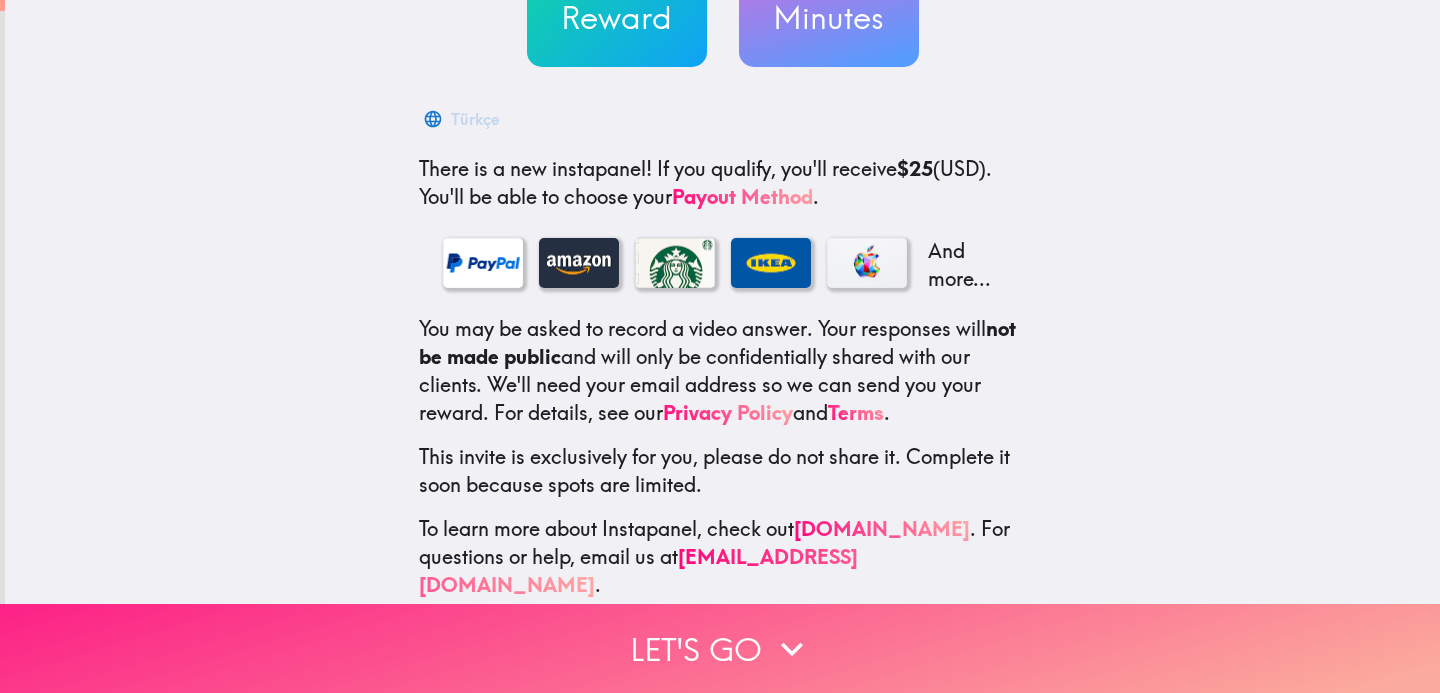 click on "Let's go" at bounding box center [720, 648] 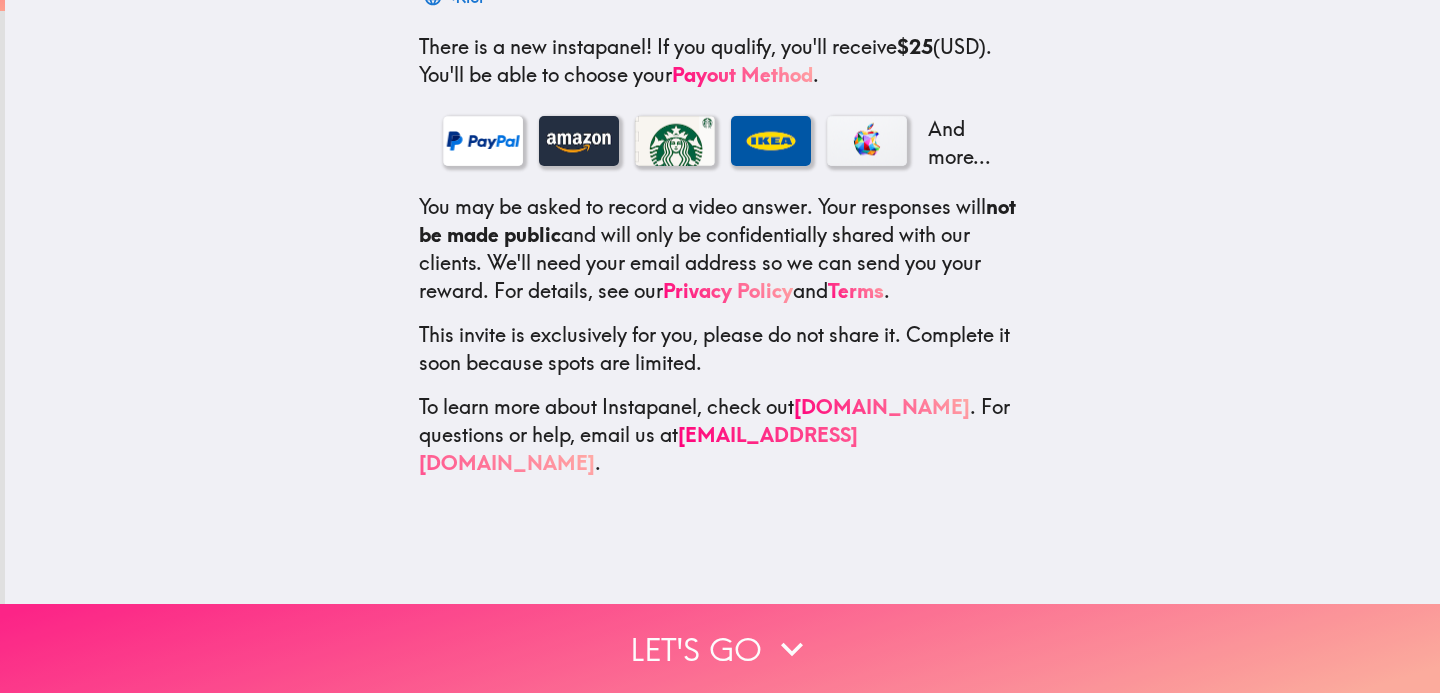scroll, scrollTop: 0, scrollLeft: 0, axis: both 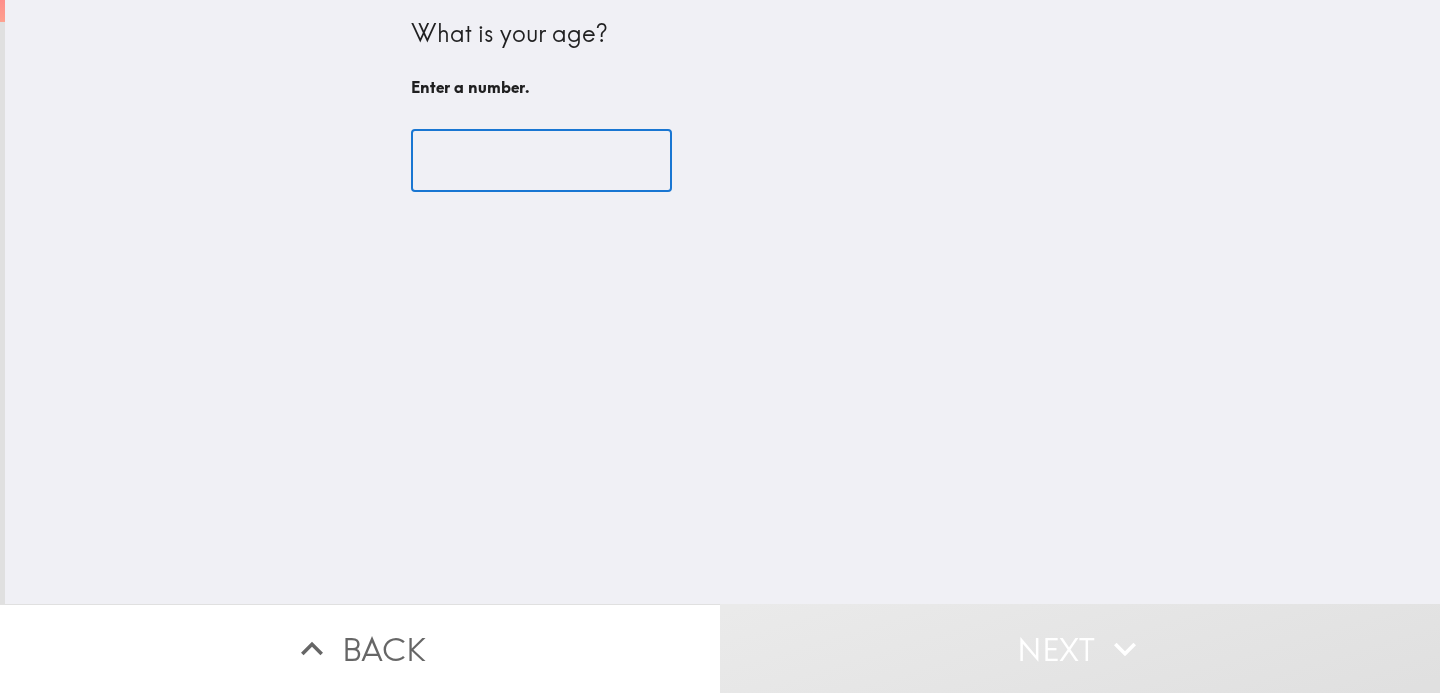 click at bounding box center [541, 161] 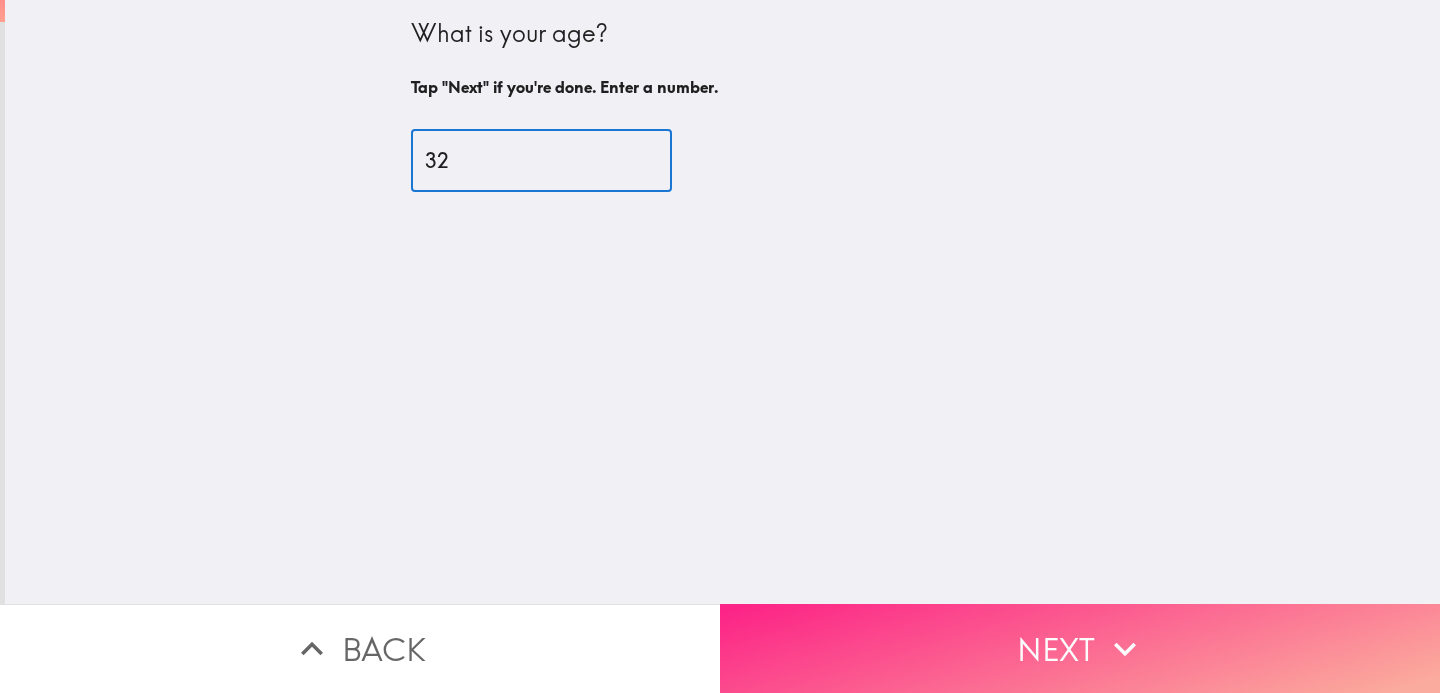 type on "32" 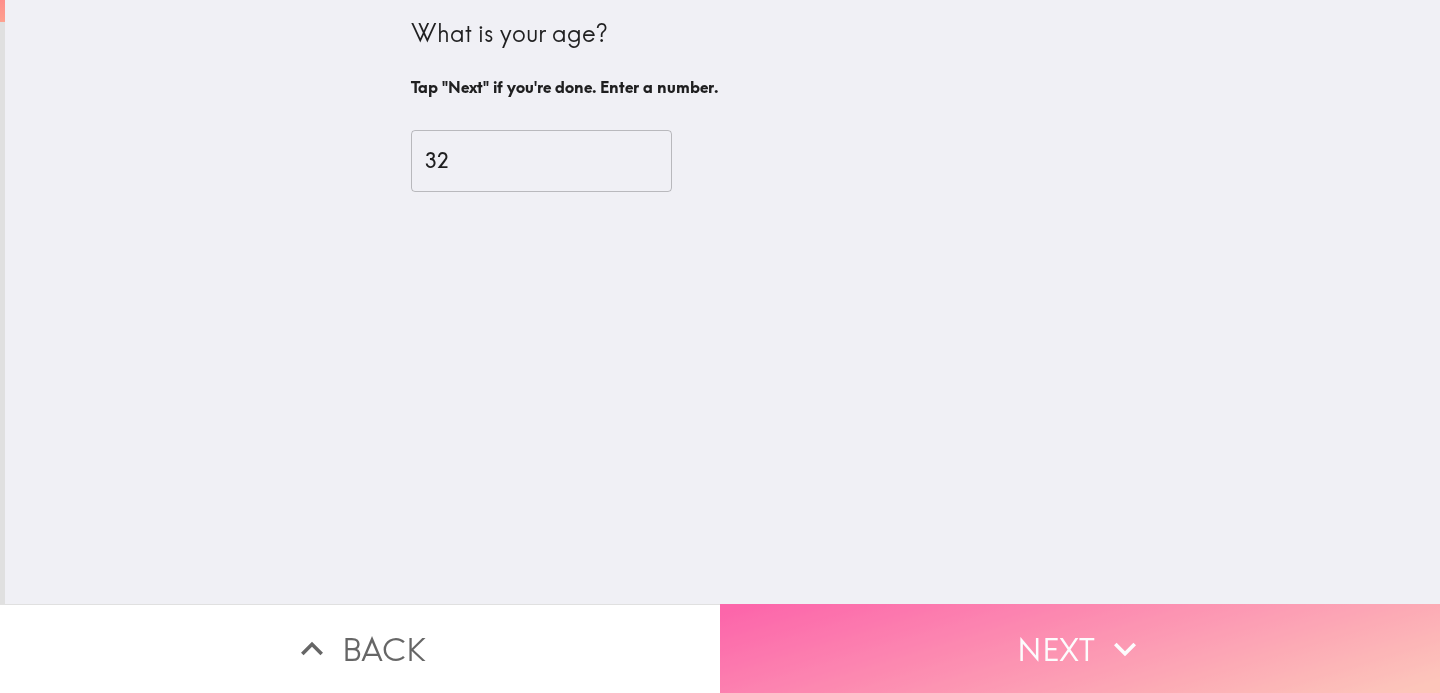 click on "Next" at bounding box center [1080, 648] 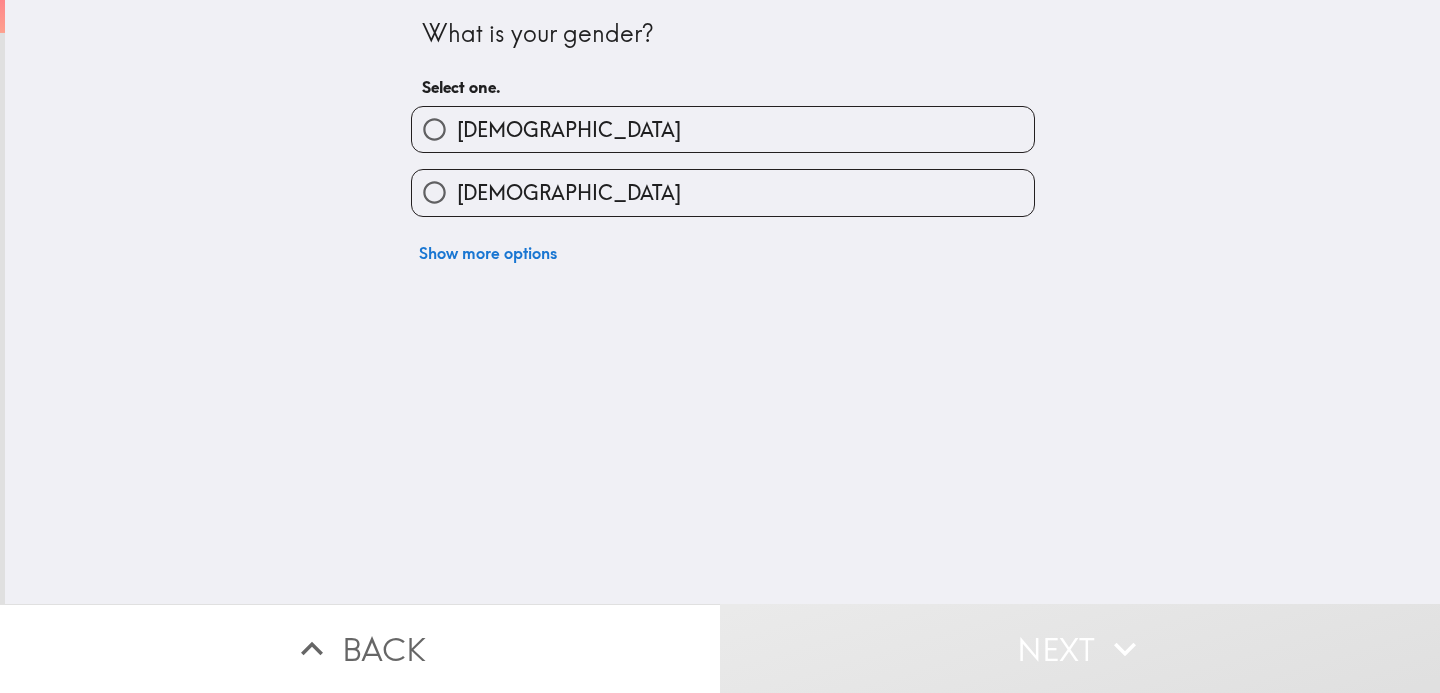 click on "Male" at bounding box center [434, 129] 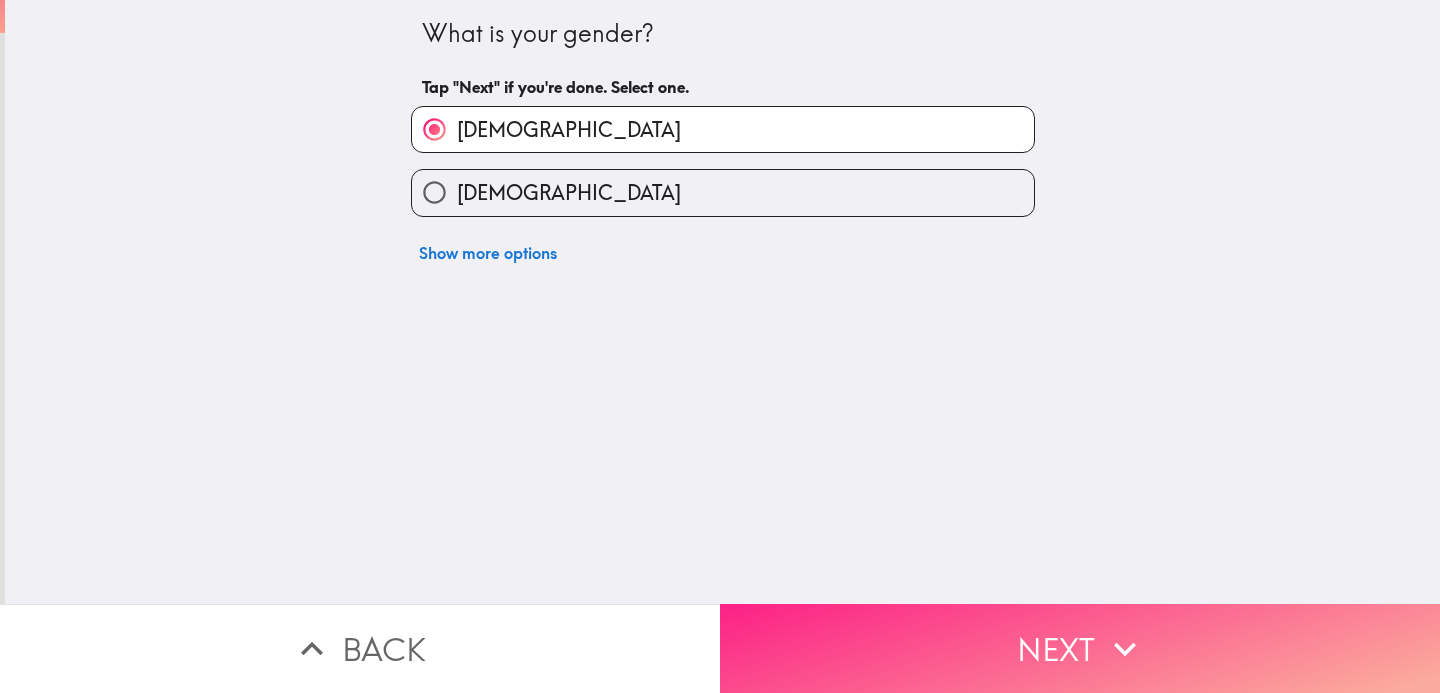 click on "Next" at bounding box center [1080, 648] 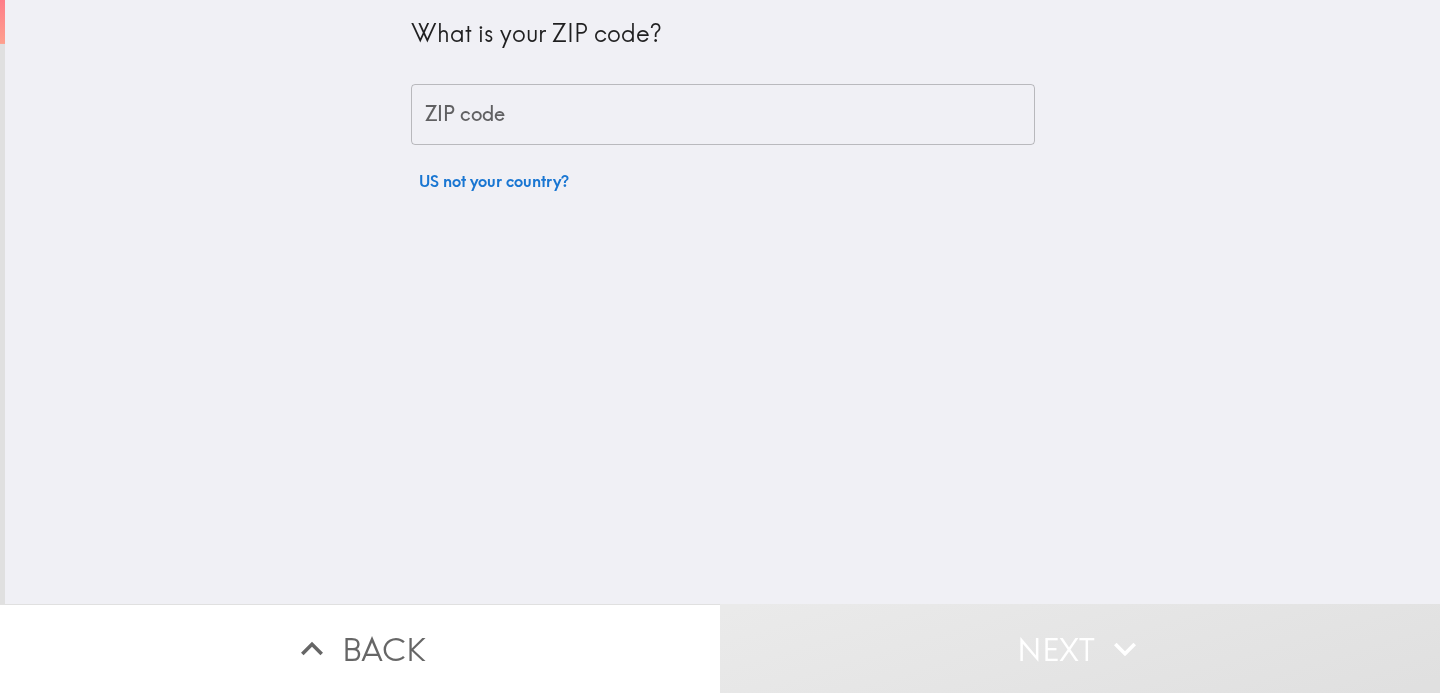 click on "ZIP code" at bounding box center (723, 115) 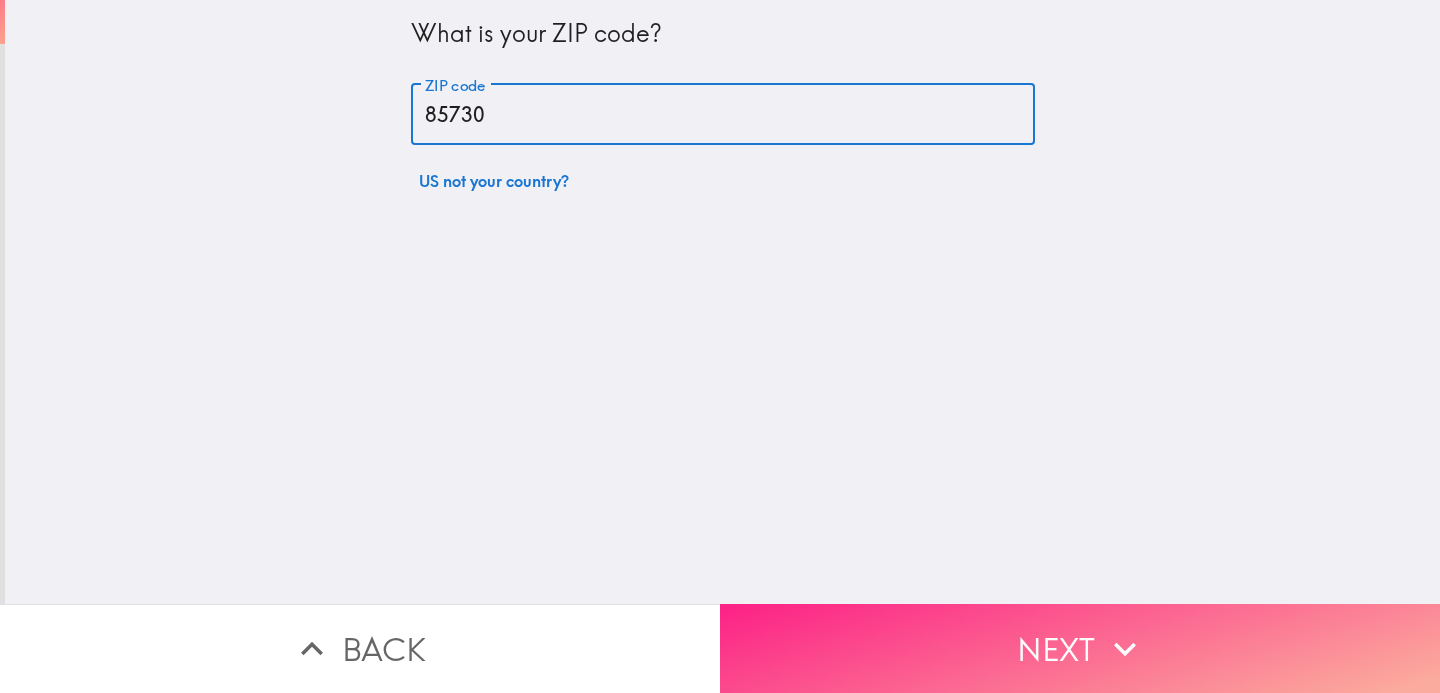 type on "85730" 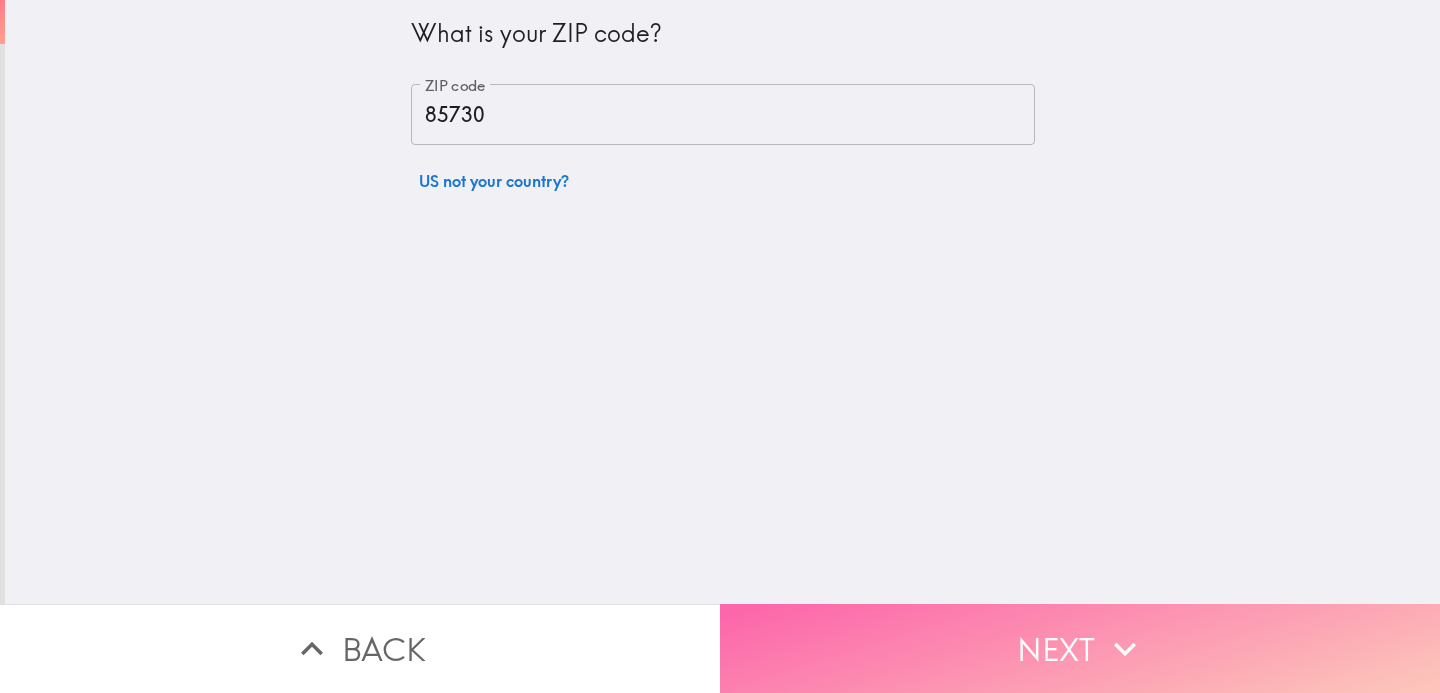 click on "Next" at bounding box center (1080, 648) 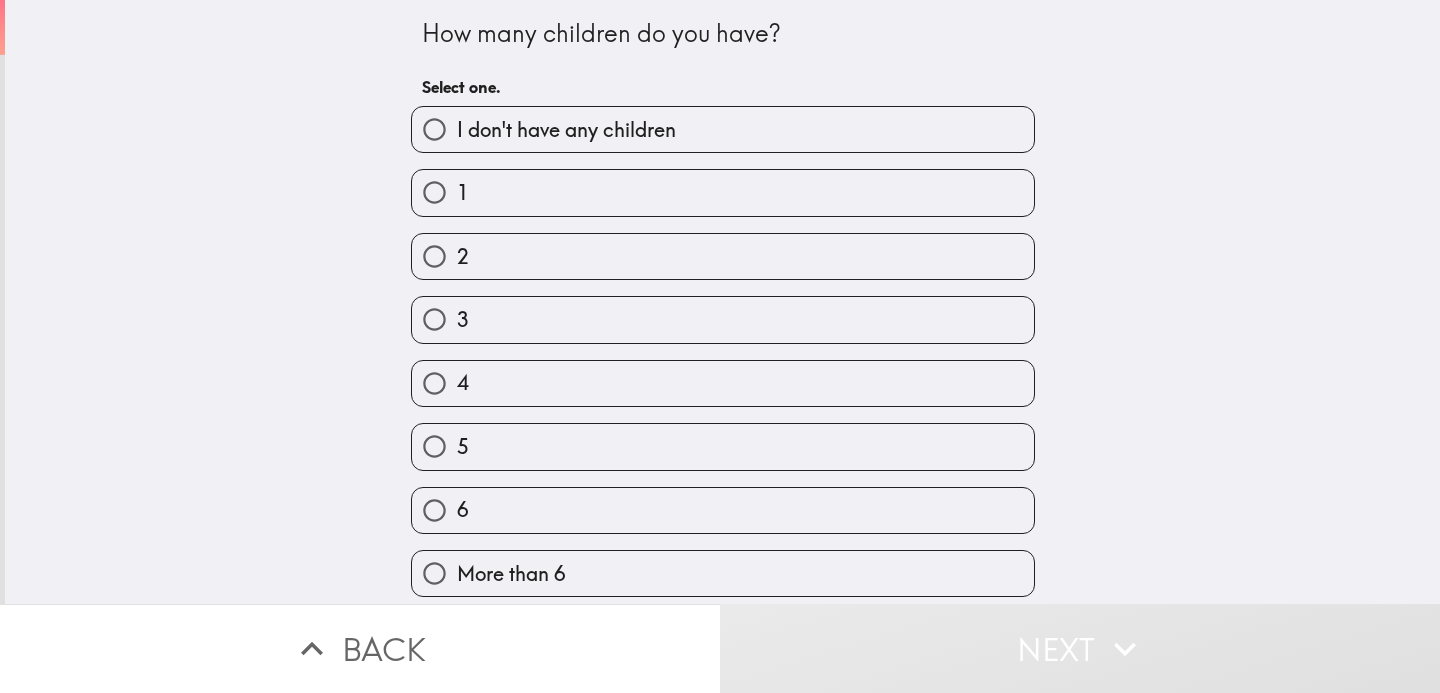 click on "1" at bounding box center [723, 192] 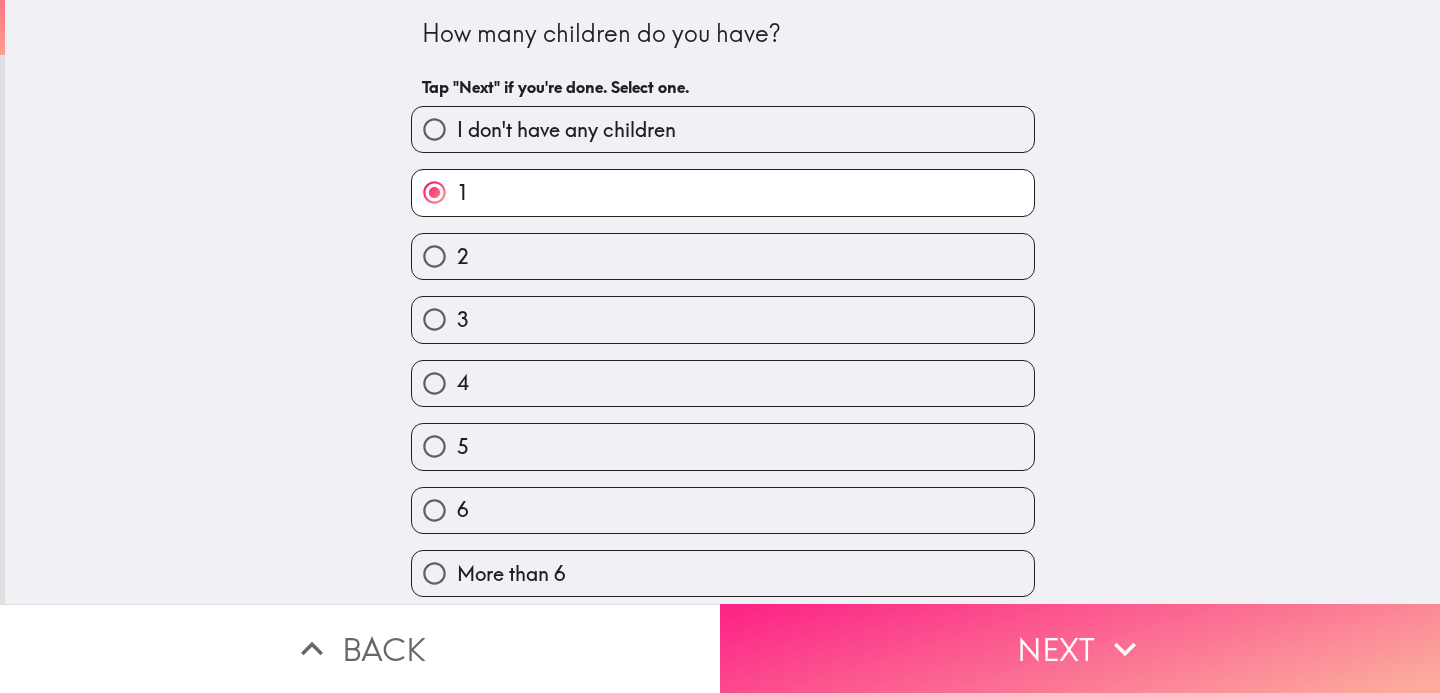 click on "Next" at bounding box center (1080, 648) 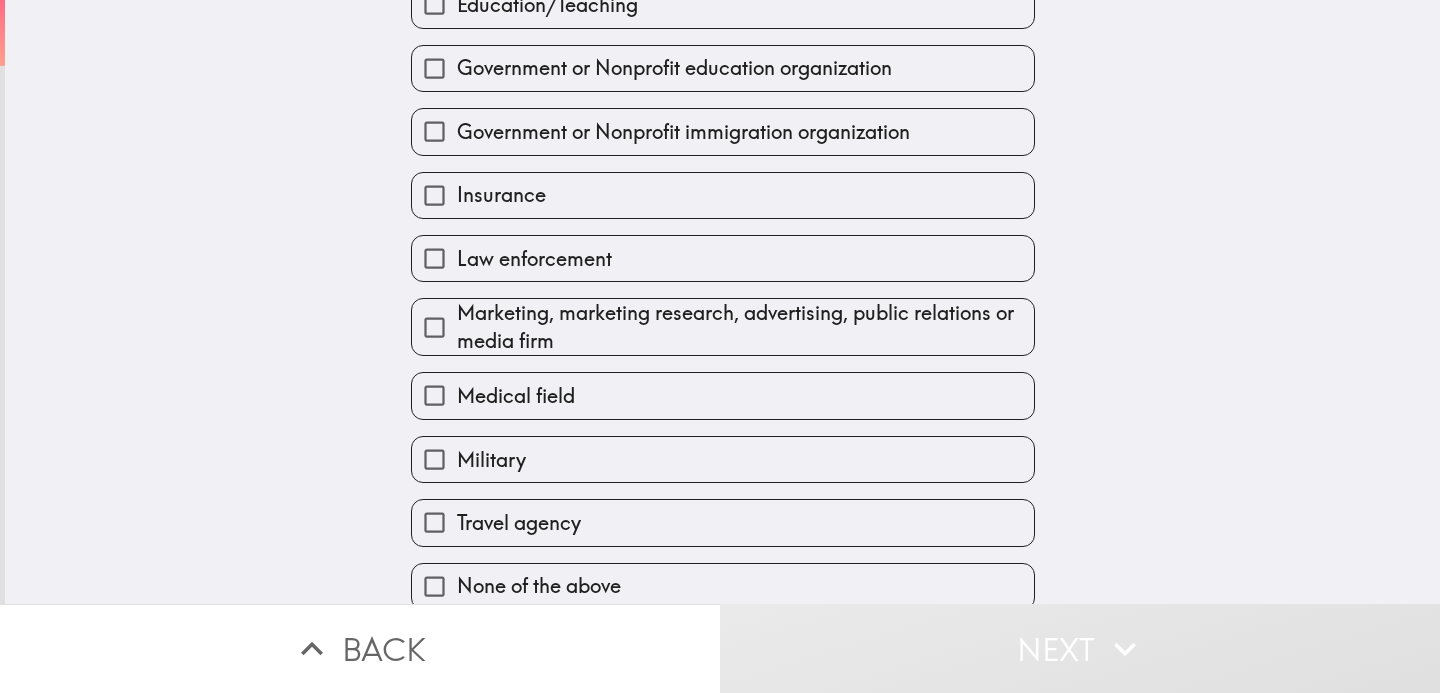 scroll, scrollTop: 508, scrollLeft: 0, axis: vertical 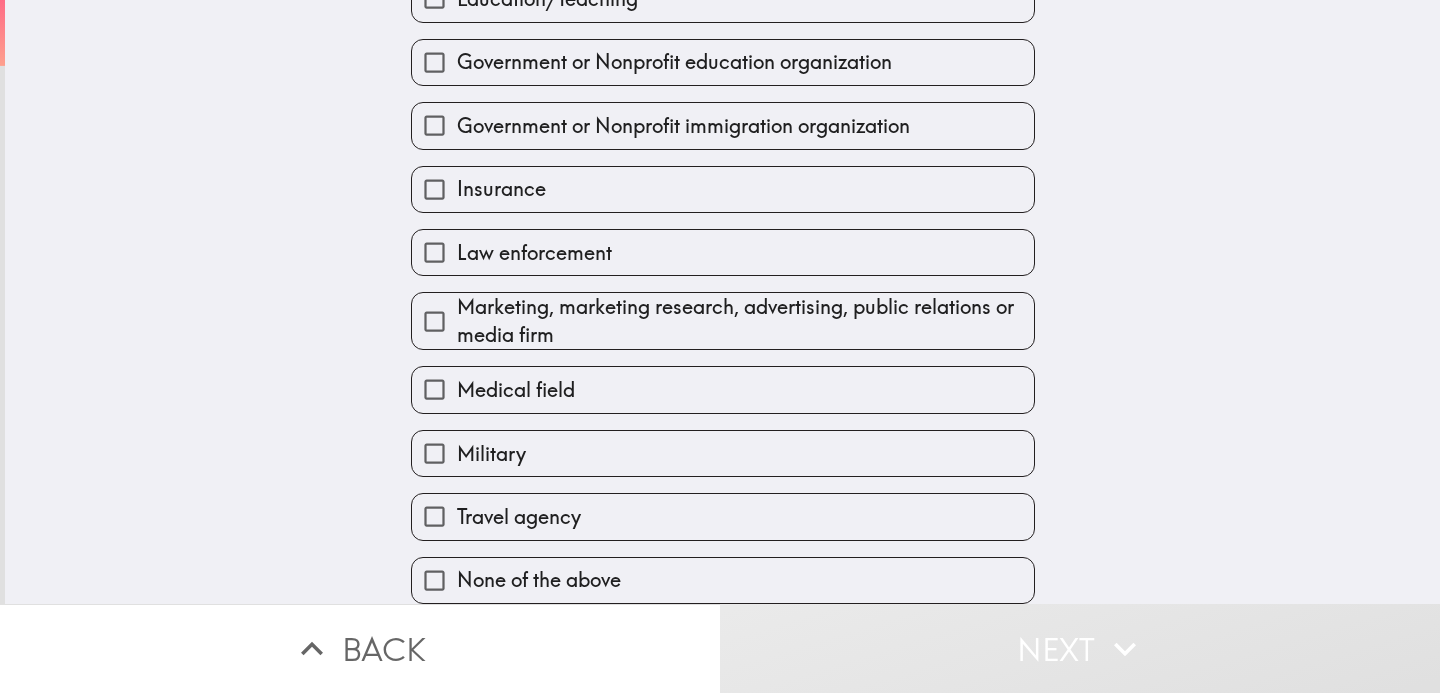 click on "None of the above" at bounding box center [539, 580] 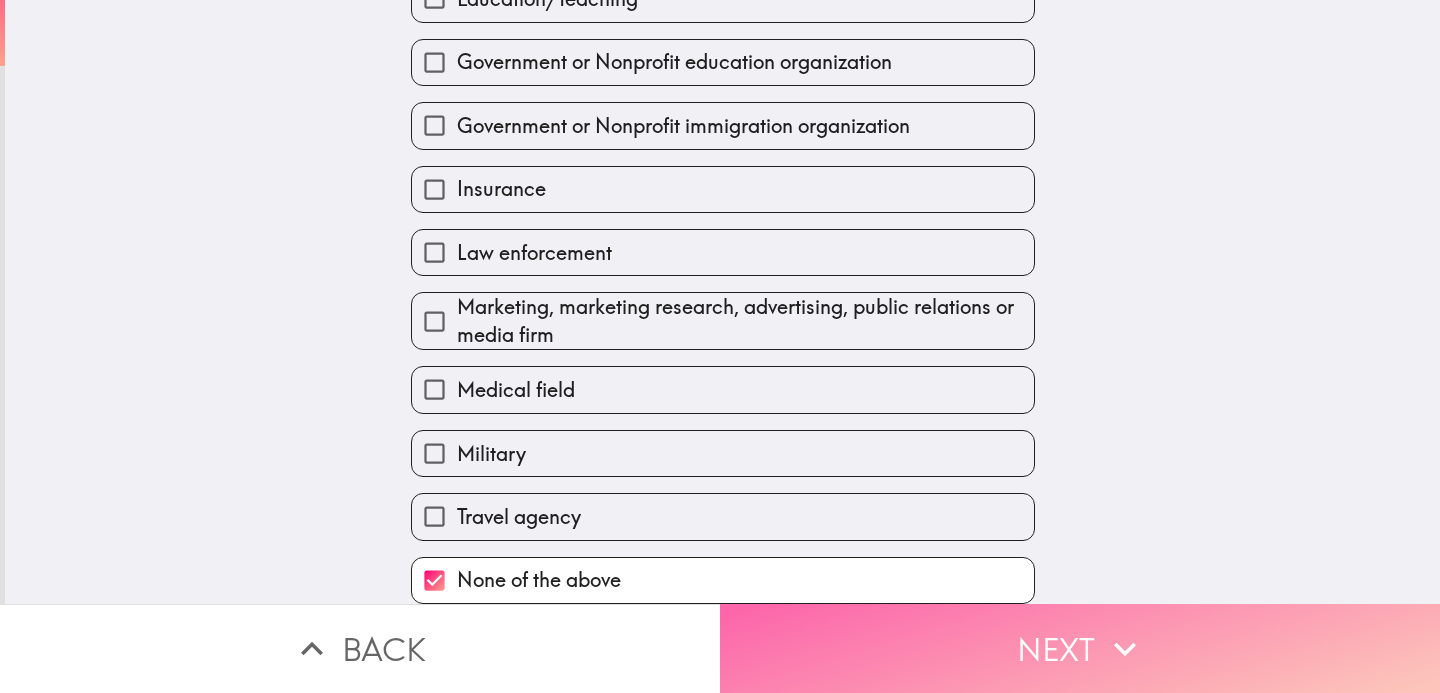 click on "Next" at bounding box center [1080, 648] 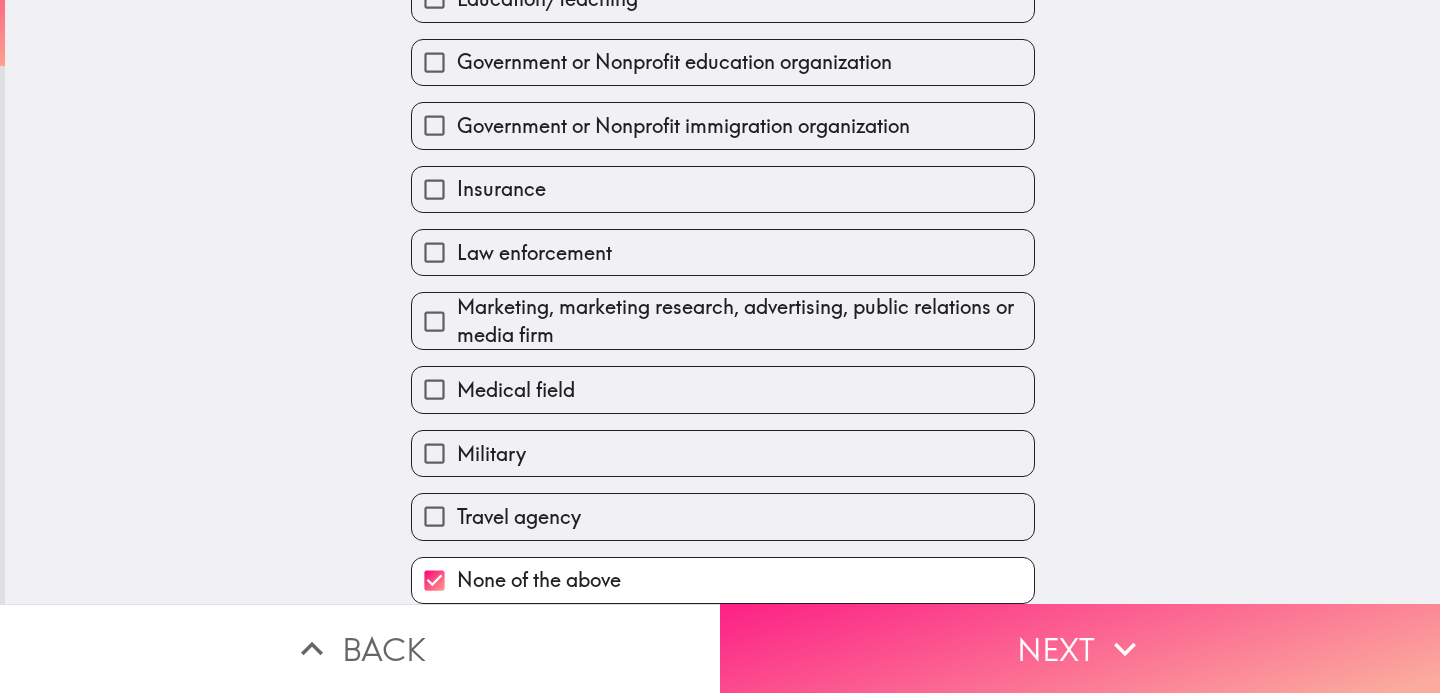 scroll, scrollTop: 0, scrollLeft: 0, axis: both 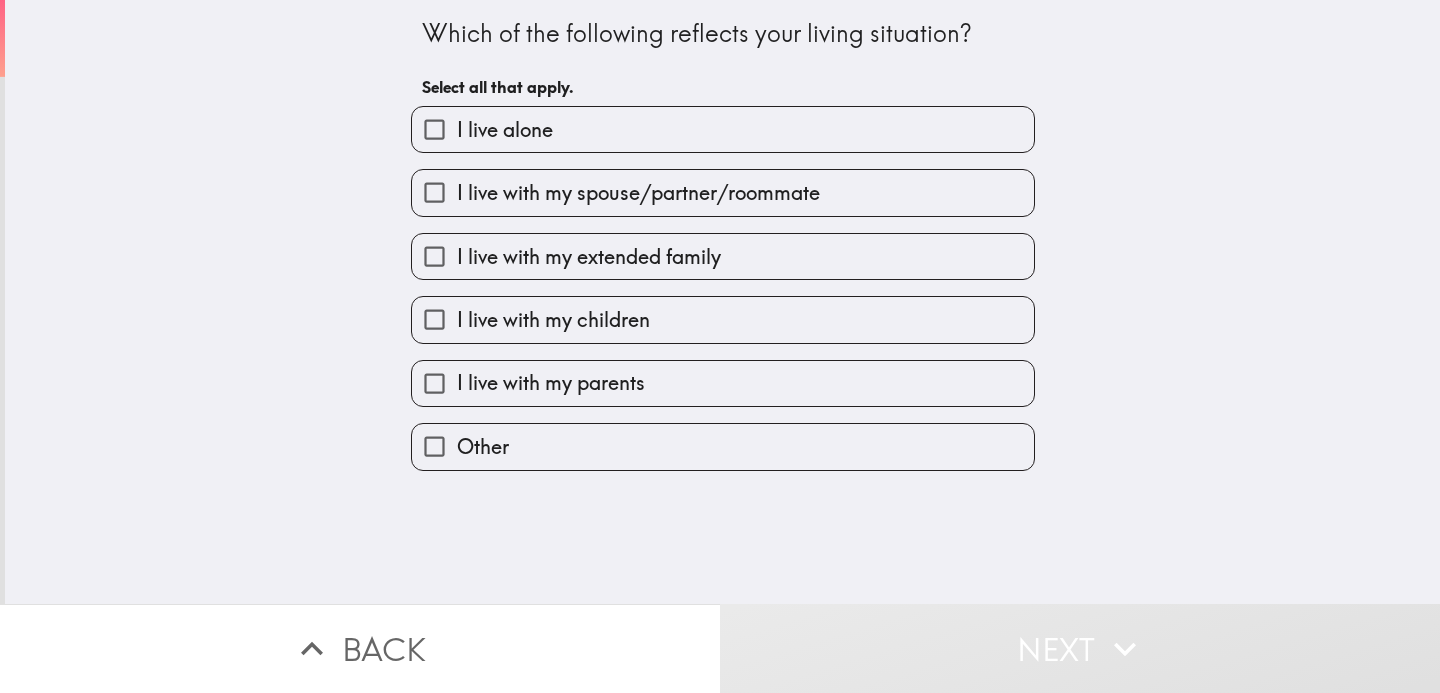 click on "I live with my spouse/partner/roommate" at bounding box center [434, 192] 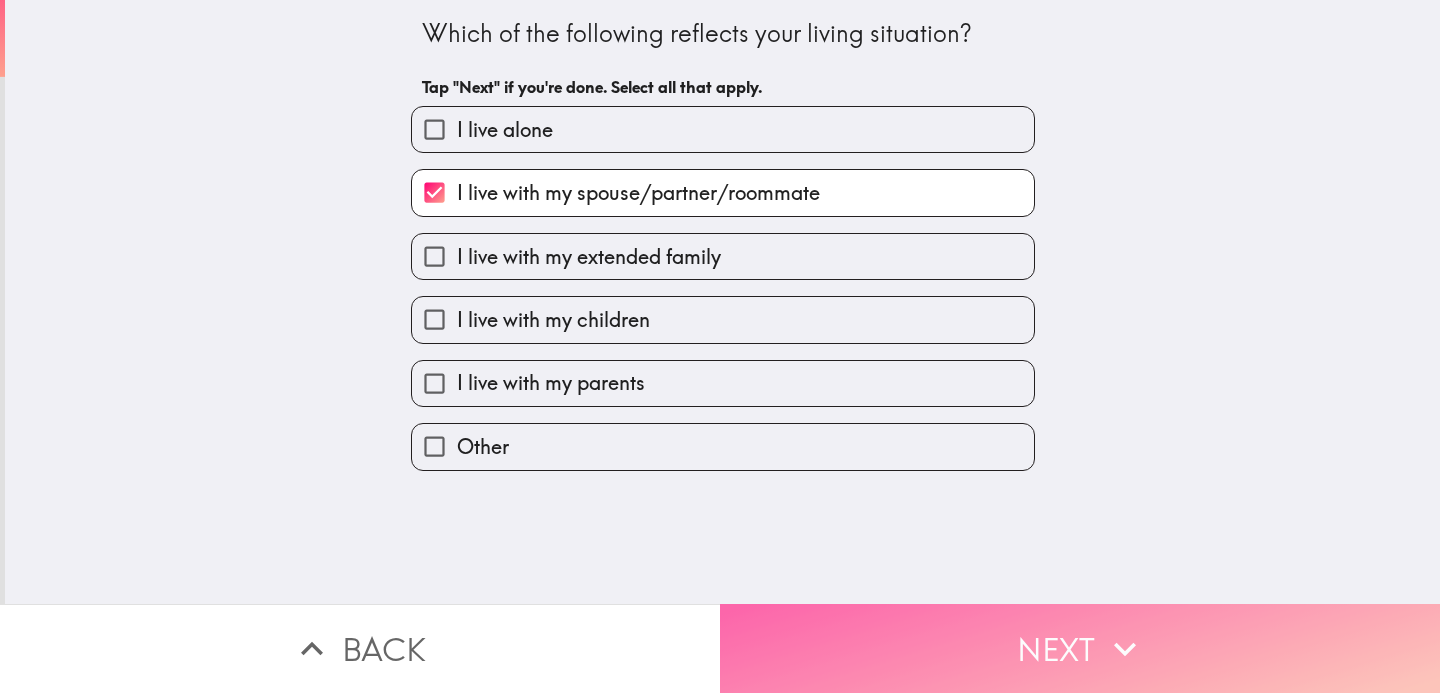 click on "Next" at bounding box center [1080, 648] 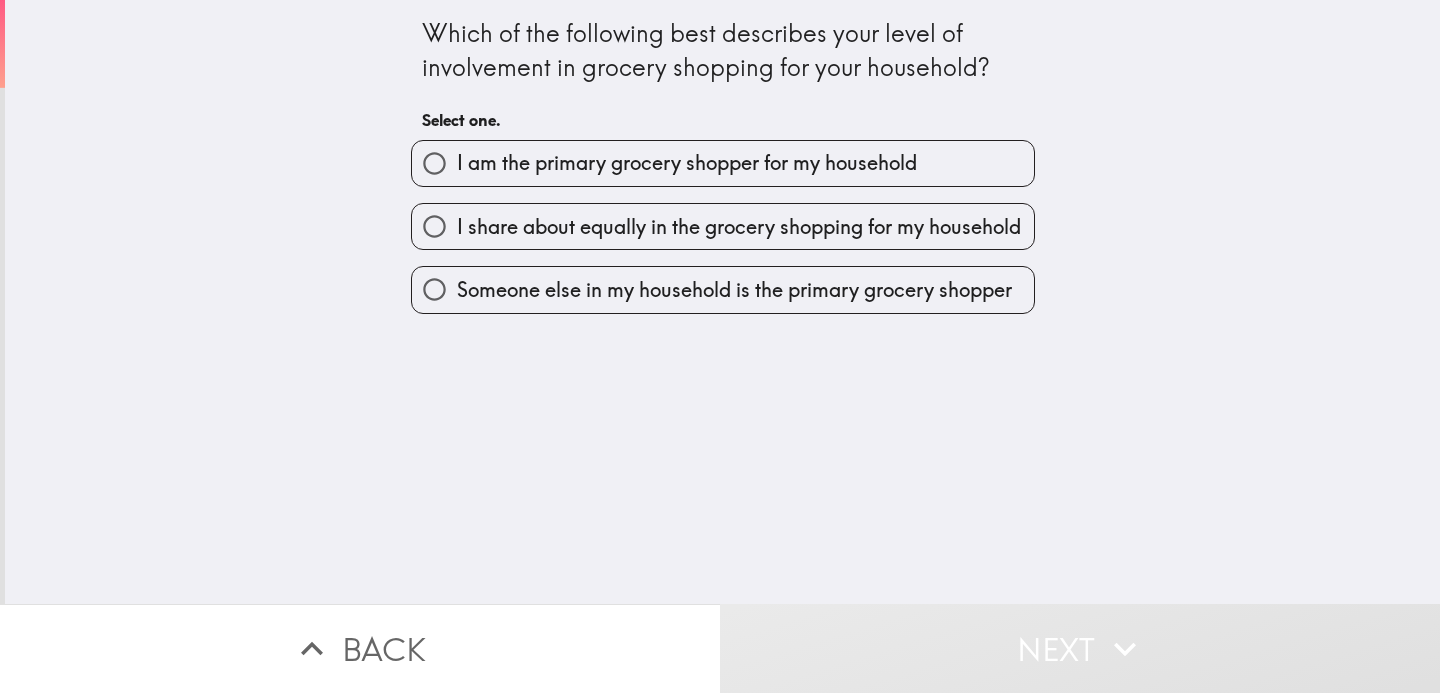 click on "I am the primary grocery shopper for my household" at bounding box center [687, 163] 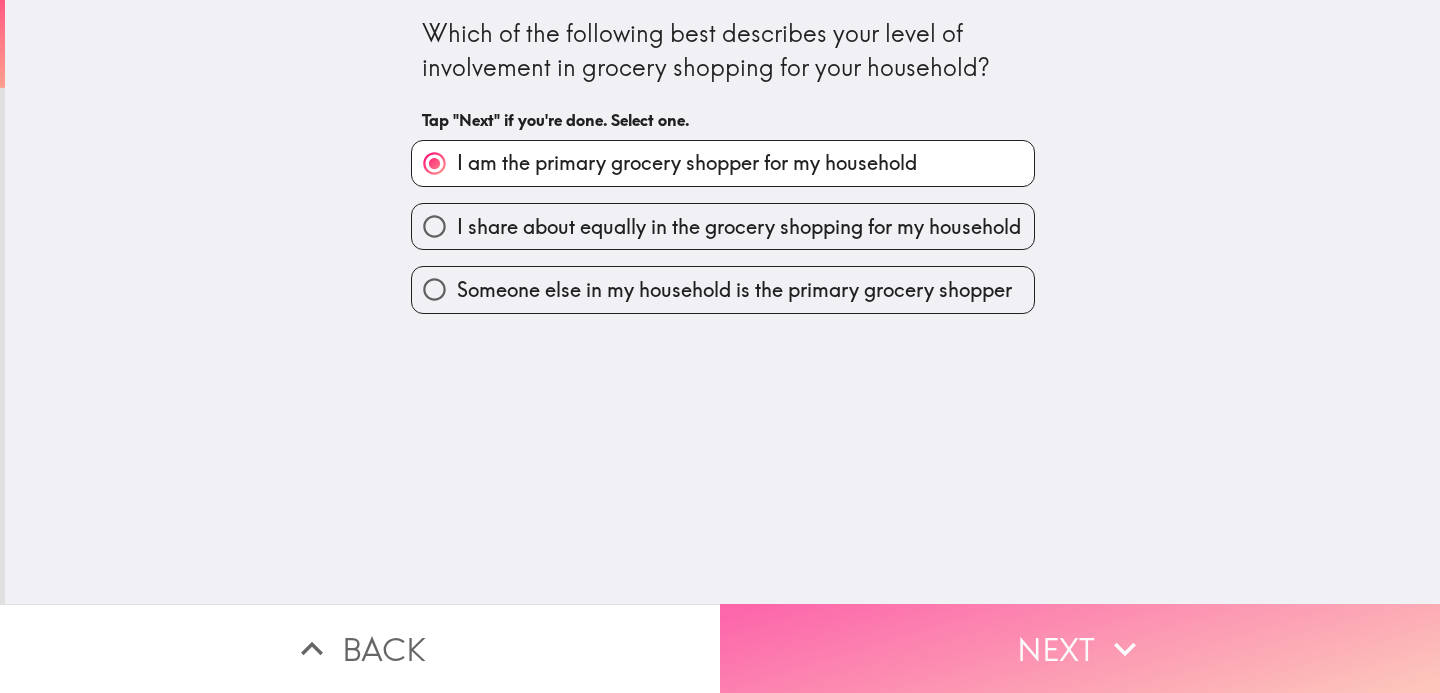click on "Next" at bounding box center (1080, 648) 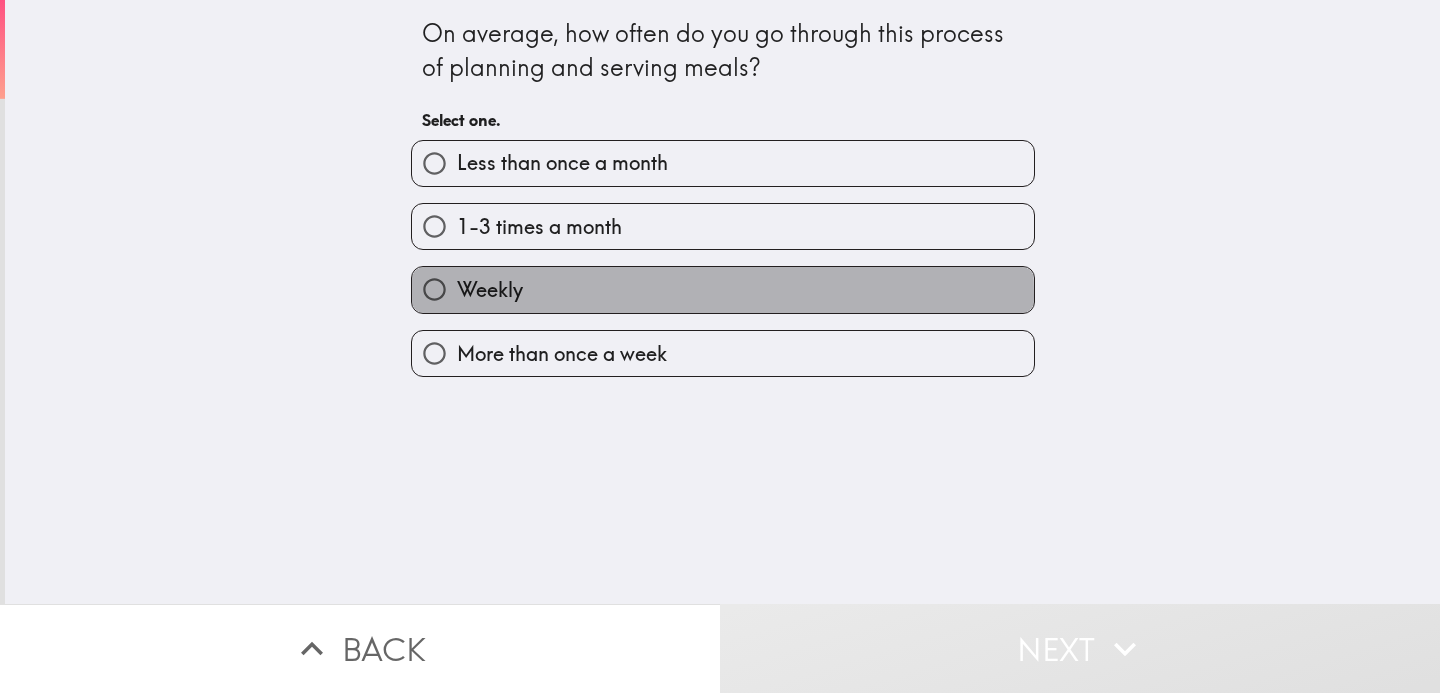 click on "Weekly" at bounding box center (723, 289) 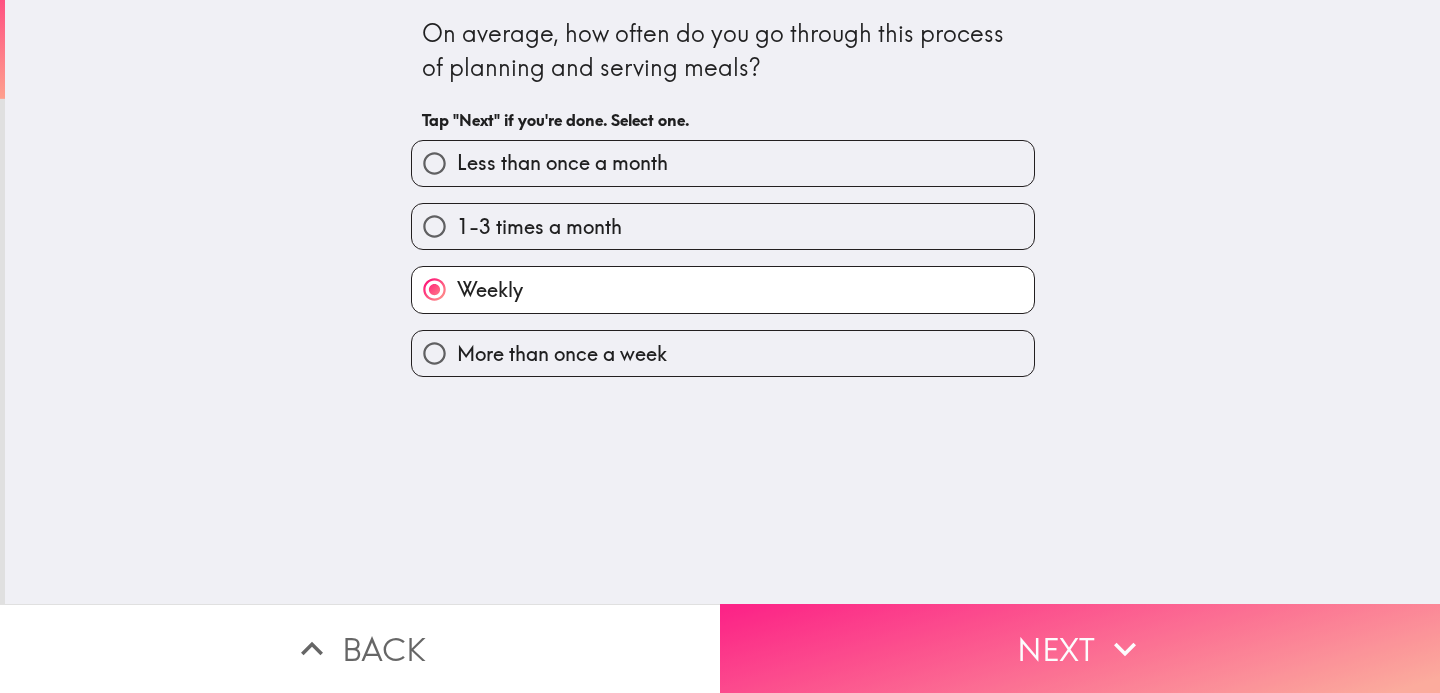 click on "Next" at bounding box center (1080, 648) 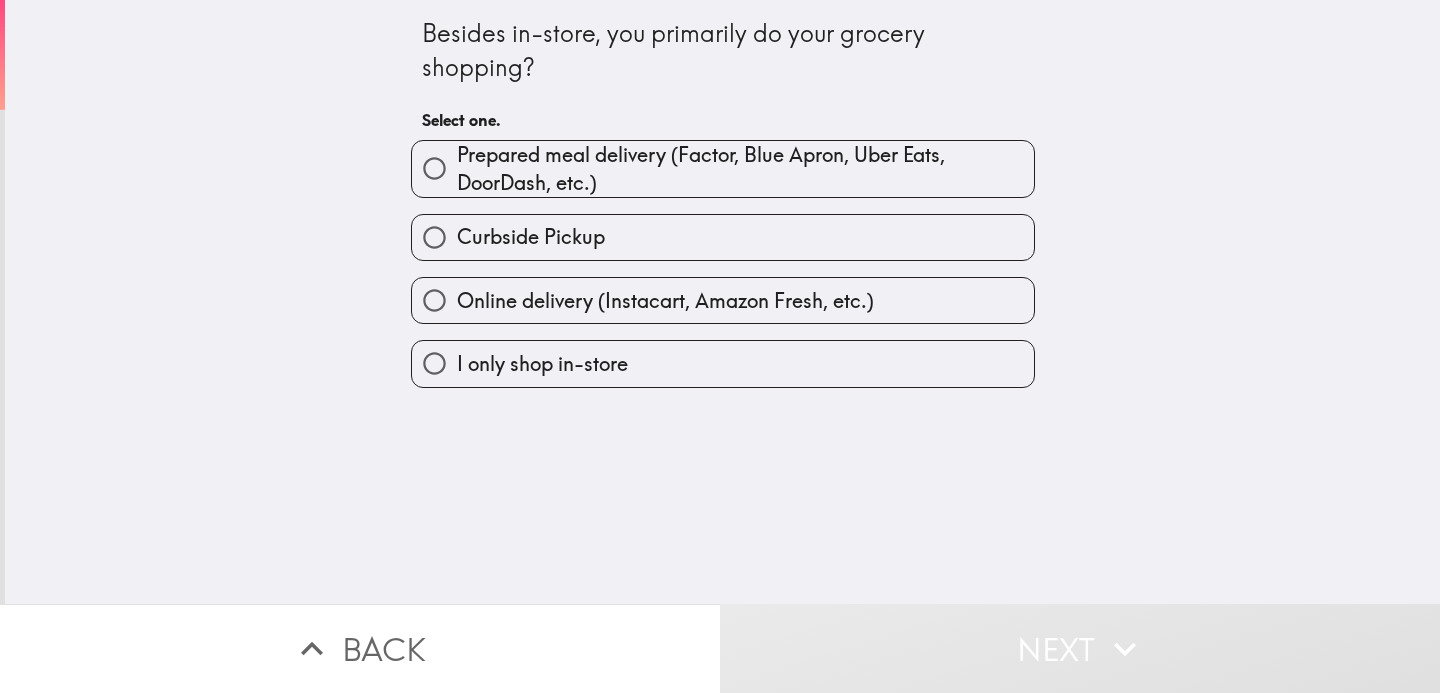 click on "Online delivery (Instacart, Amazon Fresh, etc.)" at bounding box center (665, 301) 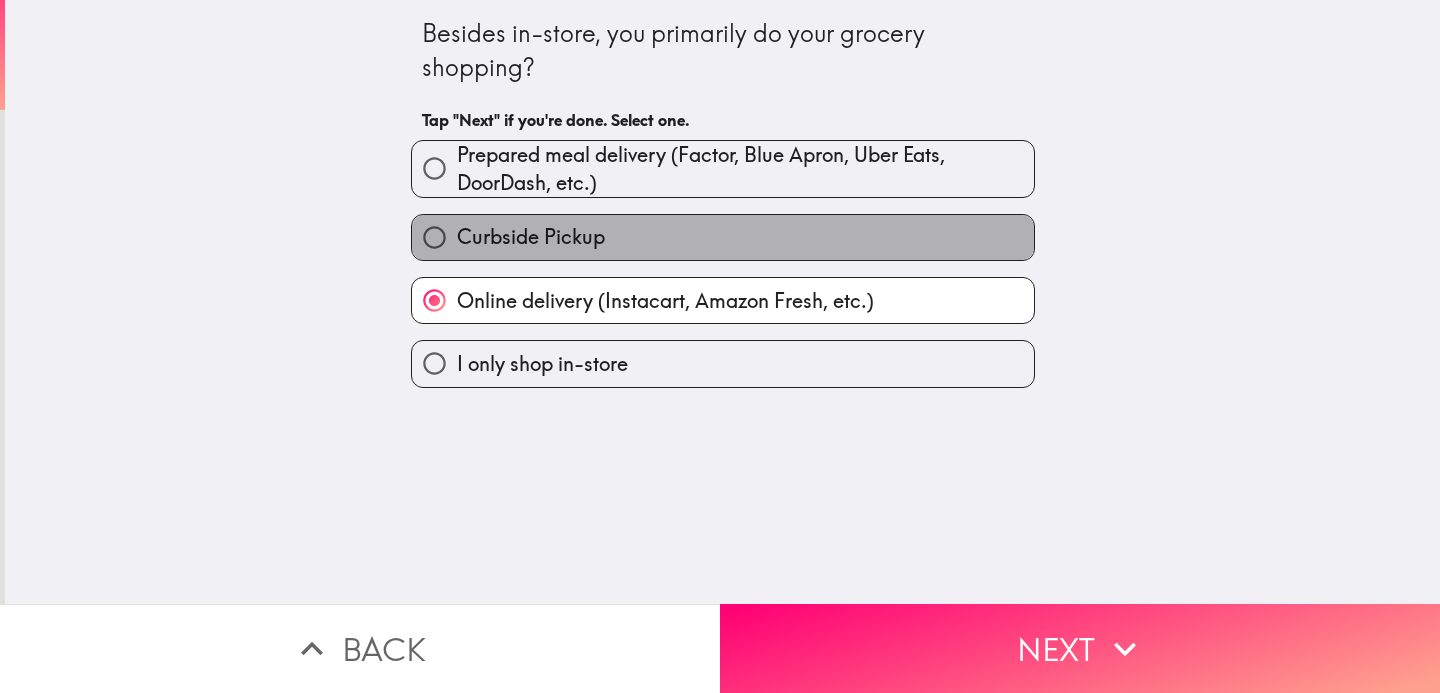 click on "Curbside Pickup" at bounding box center [531, 237] 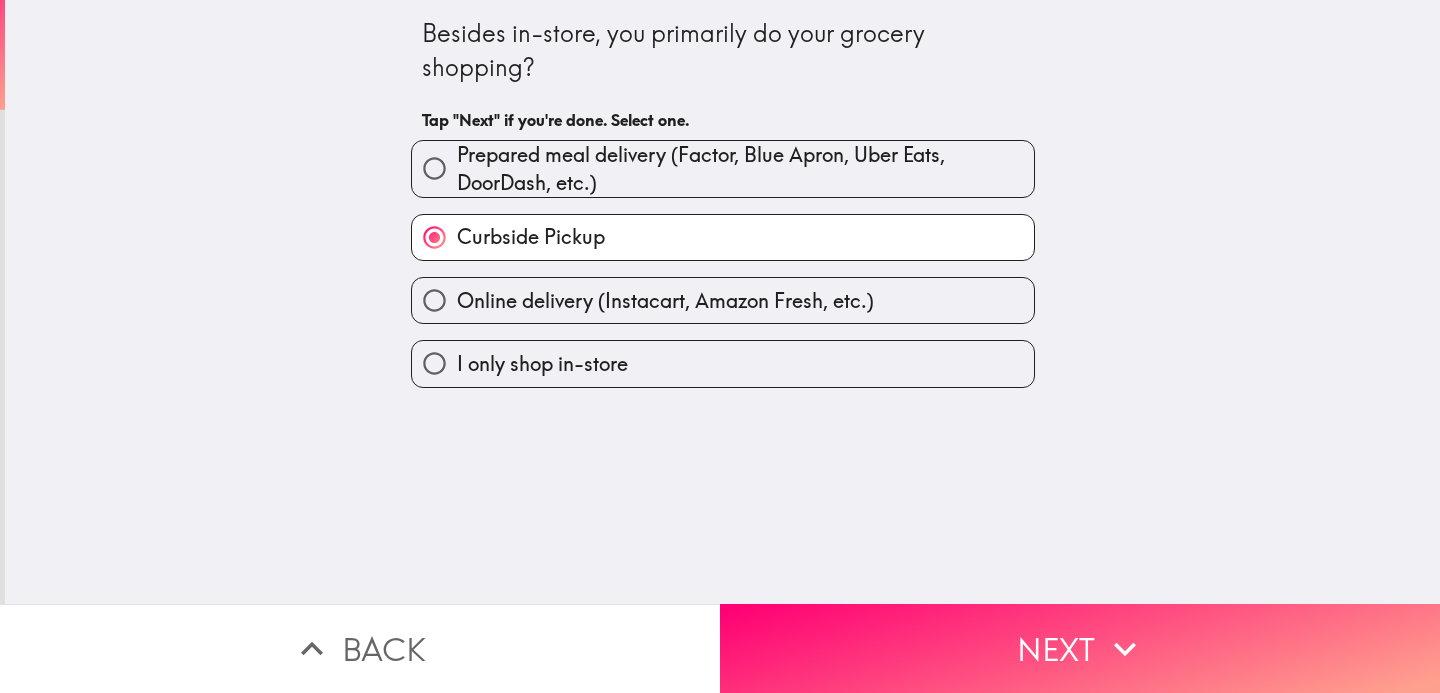 click on "Online delivery (Instacart, Amazon Fresh, etc.)" at bounding box center (723, 300) 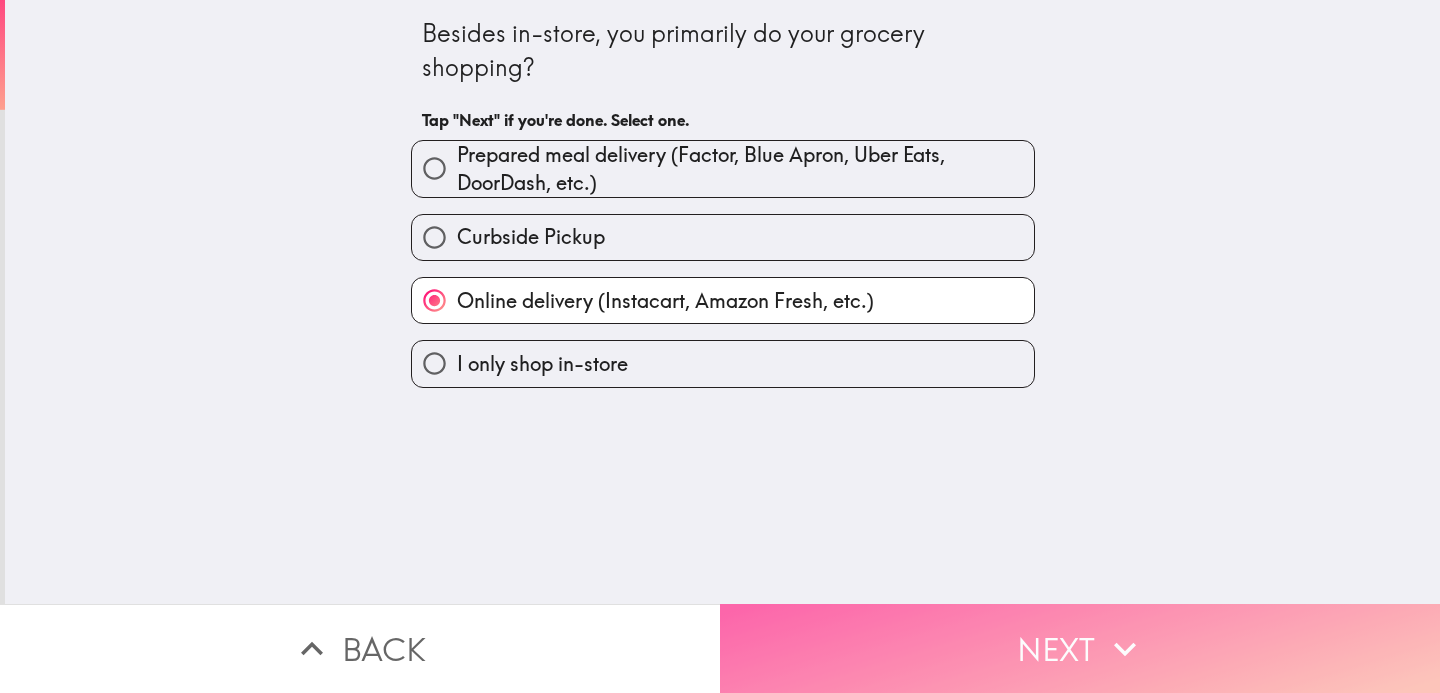 click on "Next" at bounding box center (1080, 648) 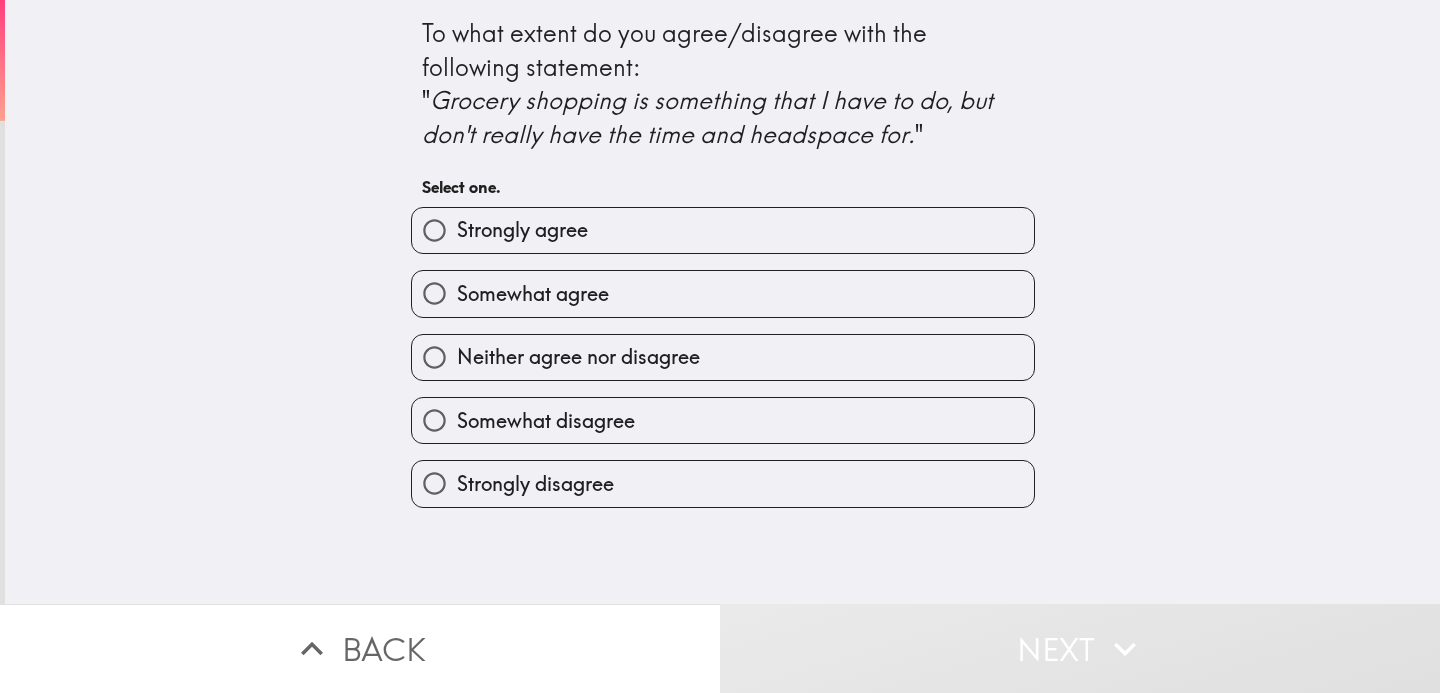 click on "Strongly agree" at bounding box center (723, 230) 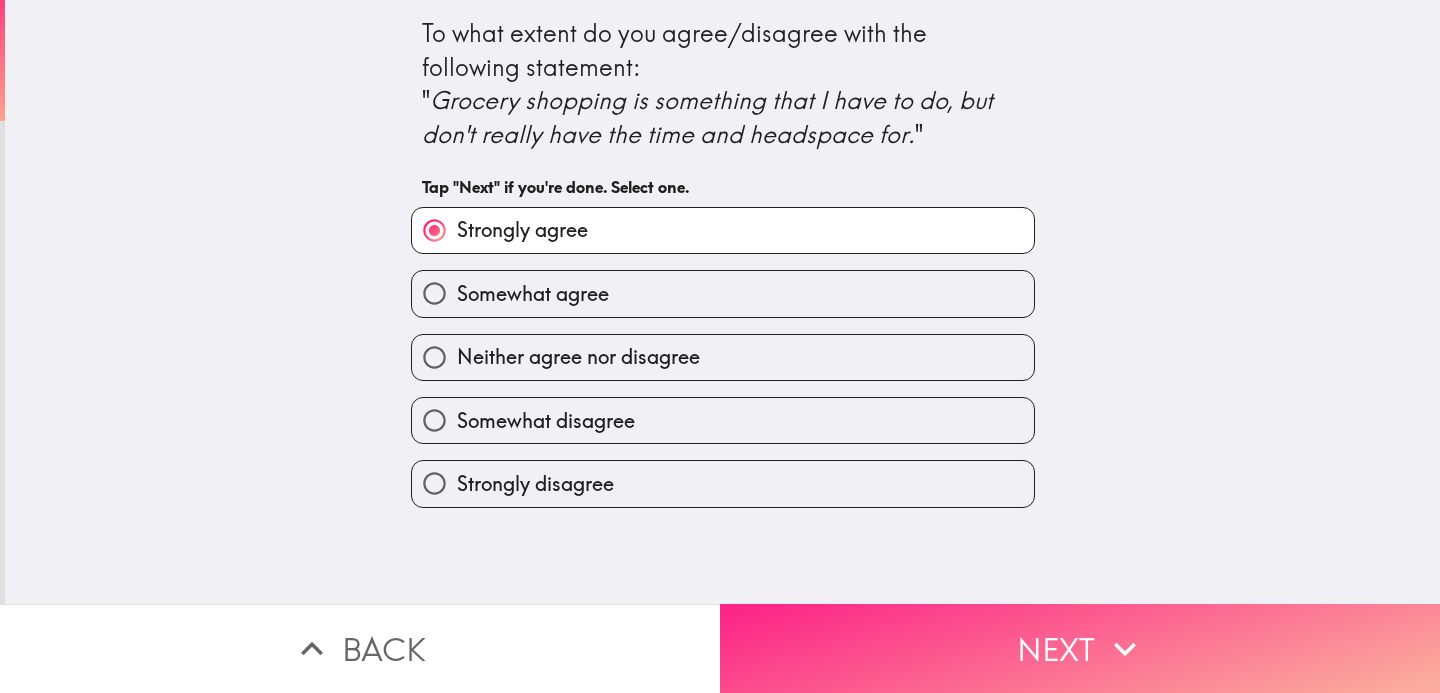 click on "Next" at bounding box center [1080, 648] 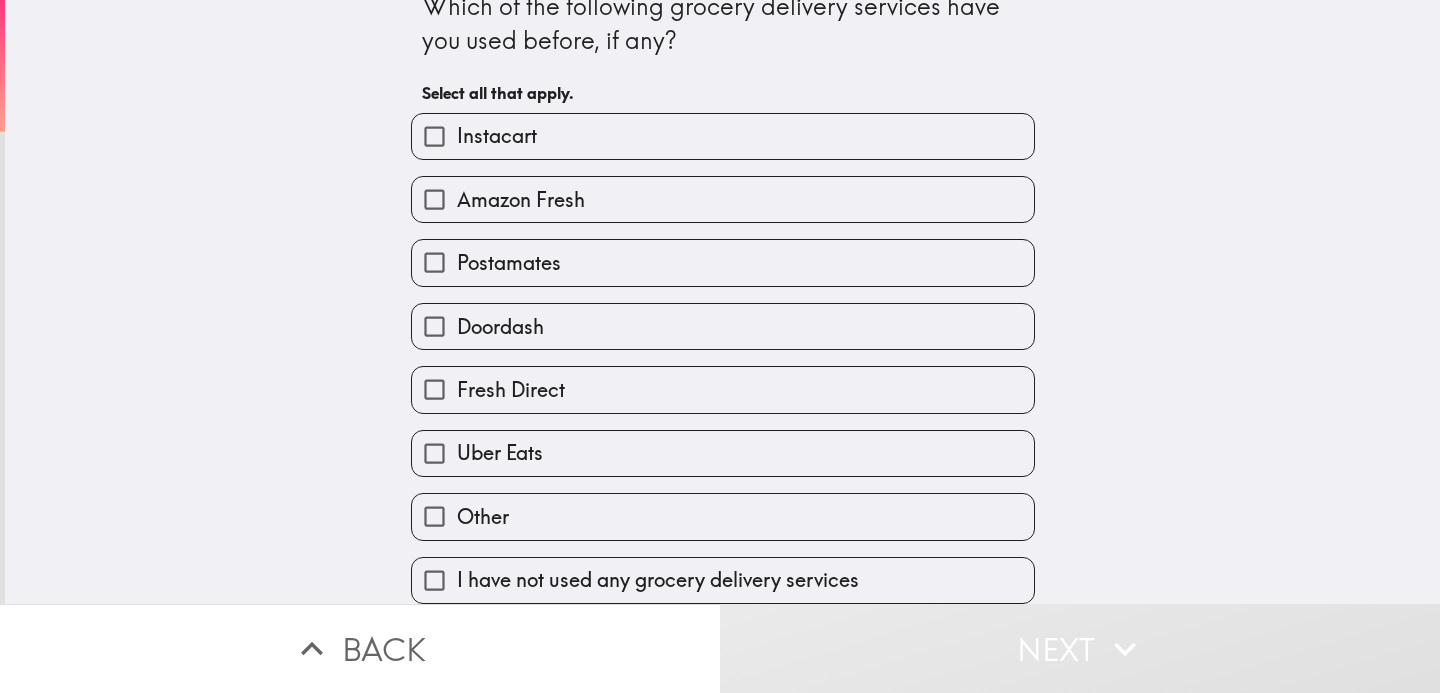 scroll, scrollTop: 36, scrollLeft: 0, axis: vertical 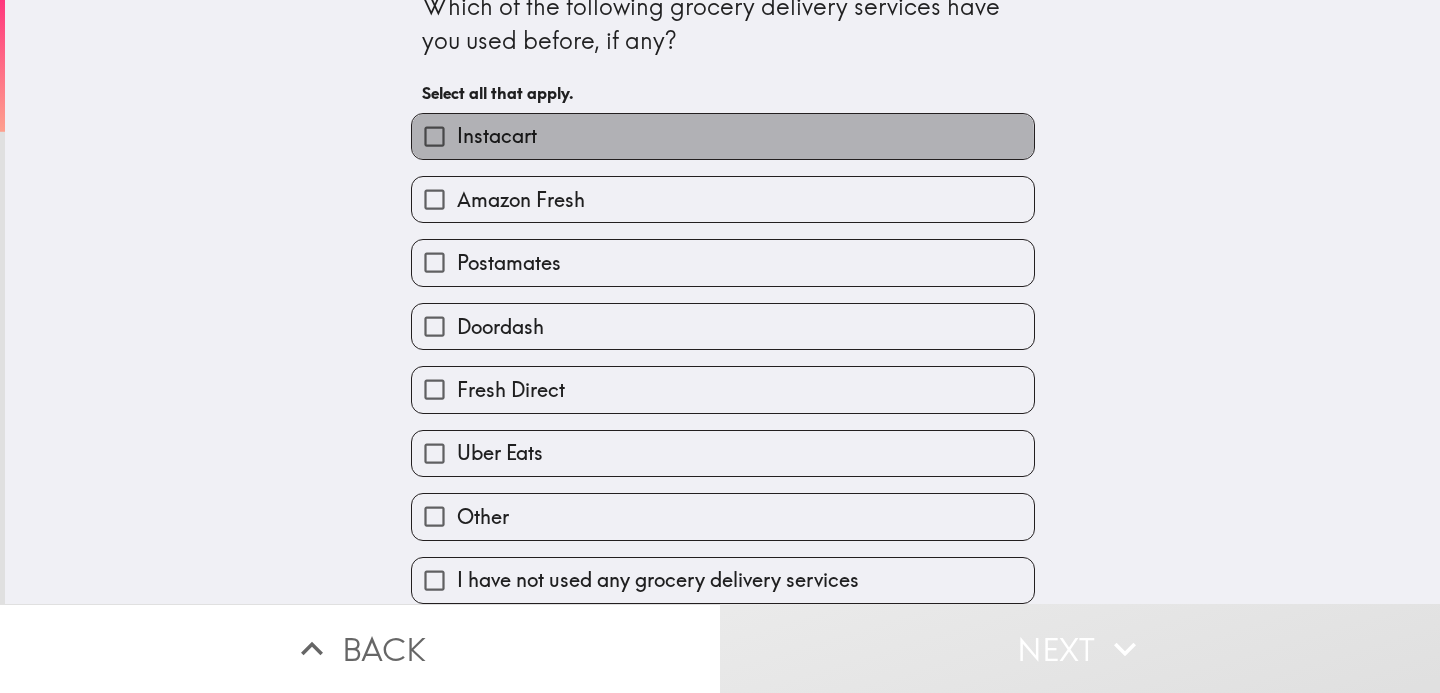 click on "Instacart" at bounding box center [497, 136] 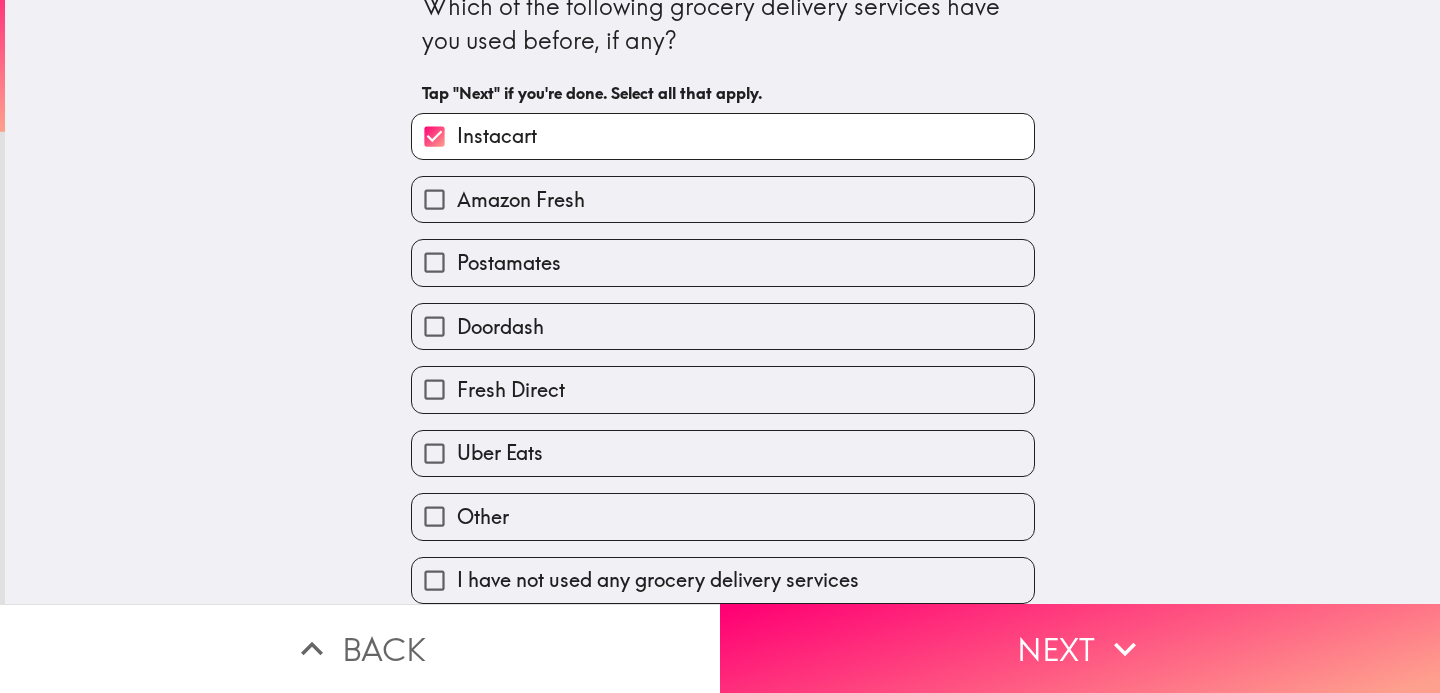 click on "Doordash" at bounding box center [500, 327] 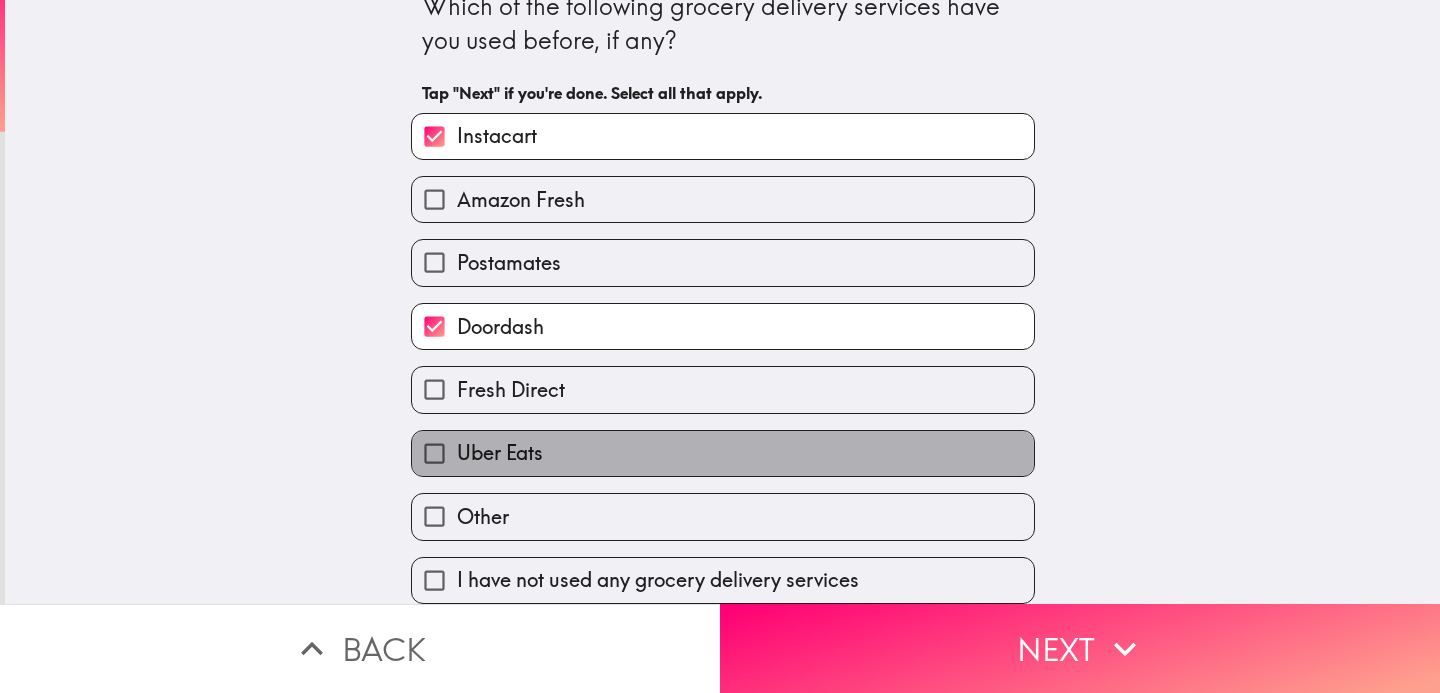 click on "Uber Eats" at bounding box center [500, 453] 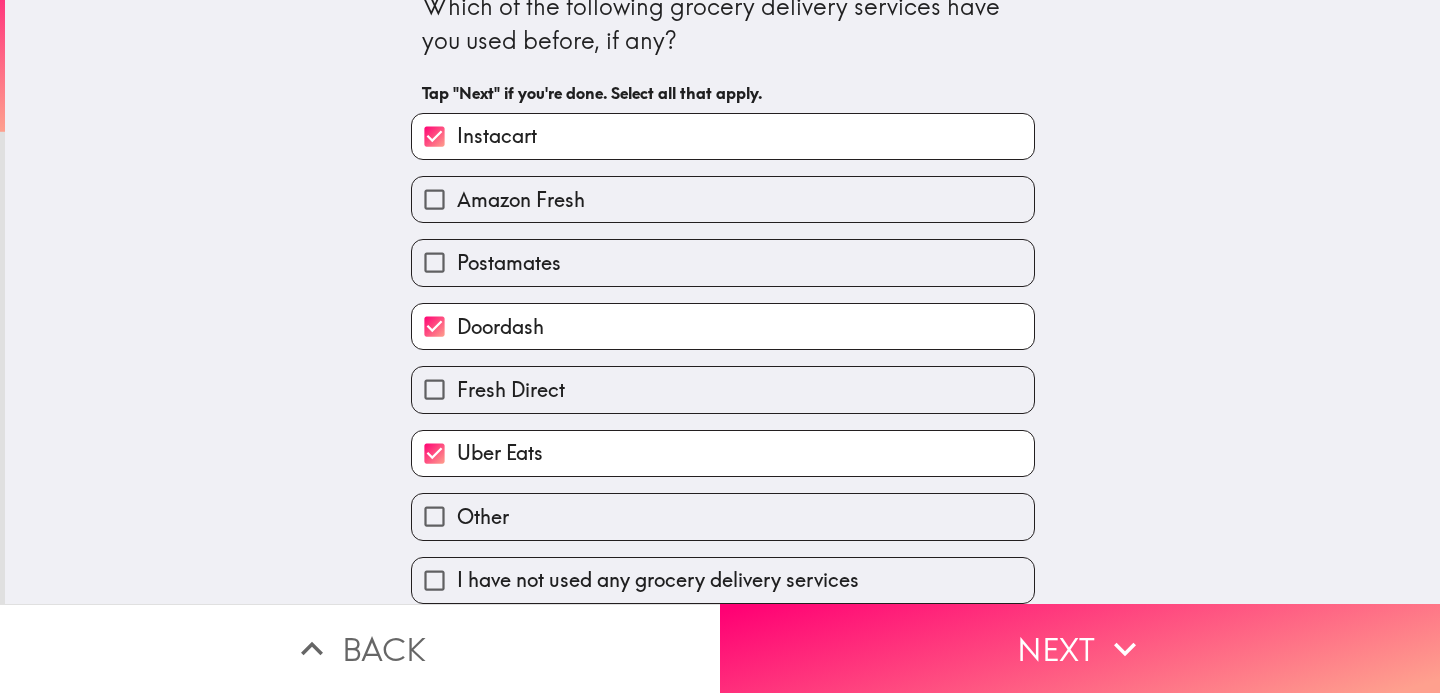 click on "Instacart" at bounding box center (434, 136) 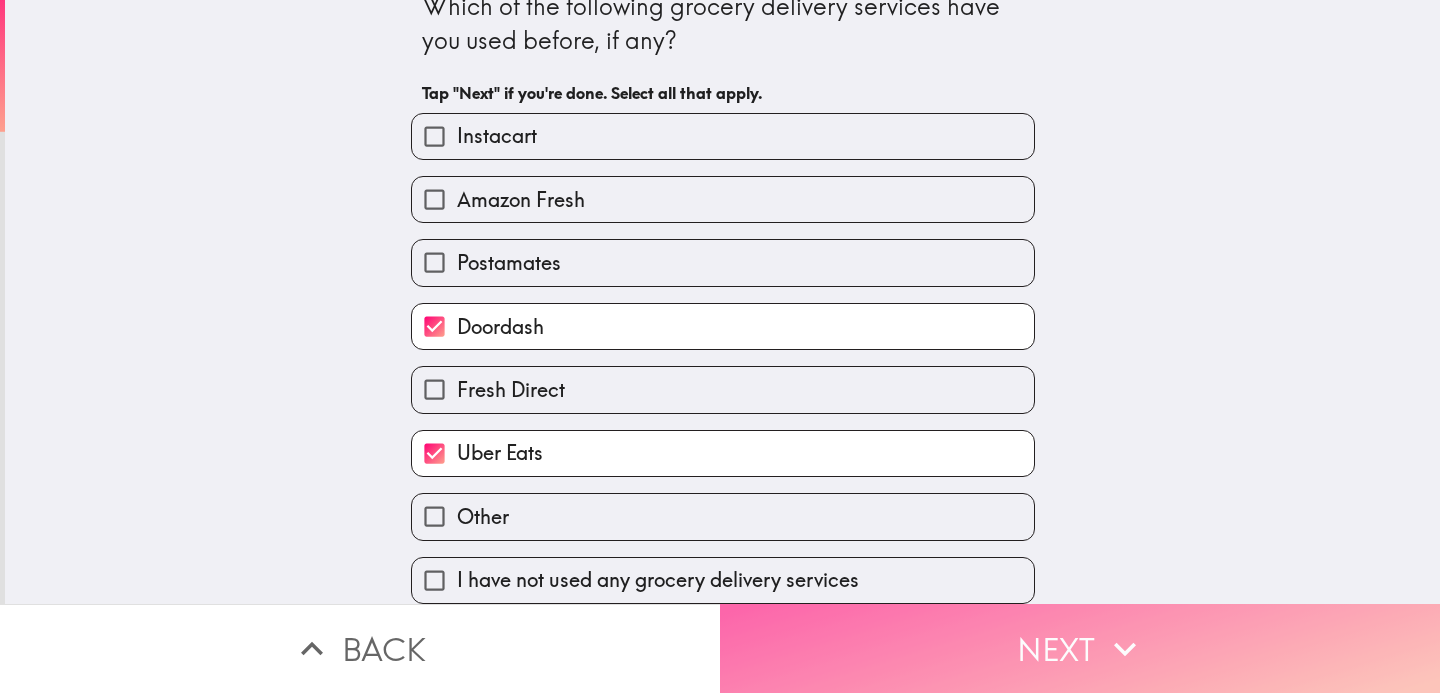 click on "Next" at bounding box center [1080, 648] 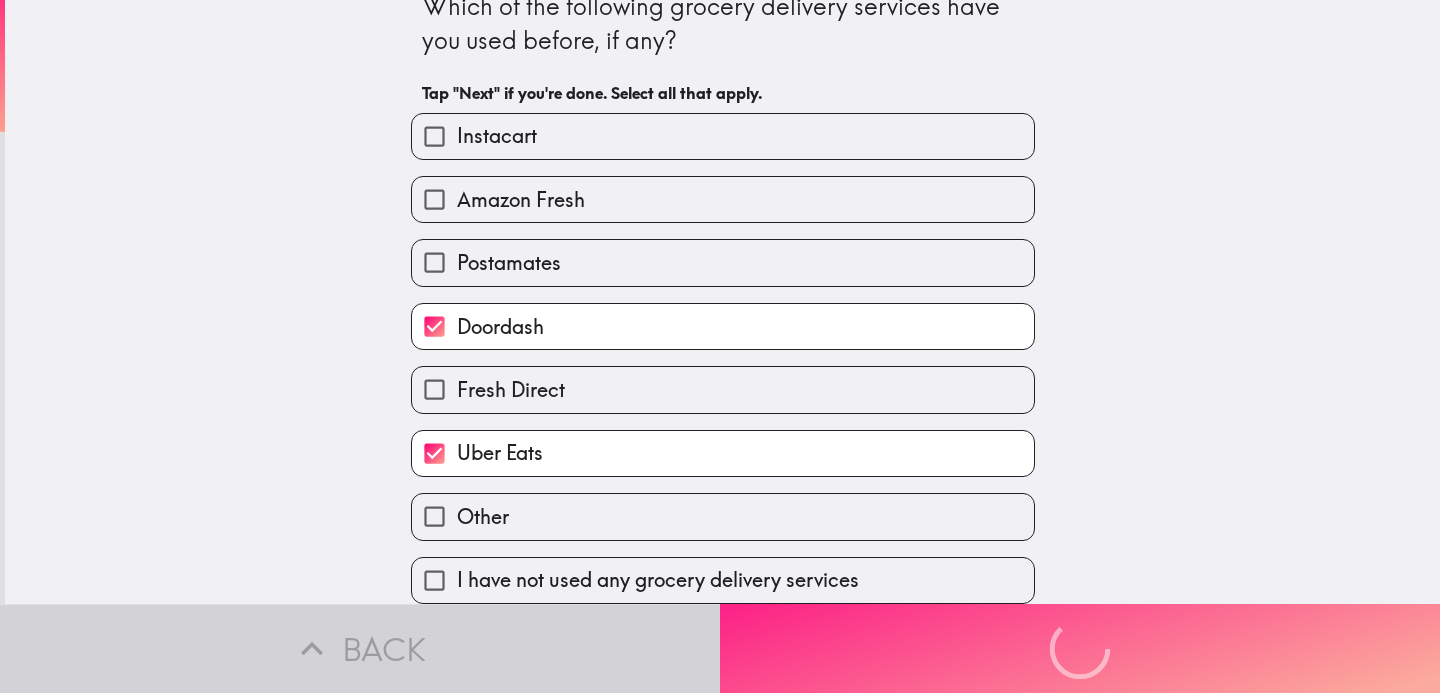 scroll, scrollTop: 0, scrollLeft: 0, axis: both 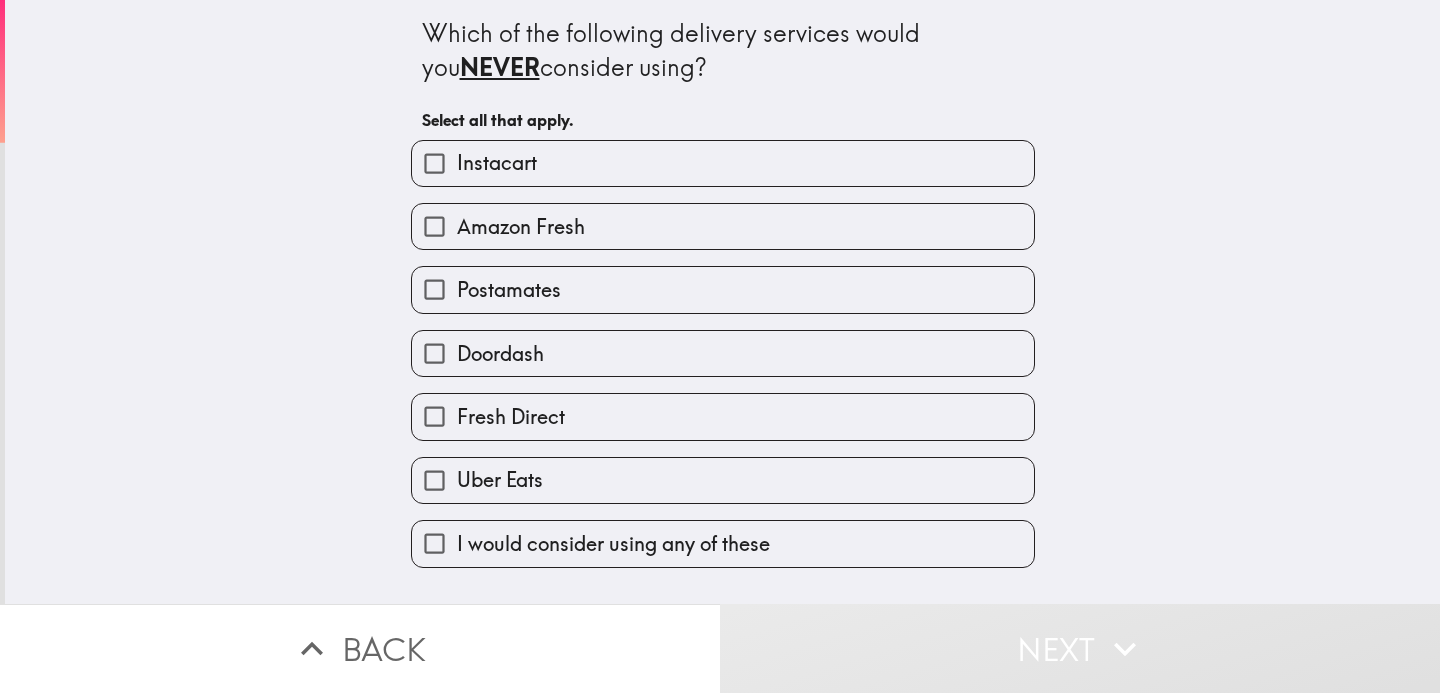 click on "I would consider using any of these" at bounding box center [613, 544] 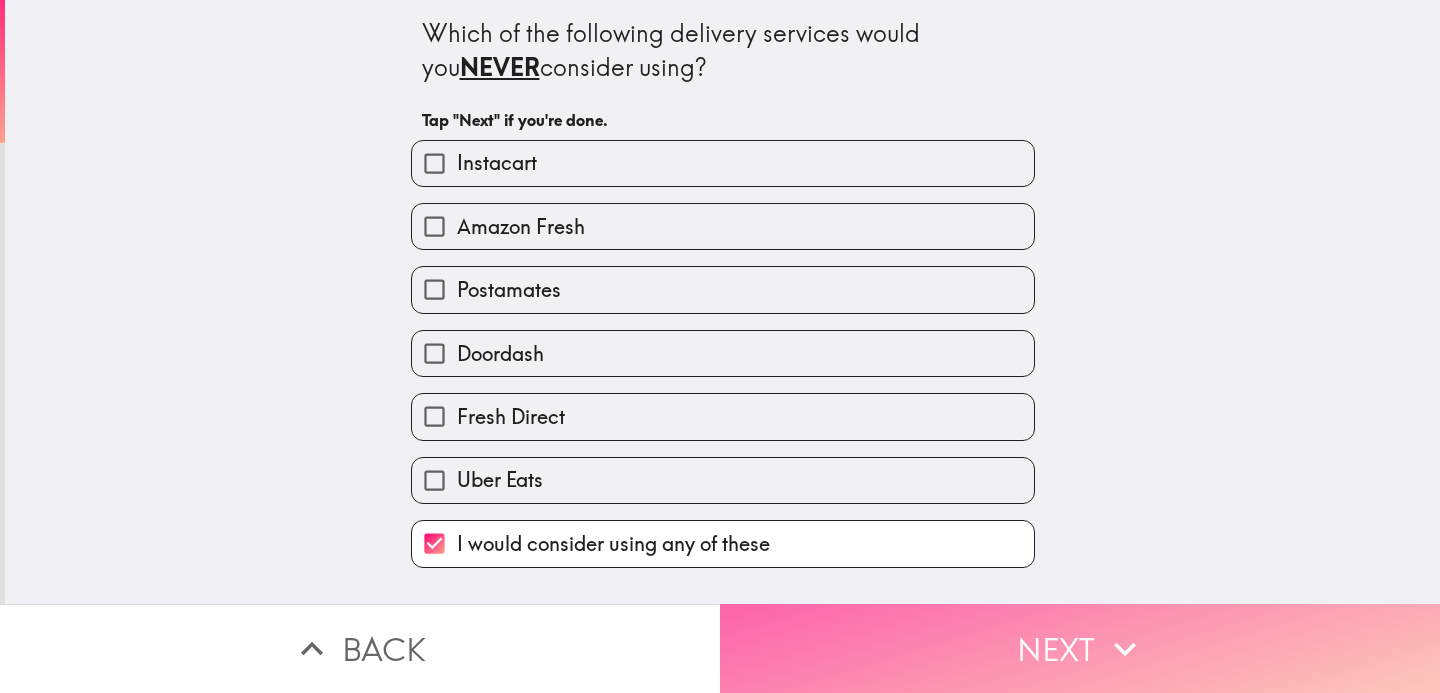 click on "Next" at bounding box center [1080, 648] 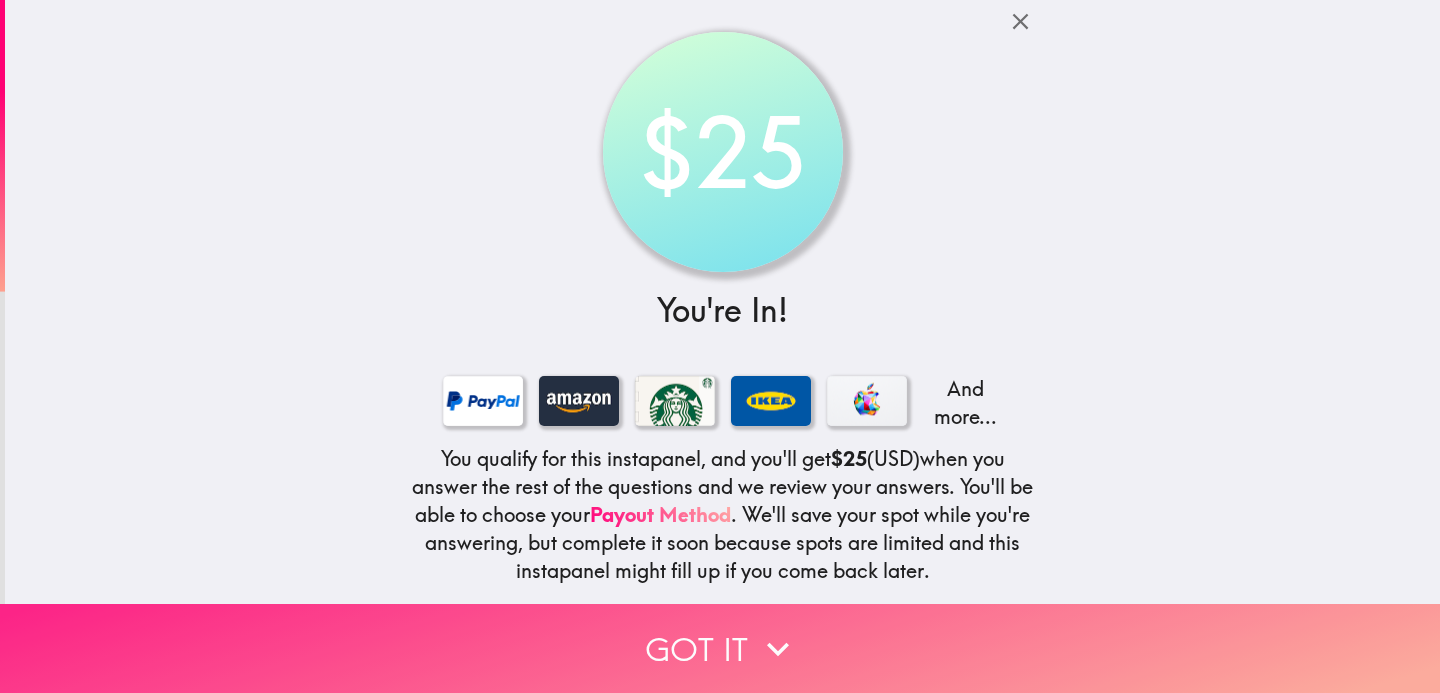 click on "Got it" at bounding box center (720, 648) 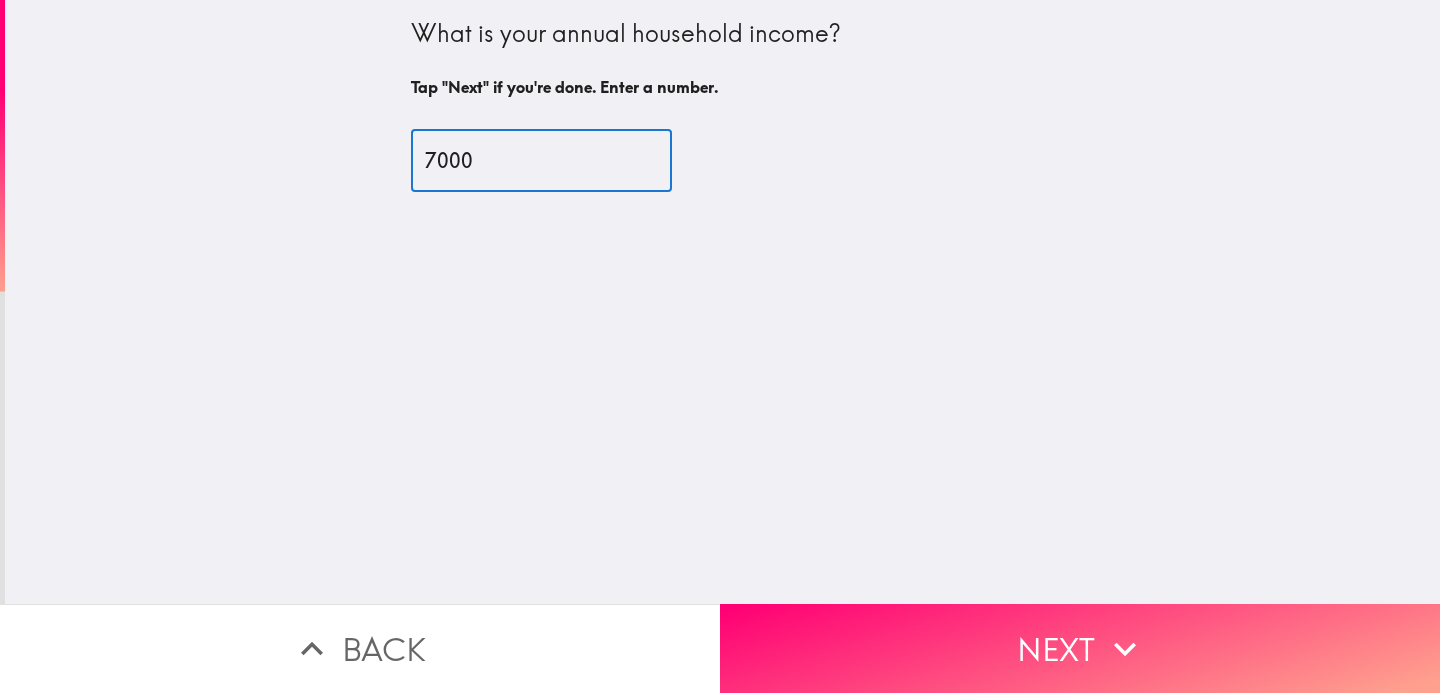 type on "70000" 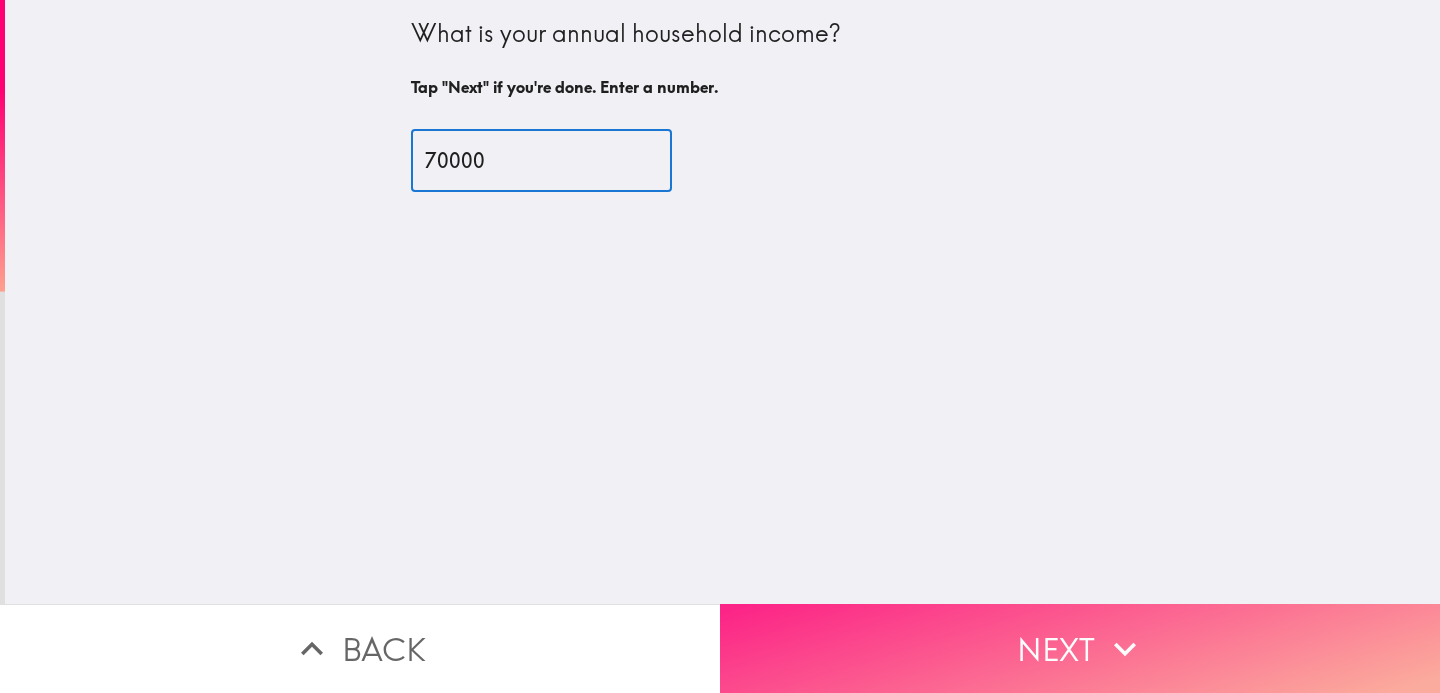 type on "70000" 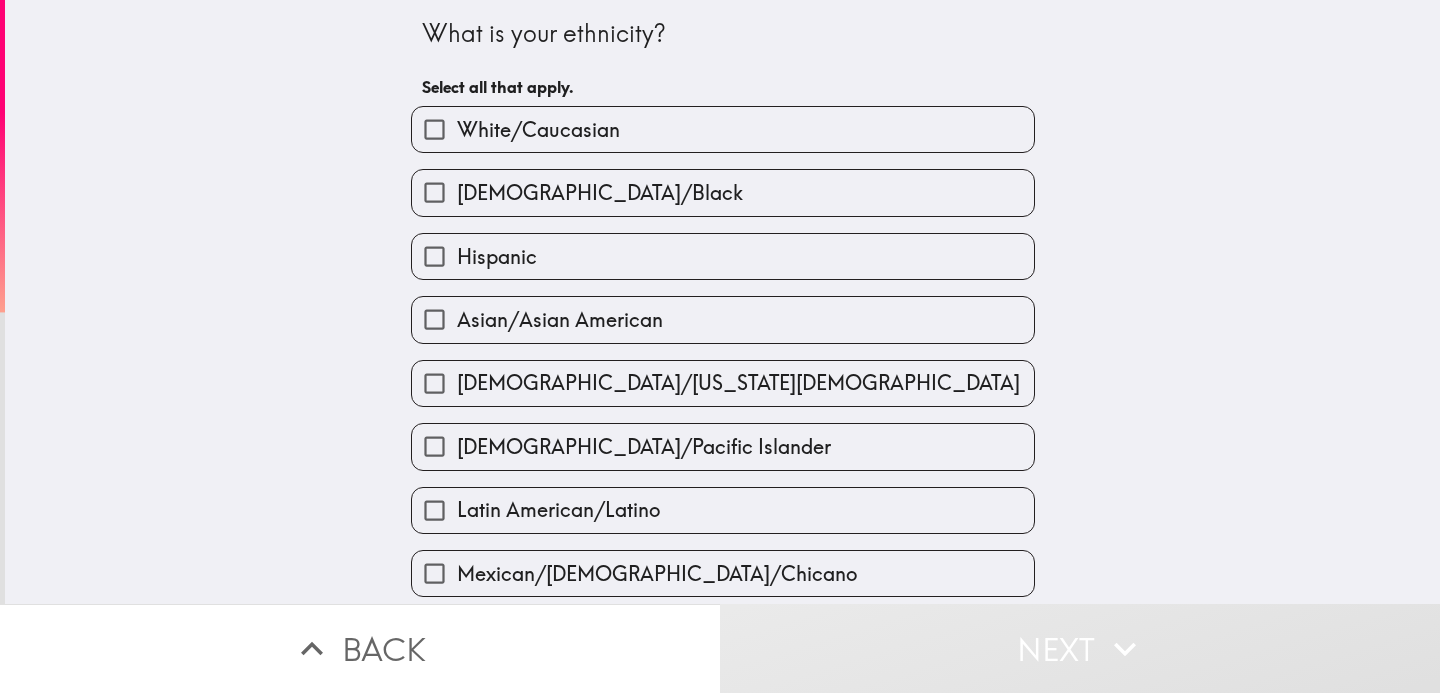 click on "Hispanic" at bounding box center (497, 257) 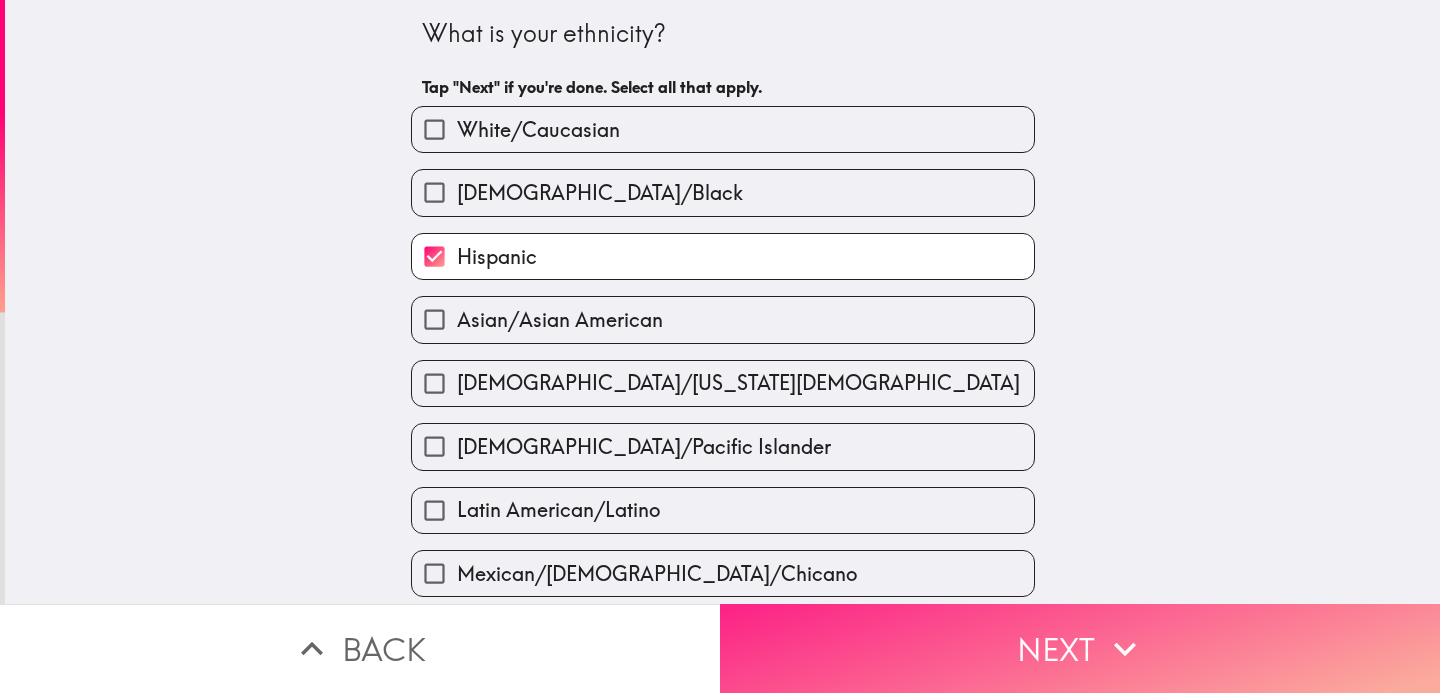 click on "Next" at bounding box center (1080, 648) 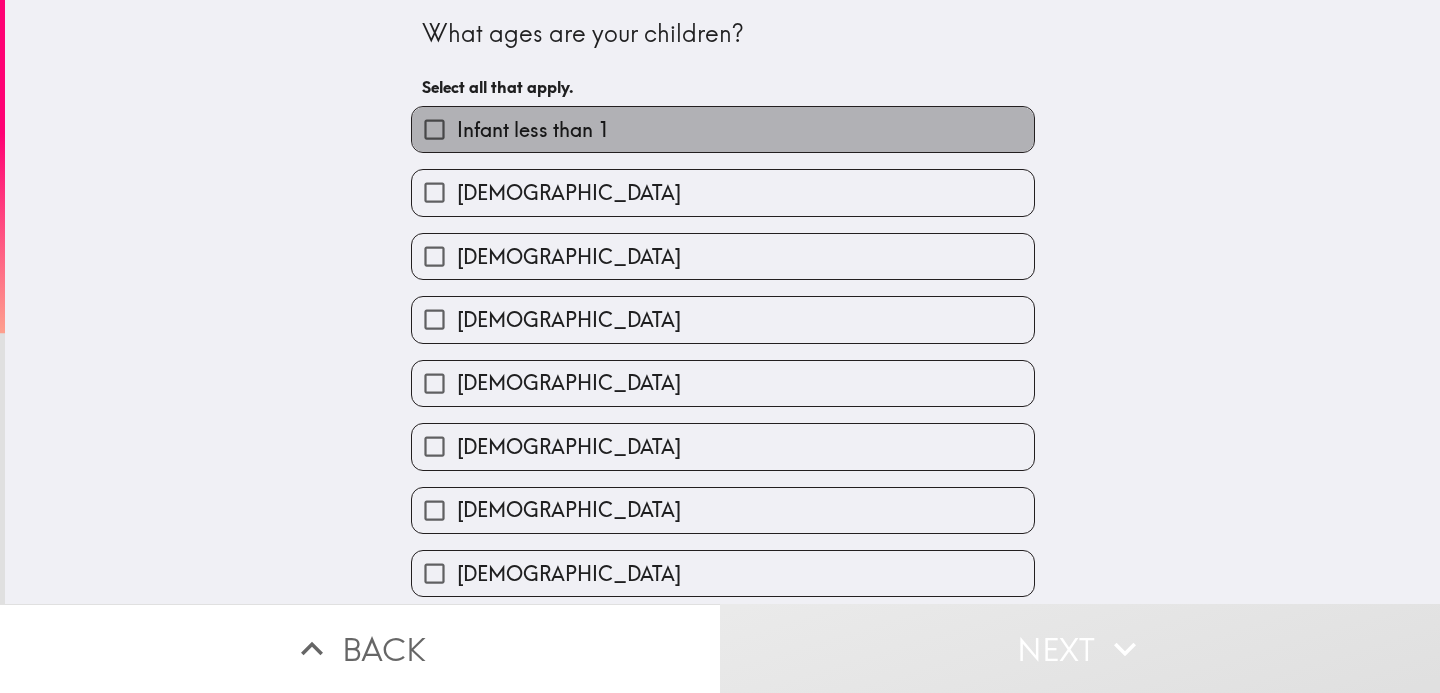 click on "Infant less than 1" at bounding box center [533, 130] 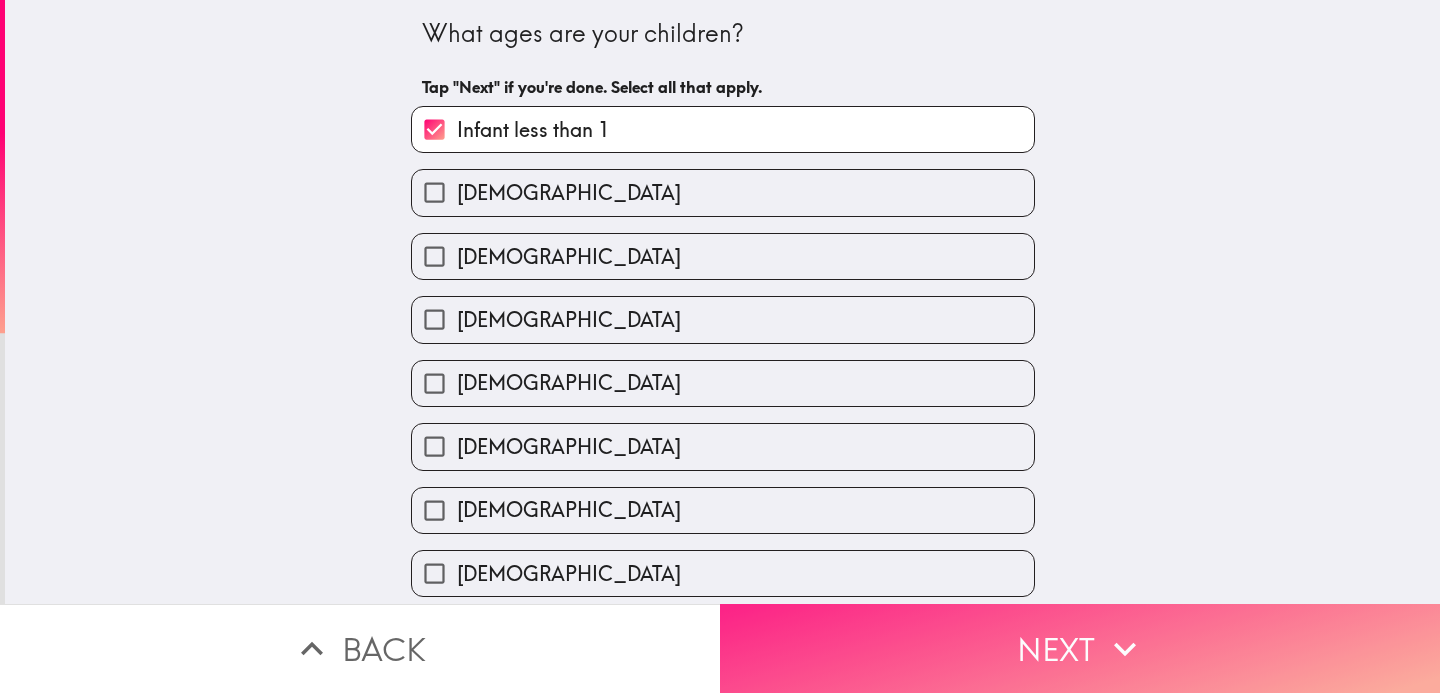 click on "Next" at bounding box center (1080, 648) 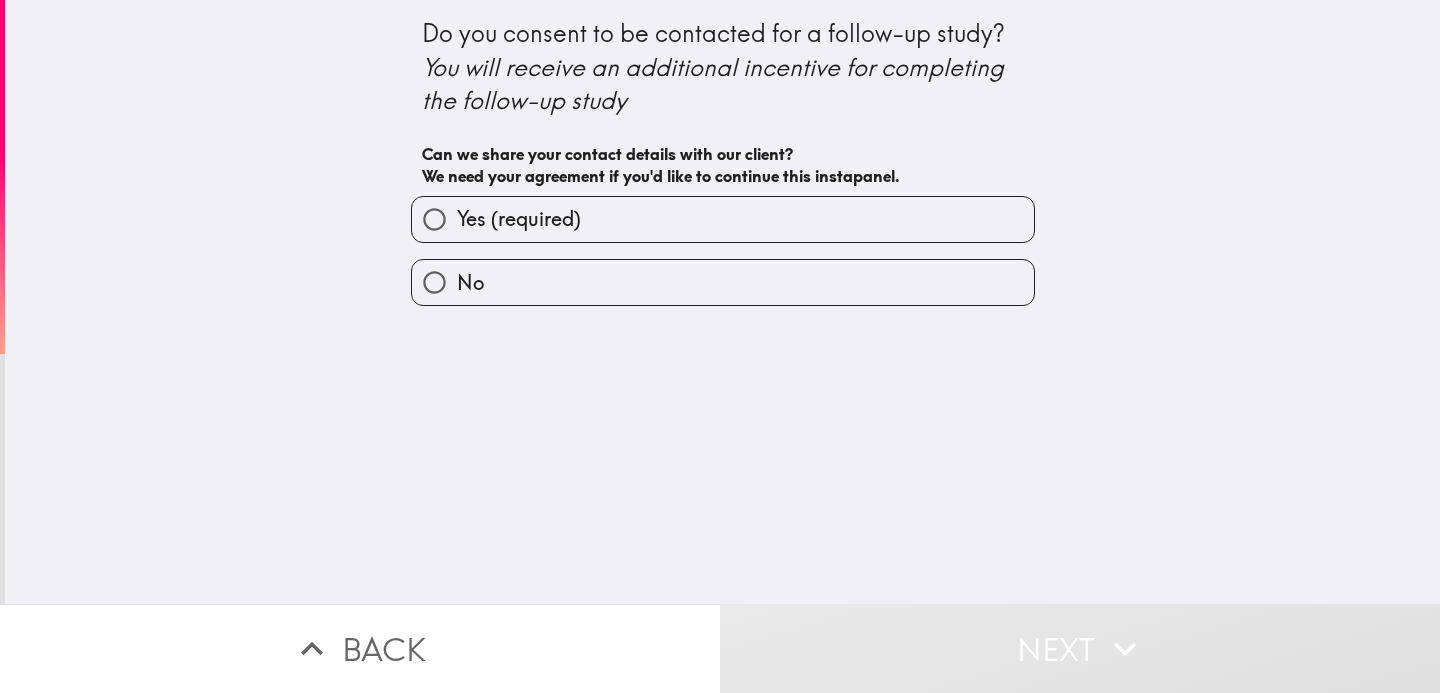 click on "Yes (required)" at bounding box center (519, 219) 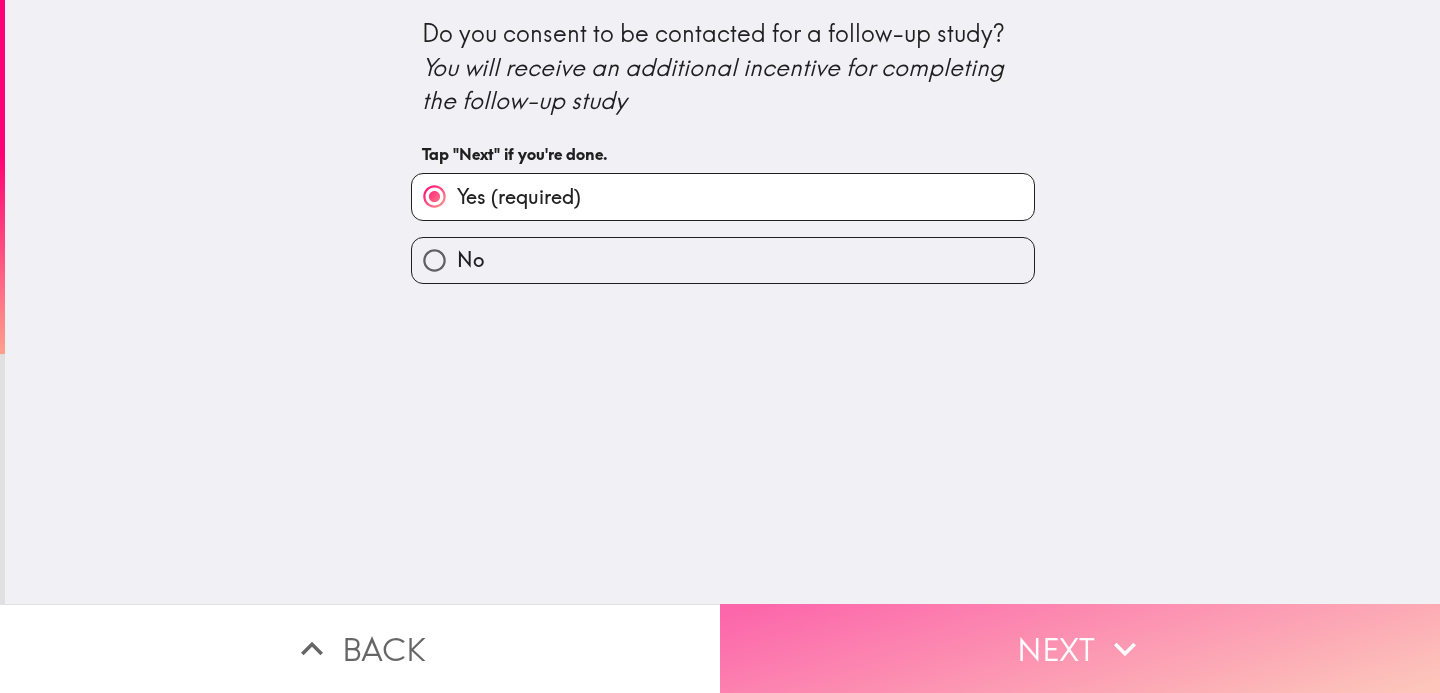 click on "Next" at bounding box center (1080, 648) 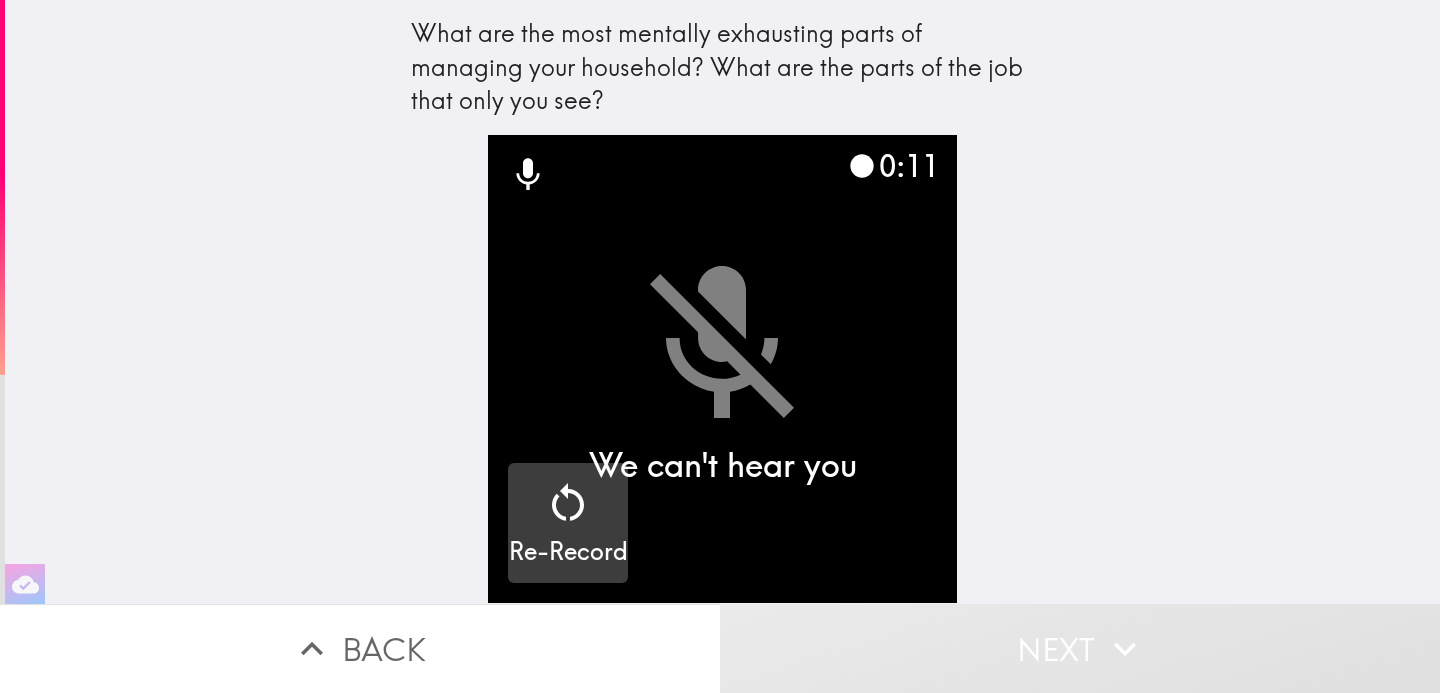 click 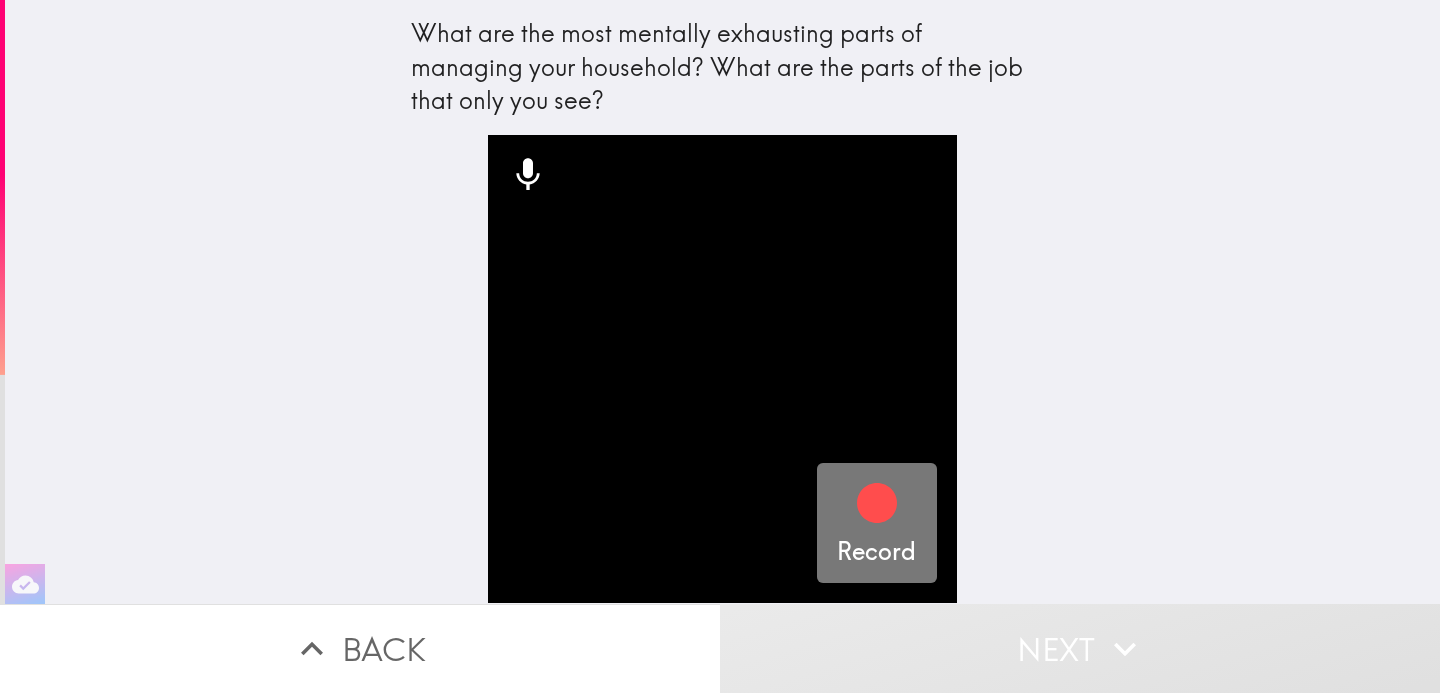 click 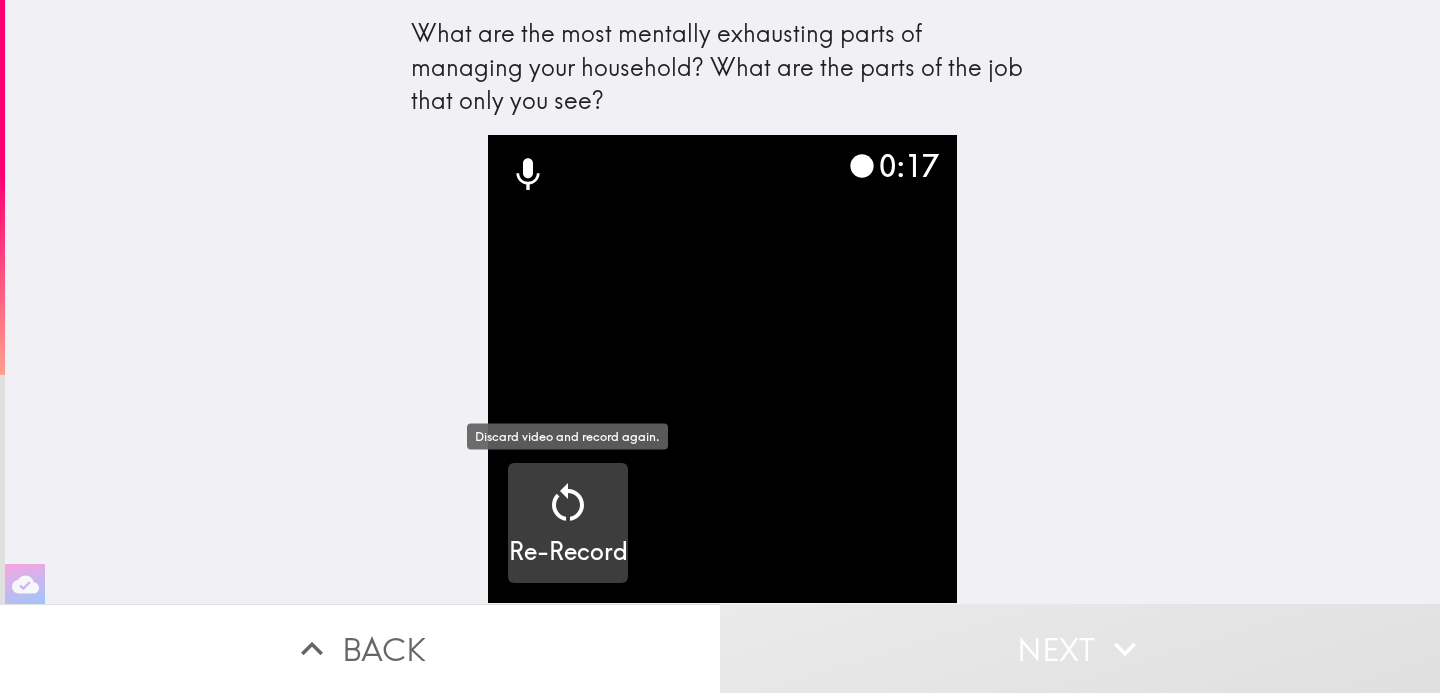 click 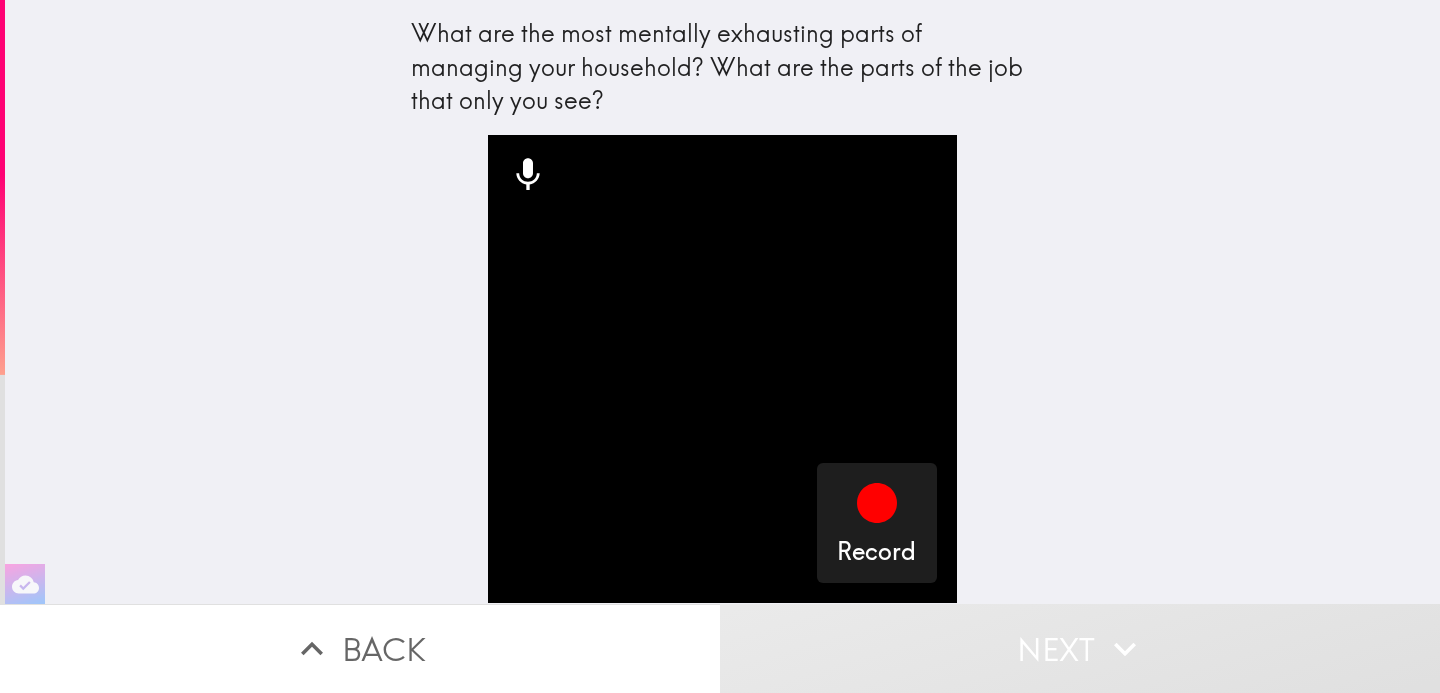 click 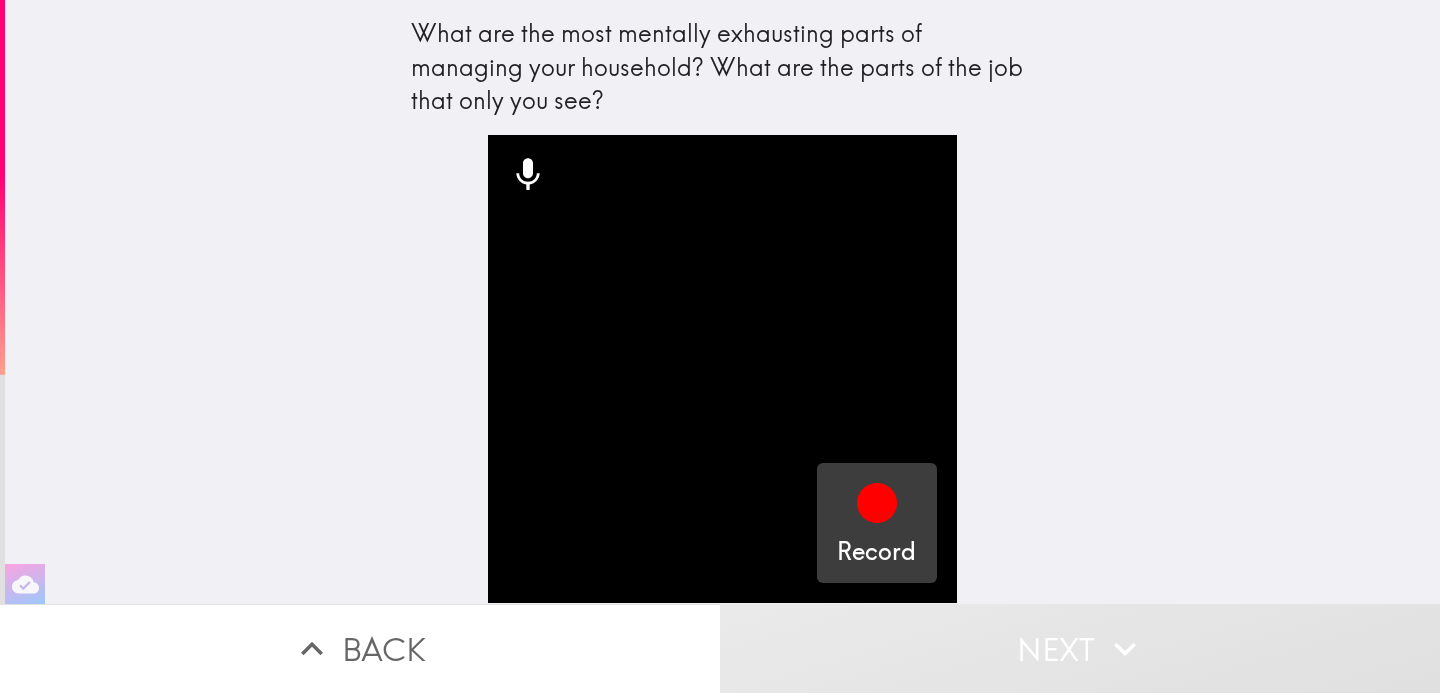 click 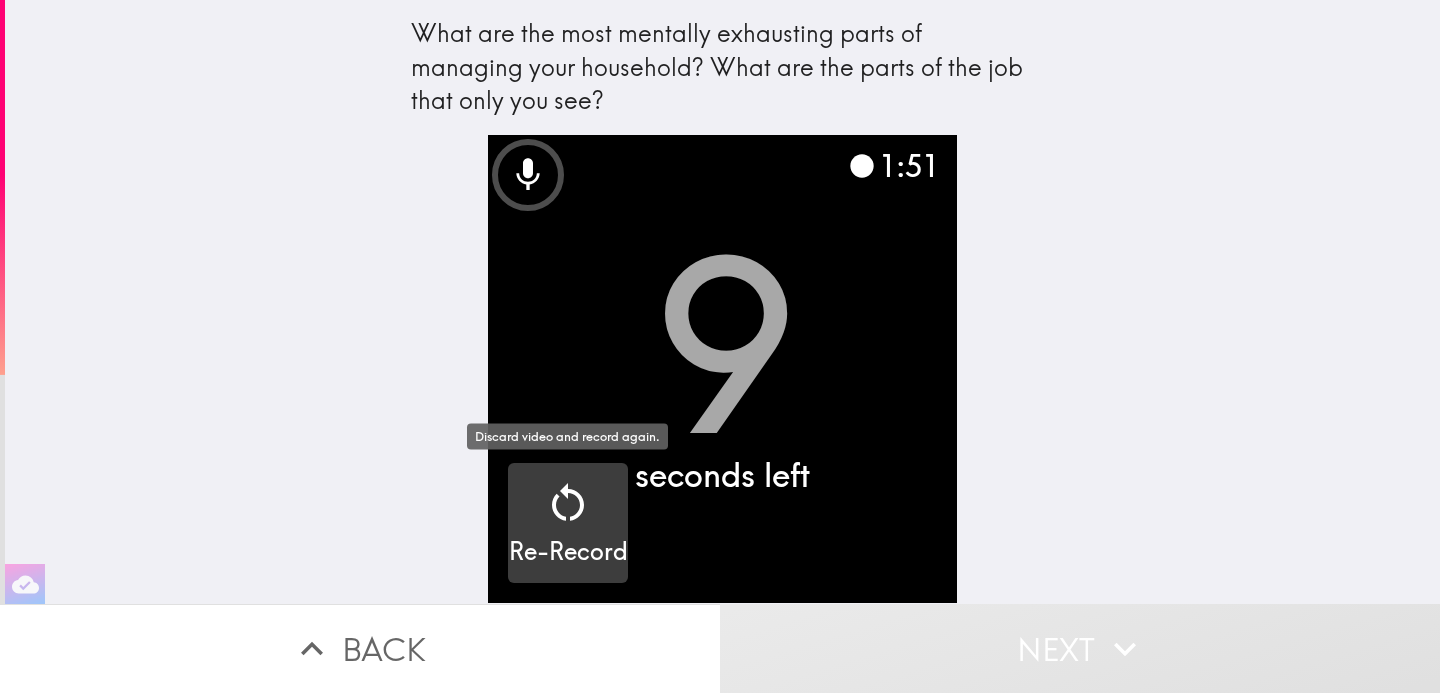 click 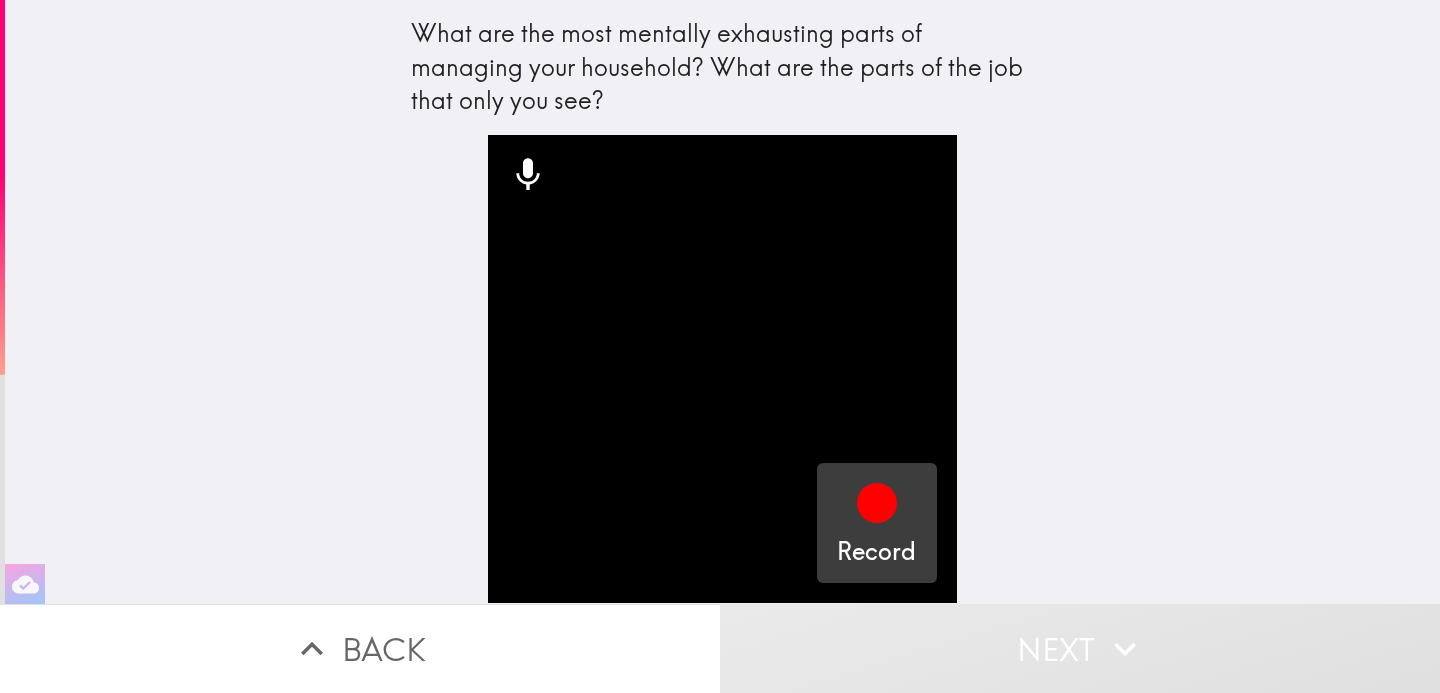 click 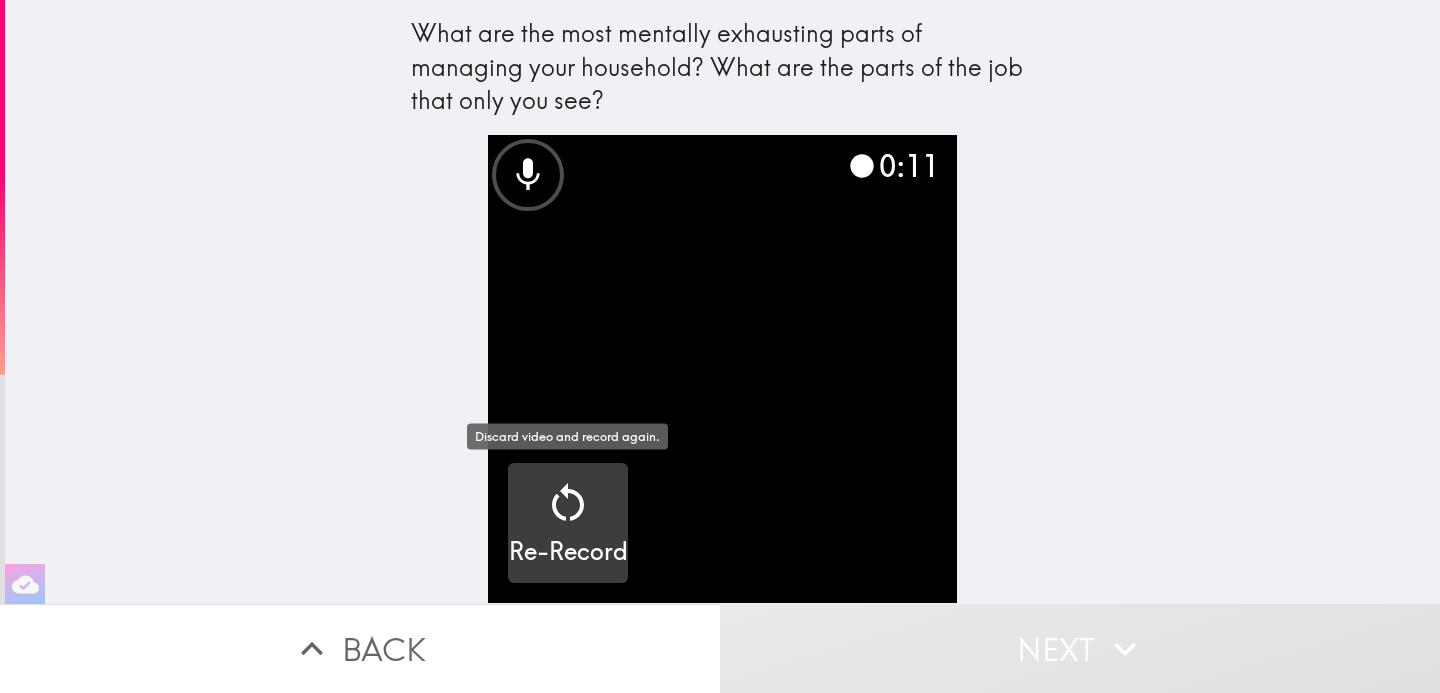 click at bounding box center [568, 507] 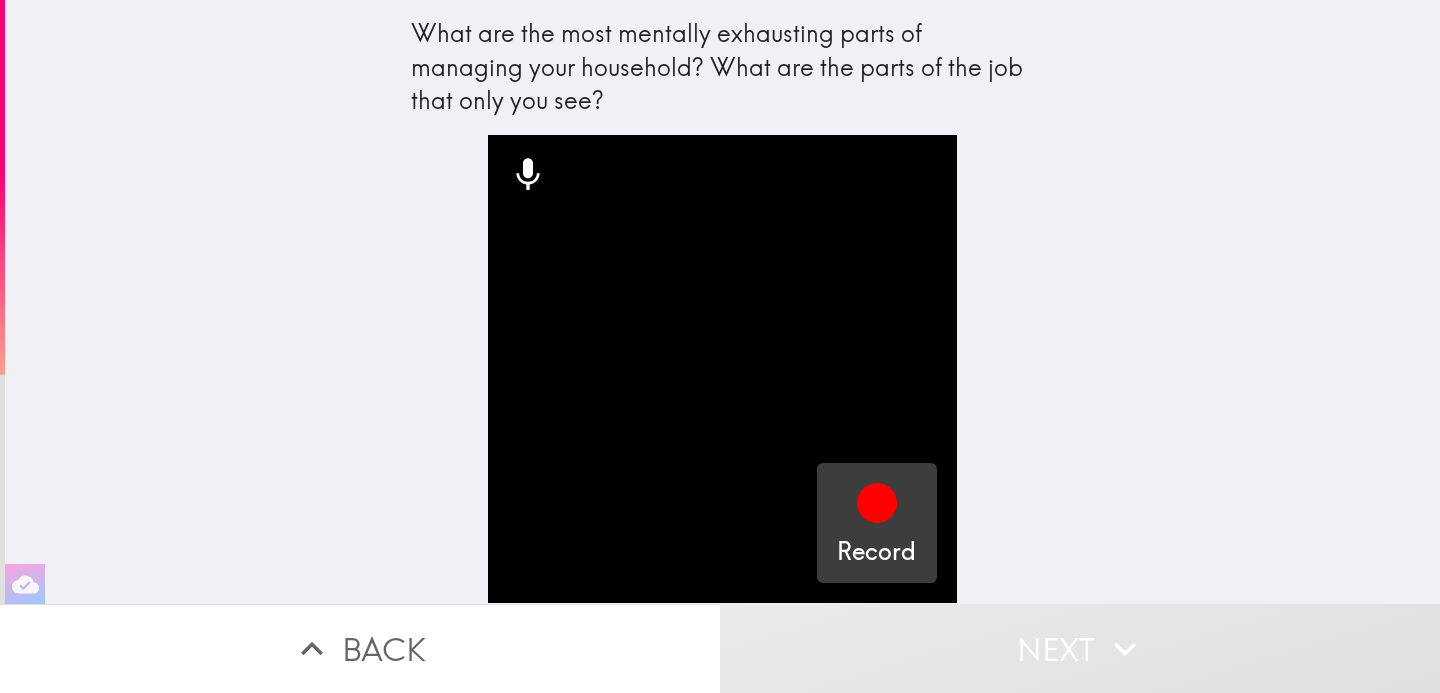 click 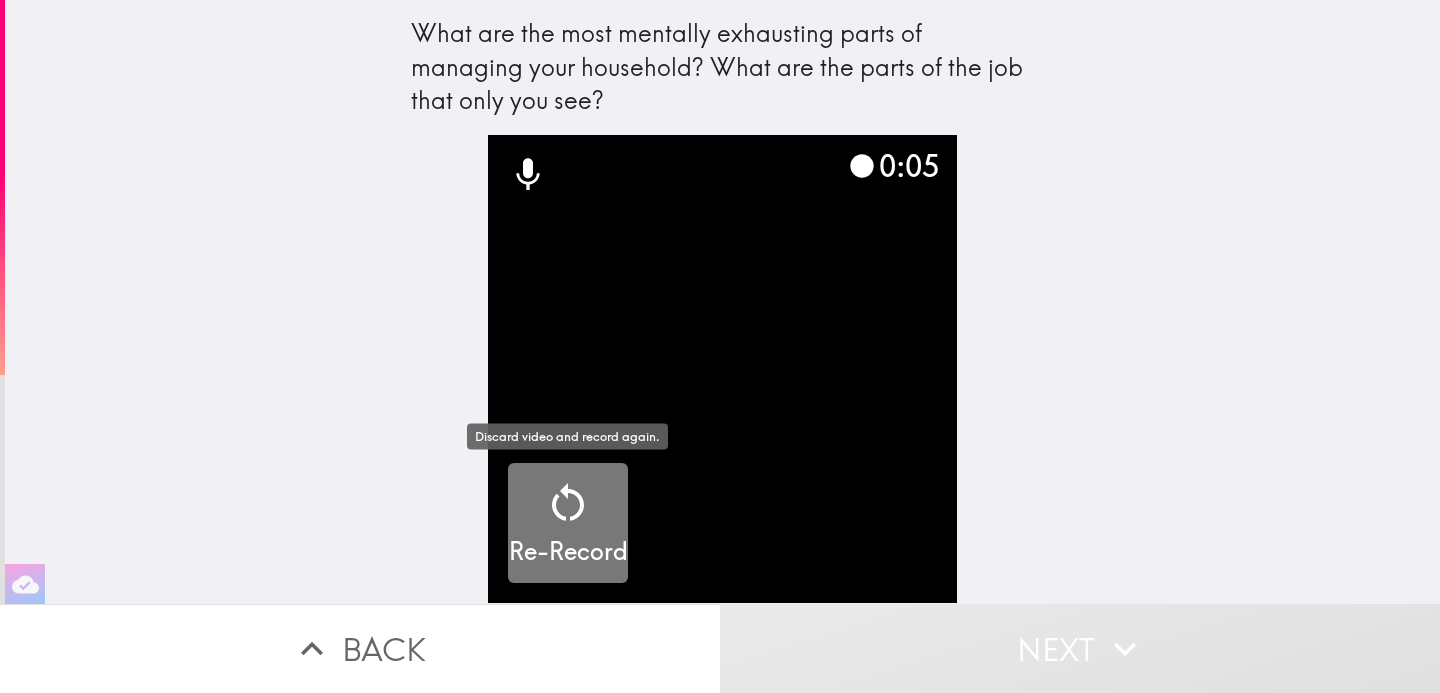 click on "Re-Record" at bounding box center [568, 552] 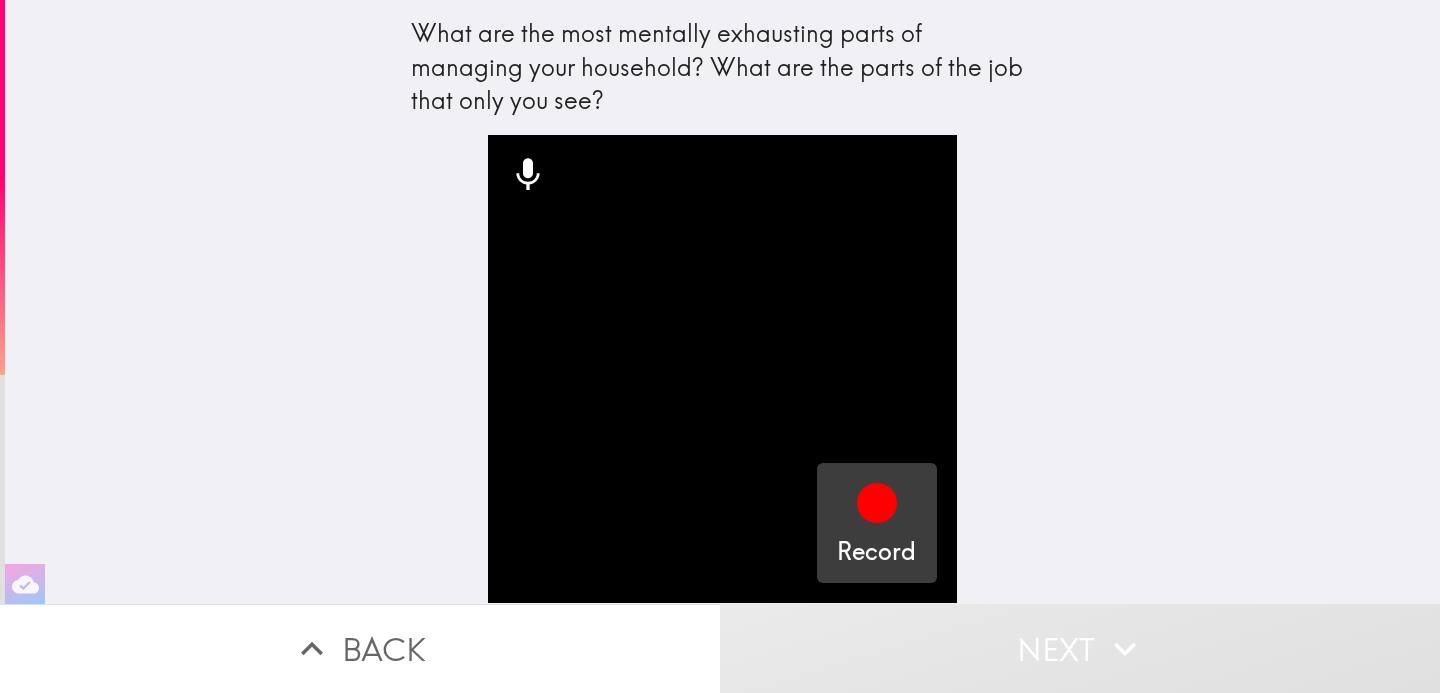 click 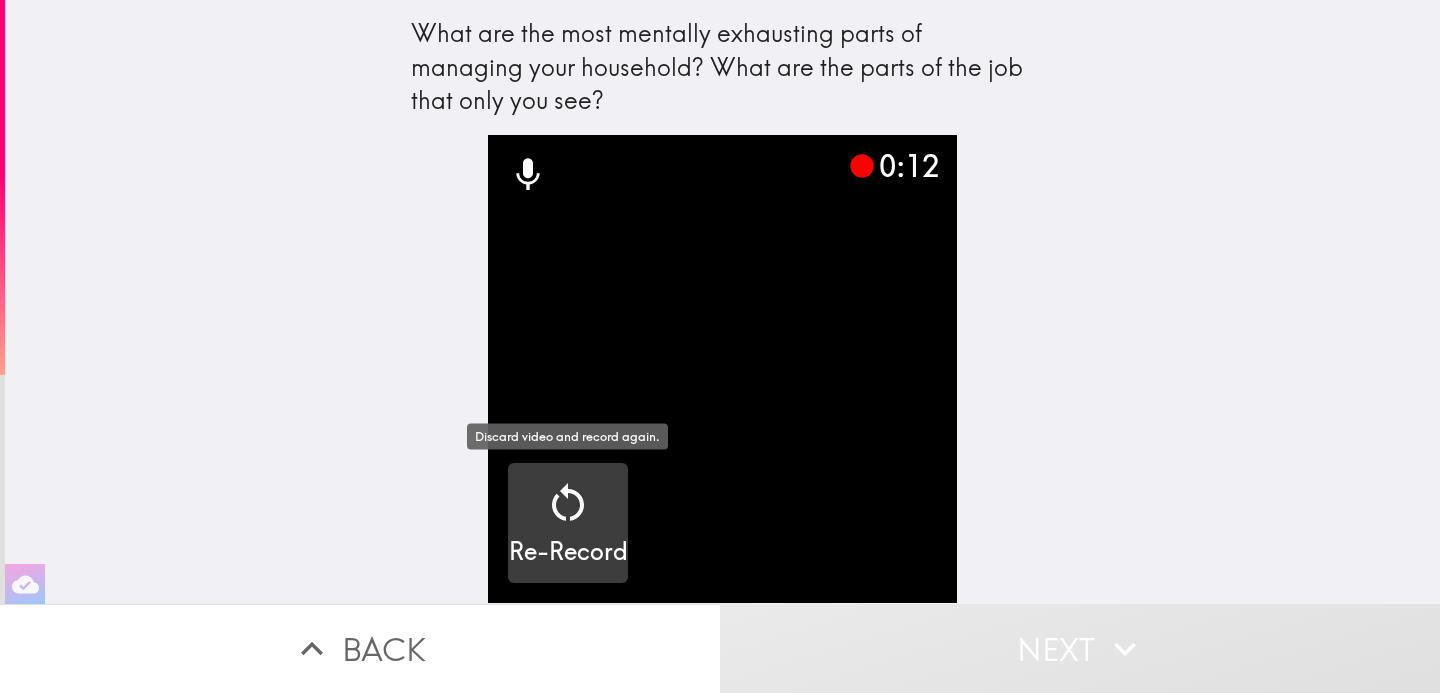 click on "Re-Record" at bounding box center [568, 552] 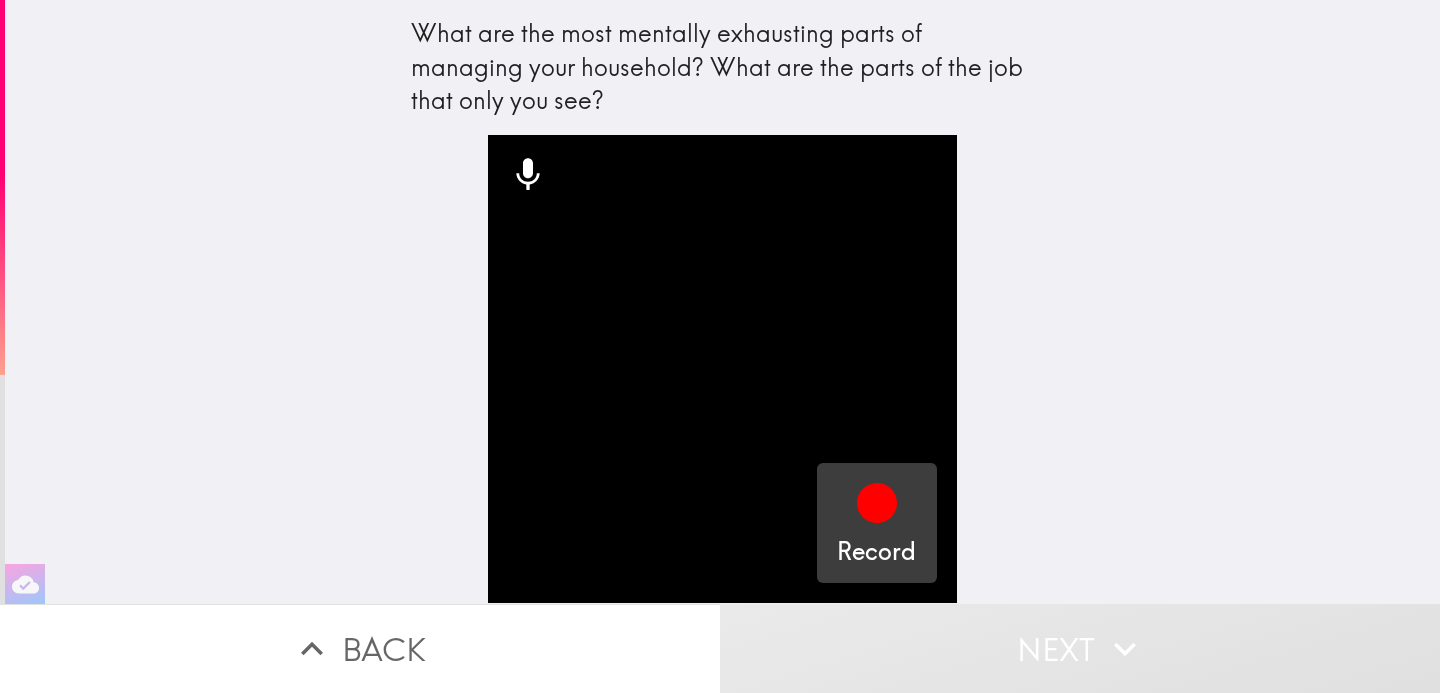 click 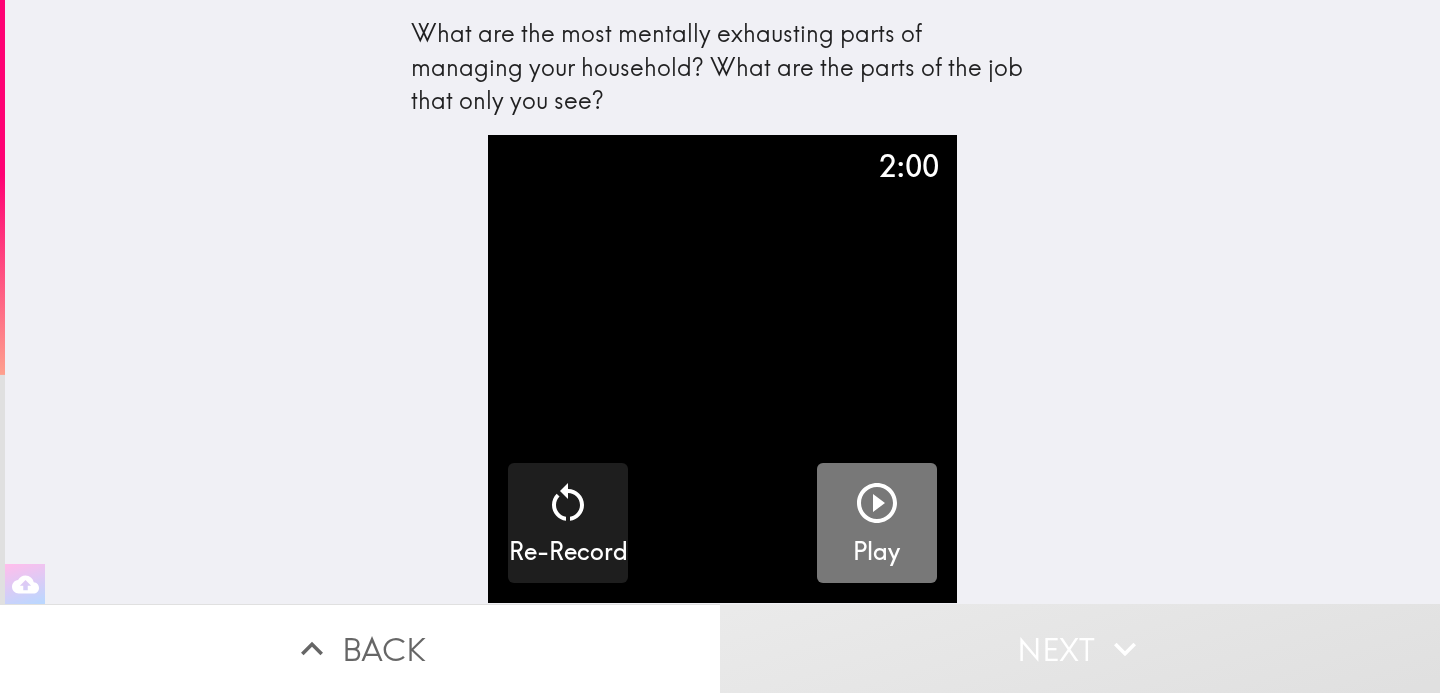 click 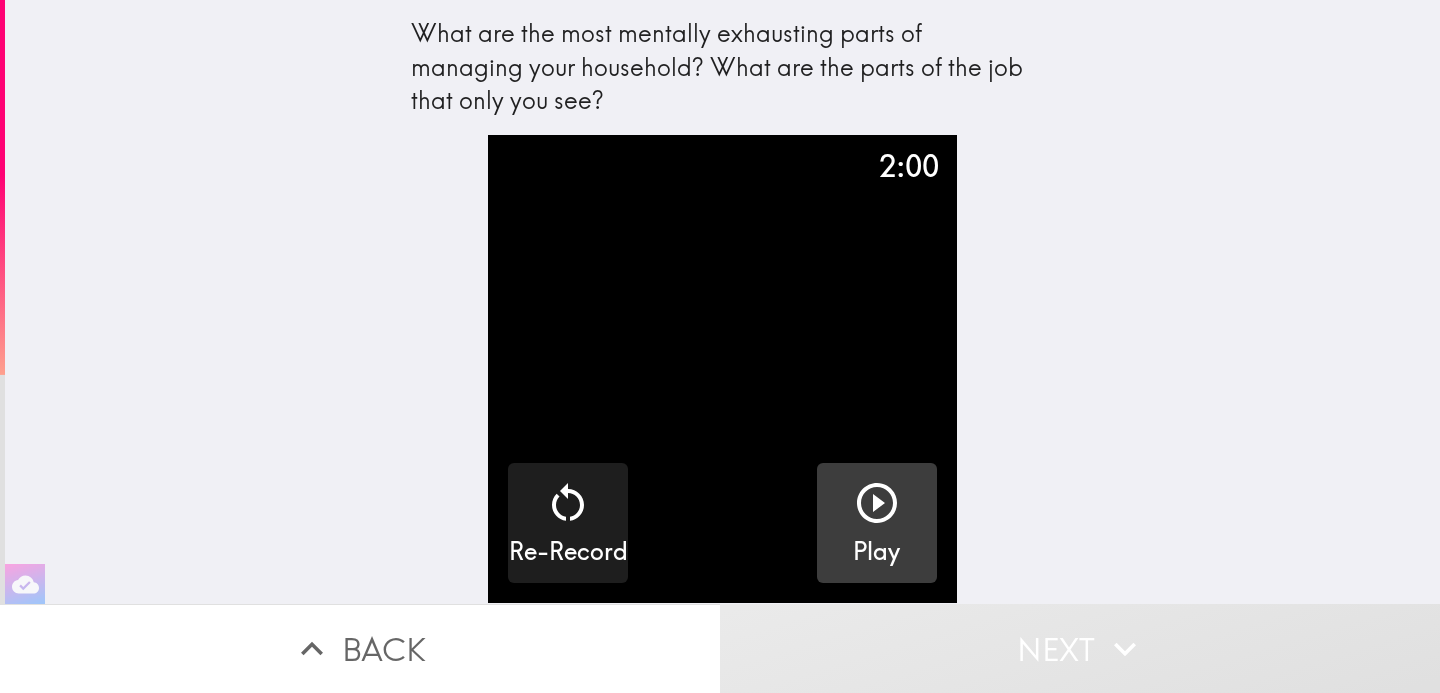 click on "Next" at bounding box center (1080, 648) 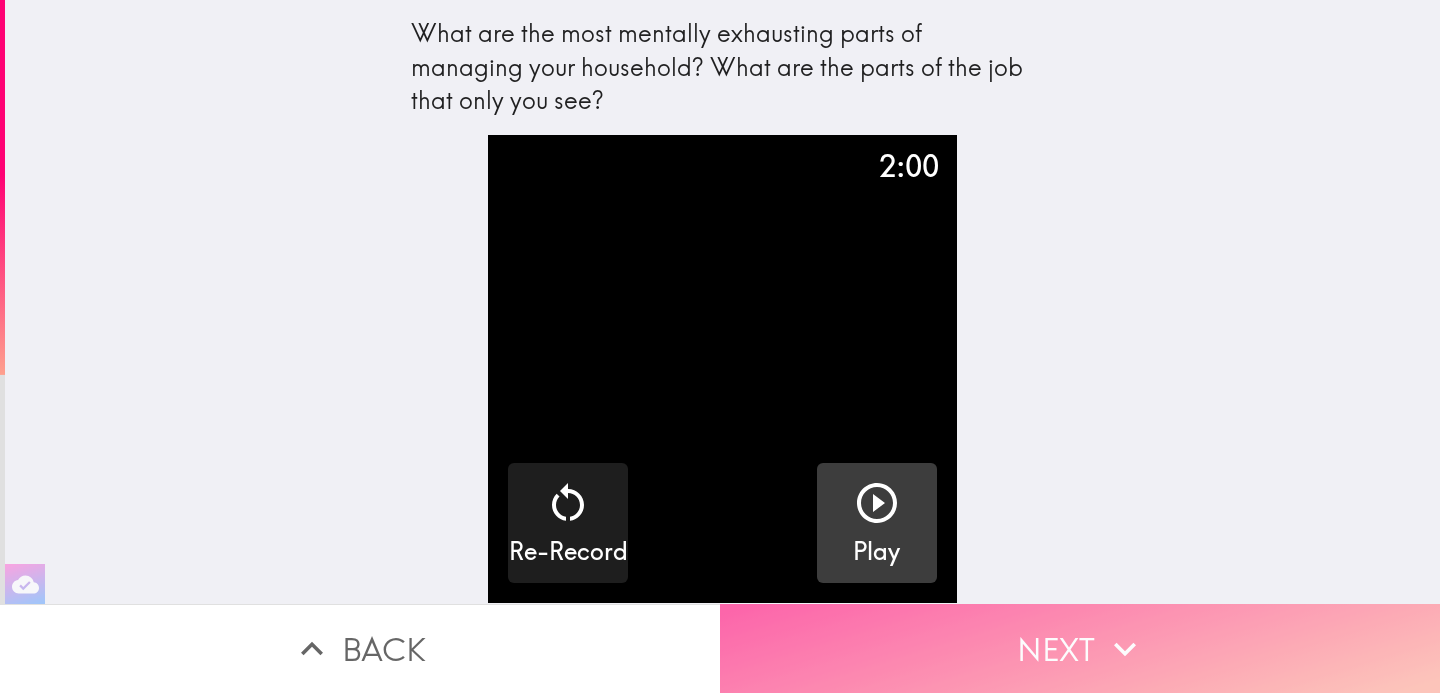 click on "Next" at bounding box center (1080, 648) 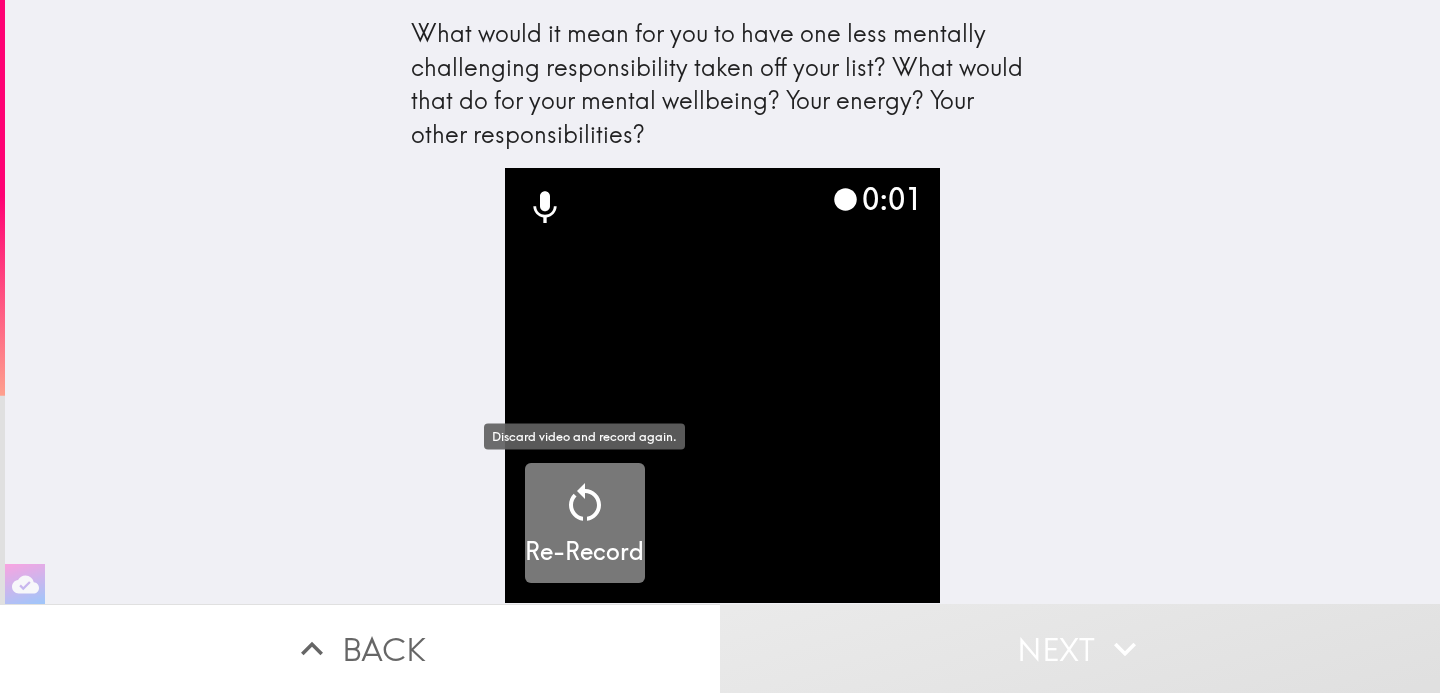 click 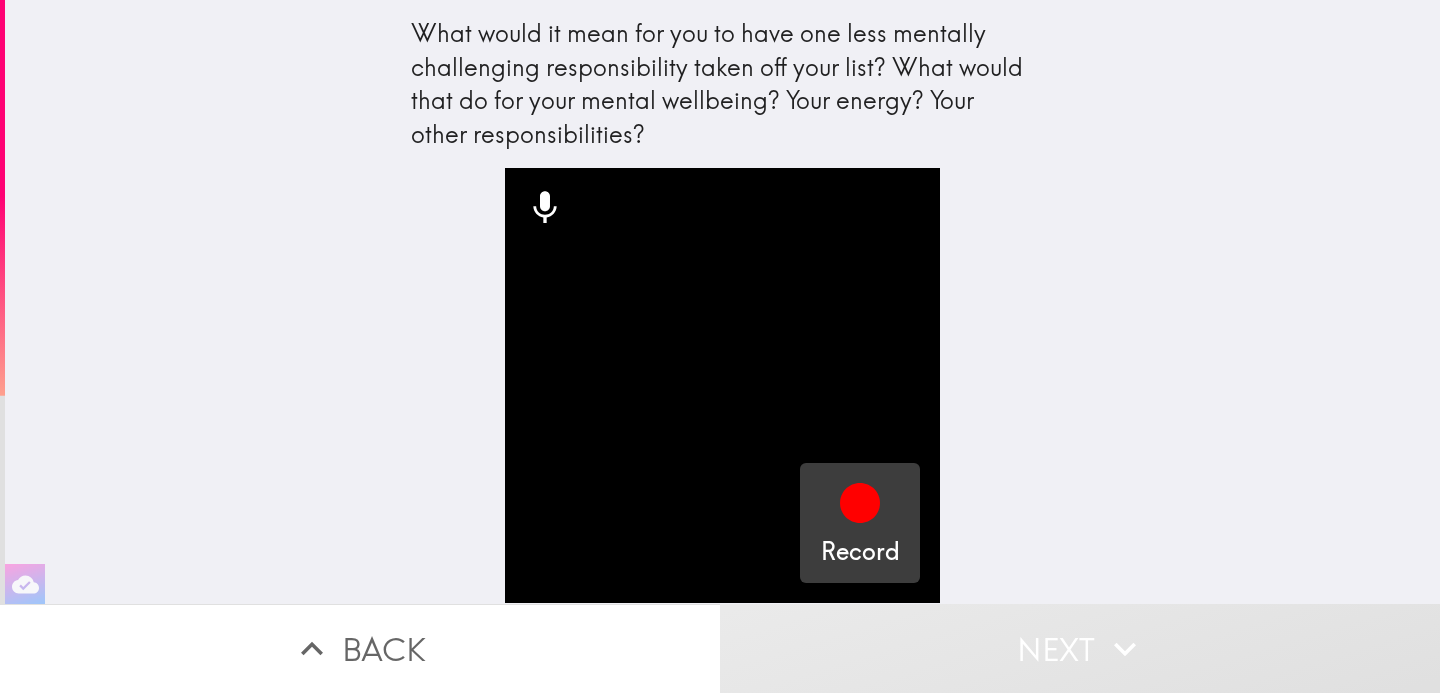 click 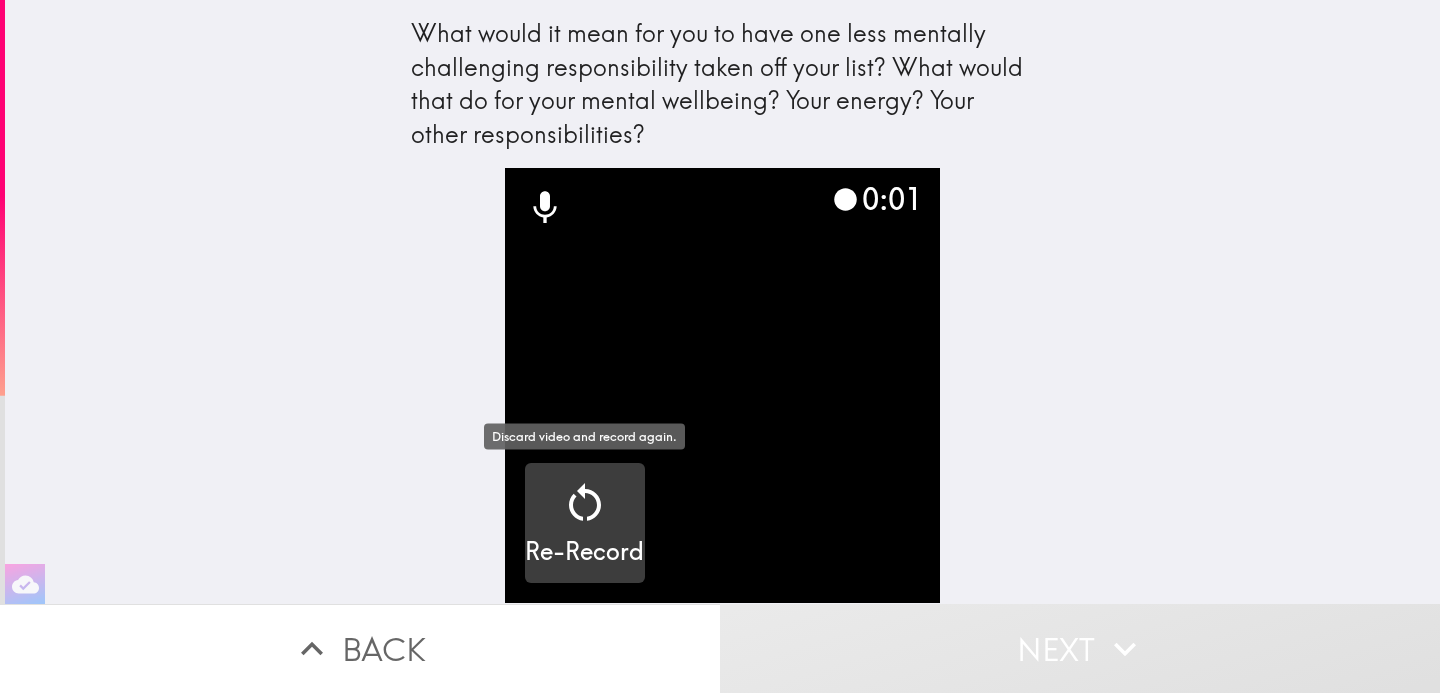 click 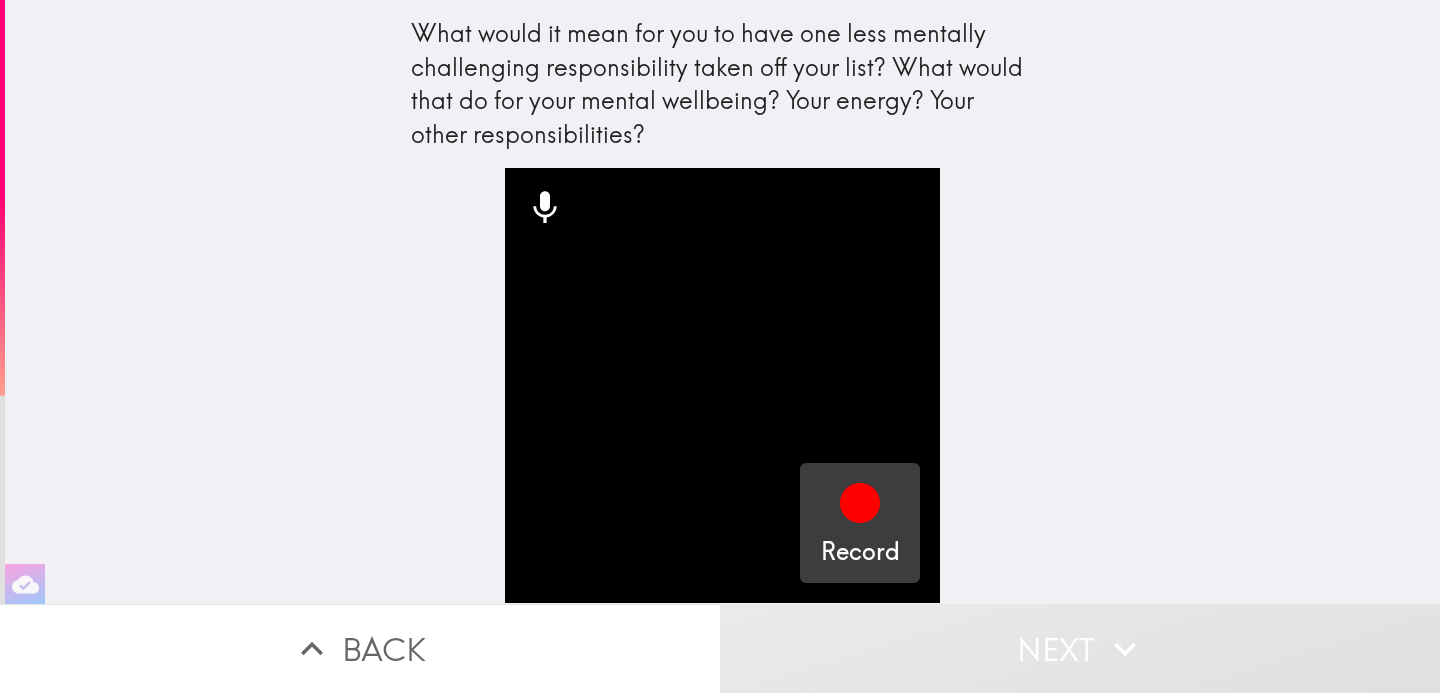 click 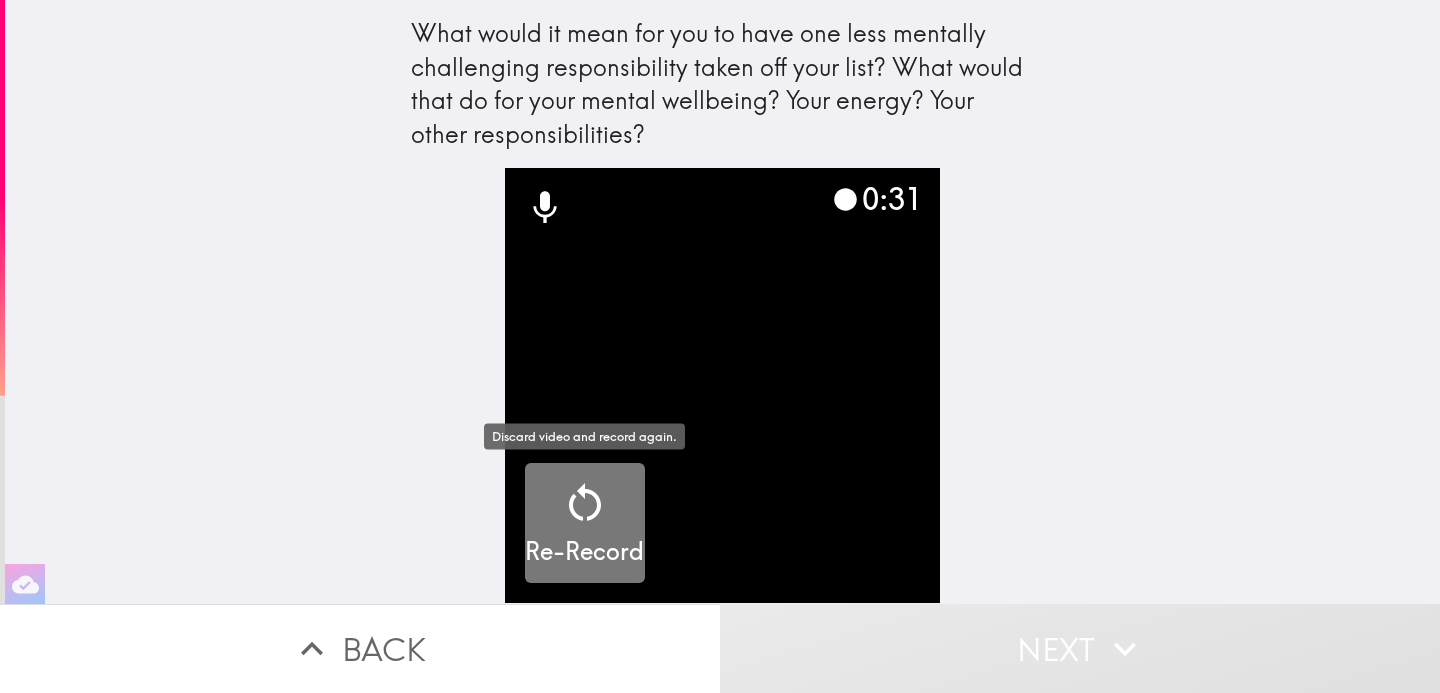 click on "Re-Record" at bounding box center [584, 524] 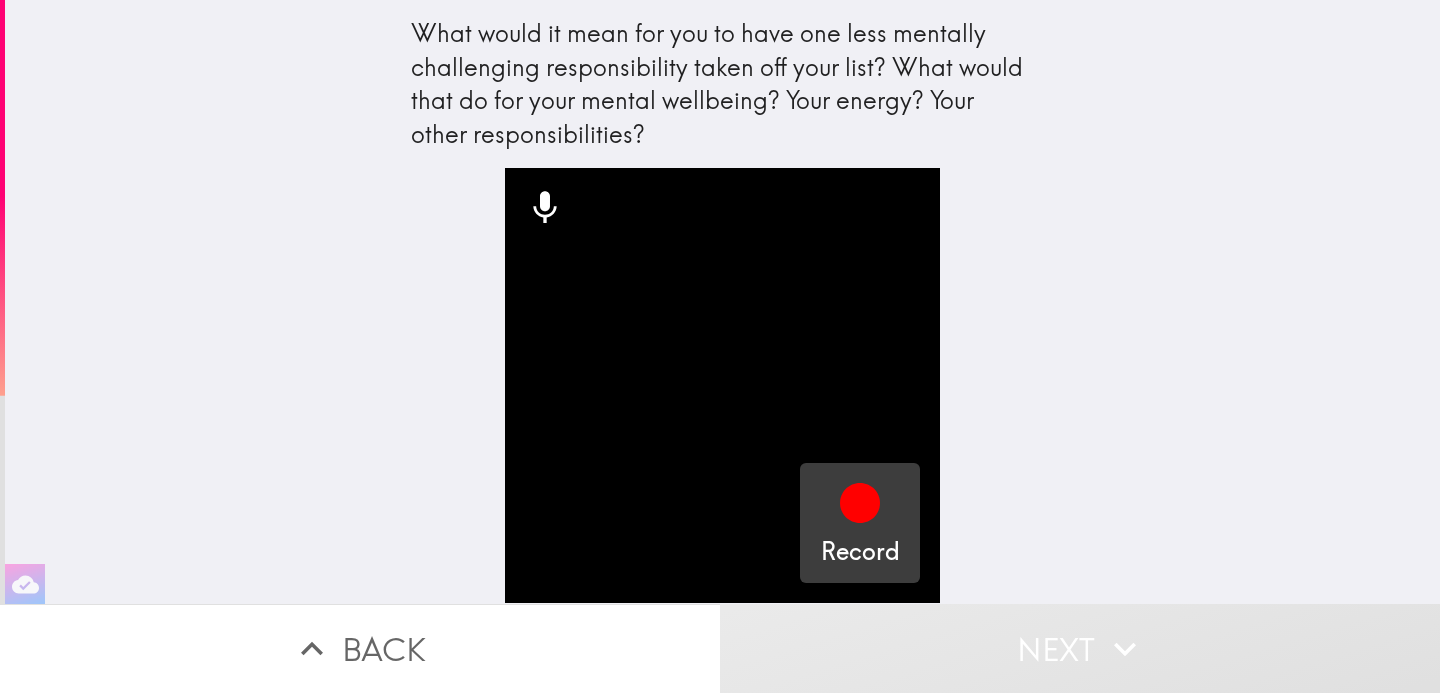 click on "Record" at bounding box center (860, 524) 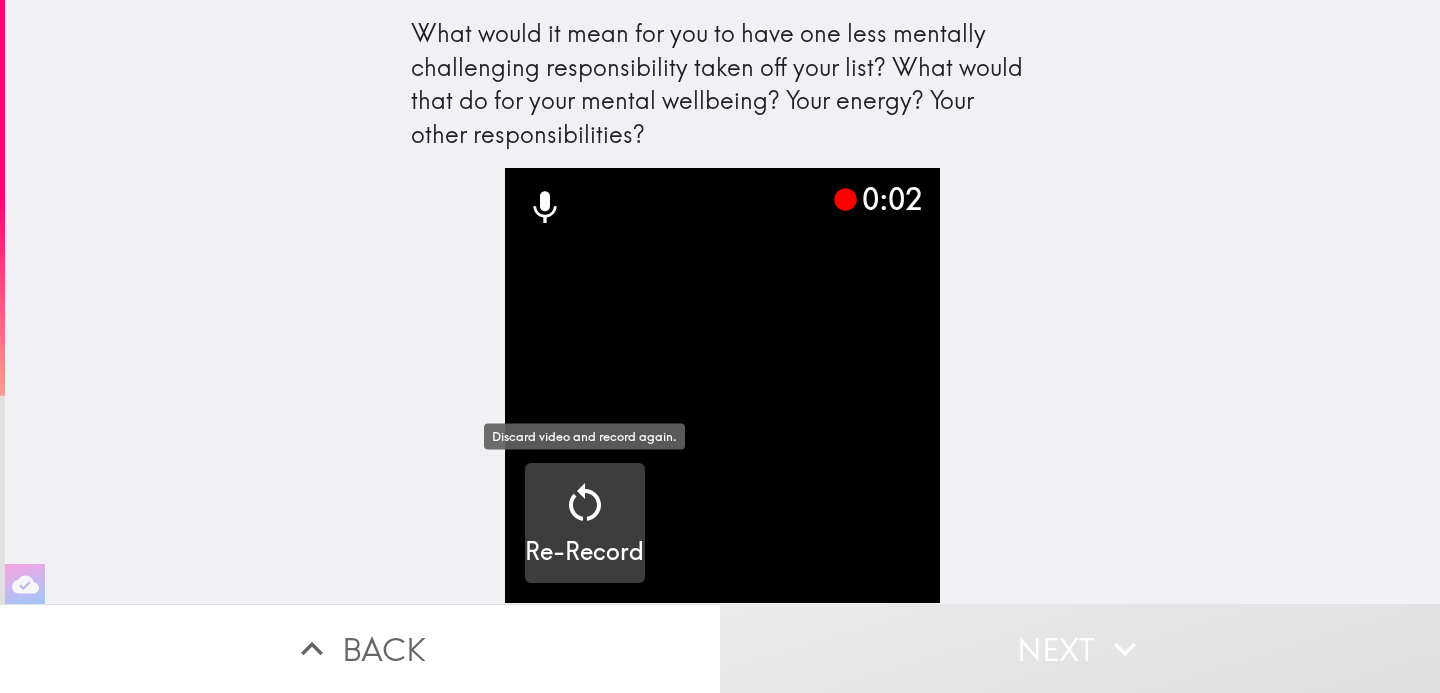 click 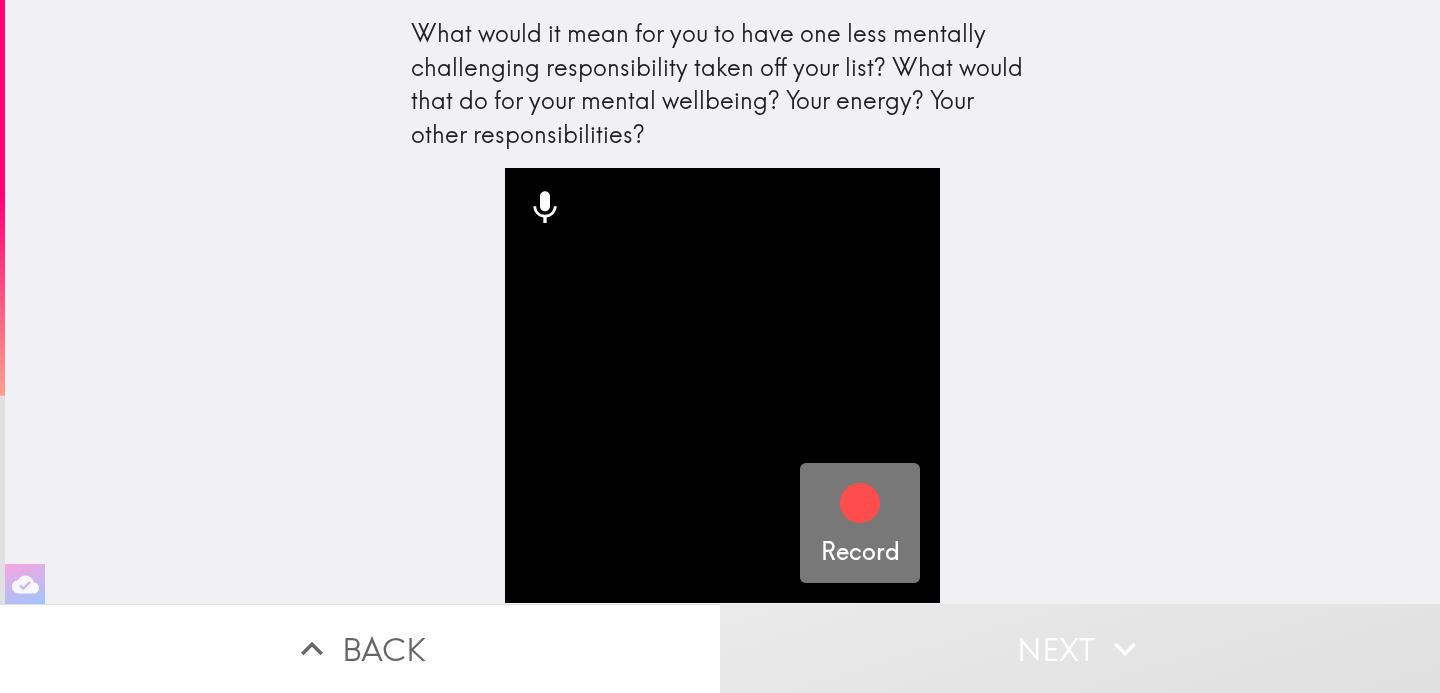 click 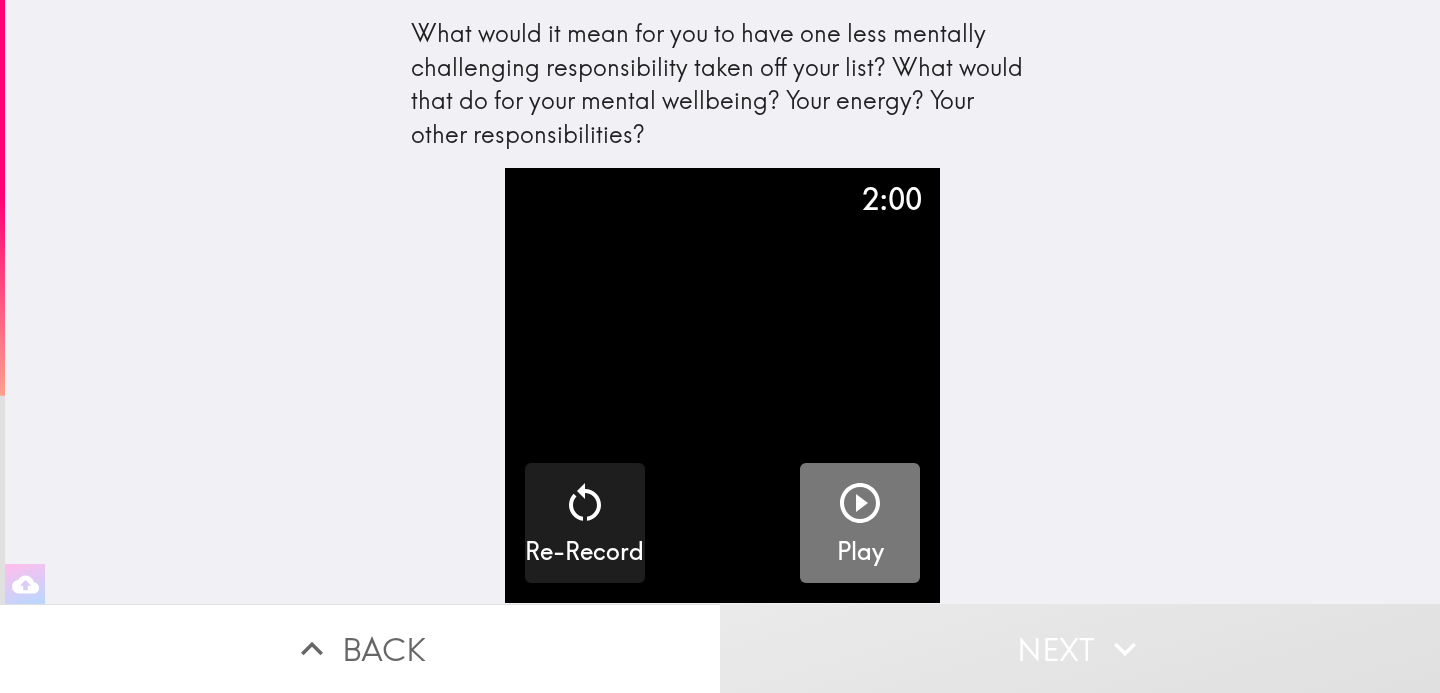 click on "Play" at bounding box center (860, 523) 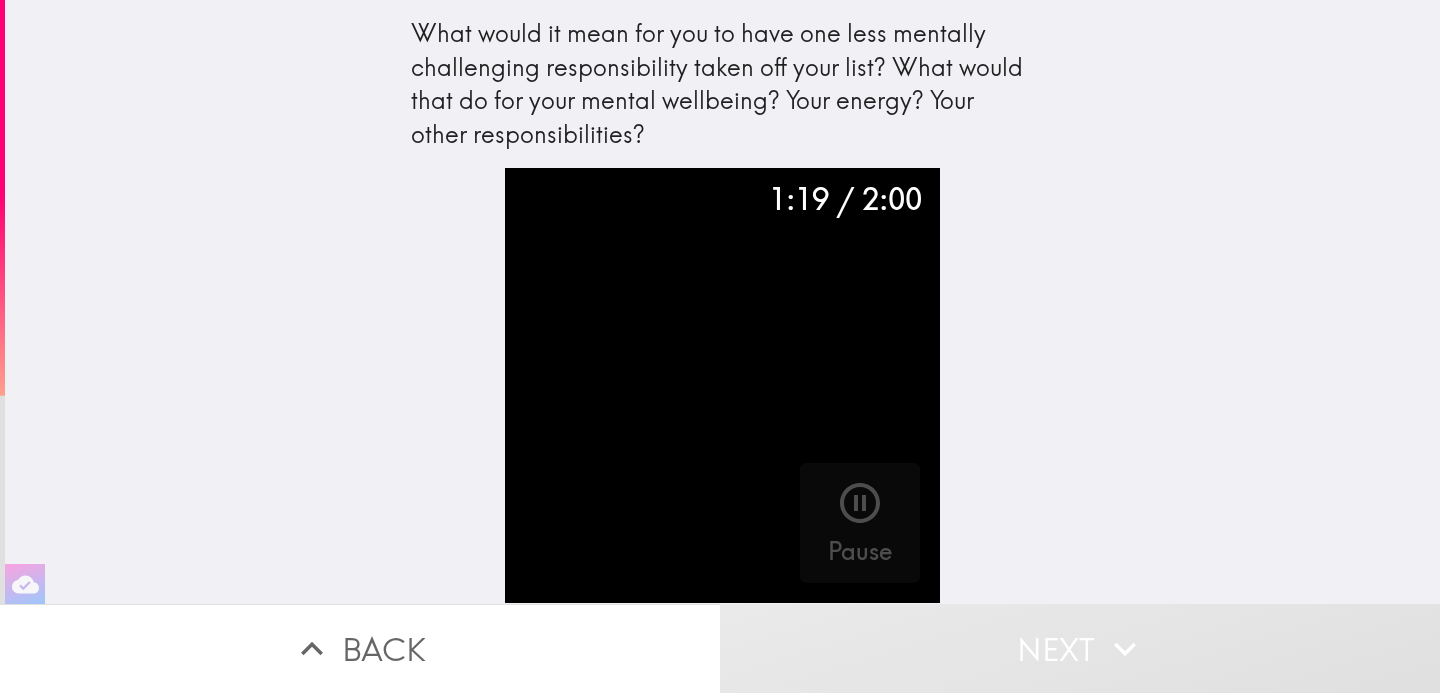 click on "Next" at bounding box center (1080, 648) 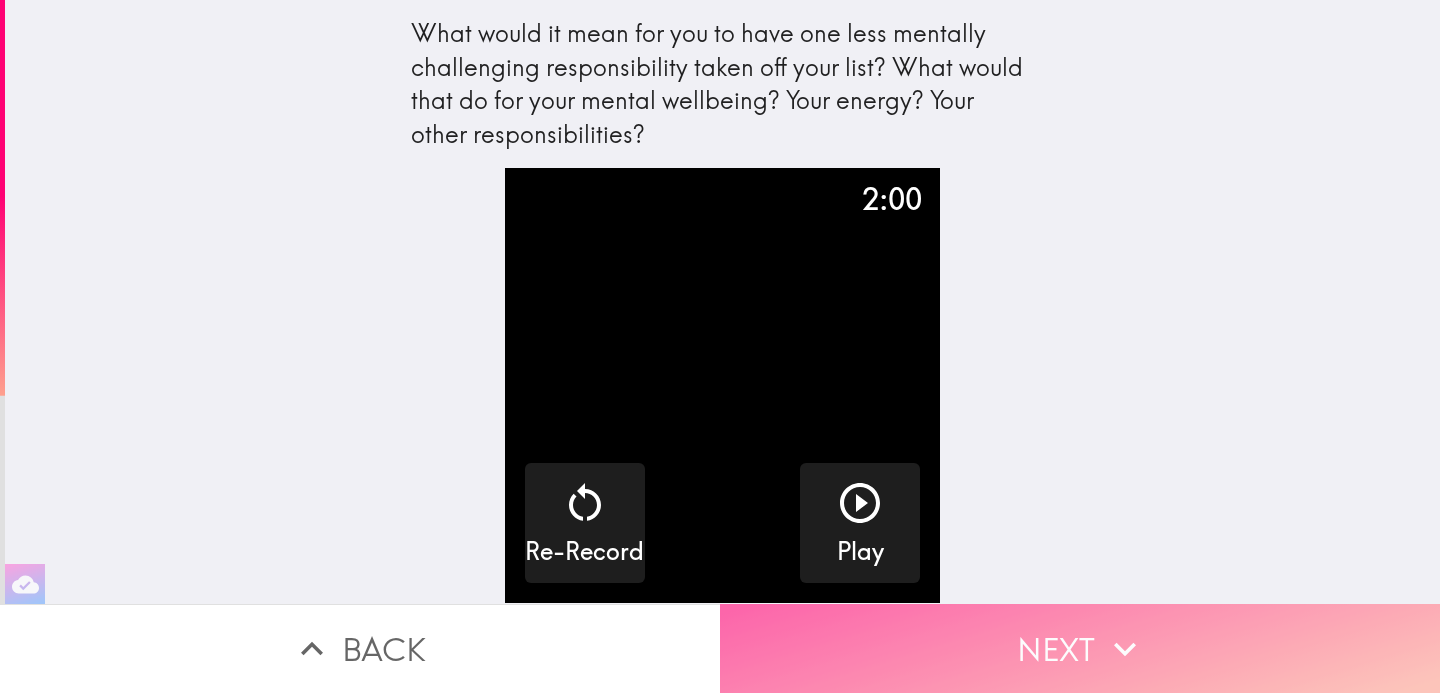 click on "Next" at bounding box center [1080, 648] 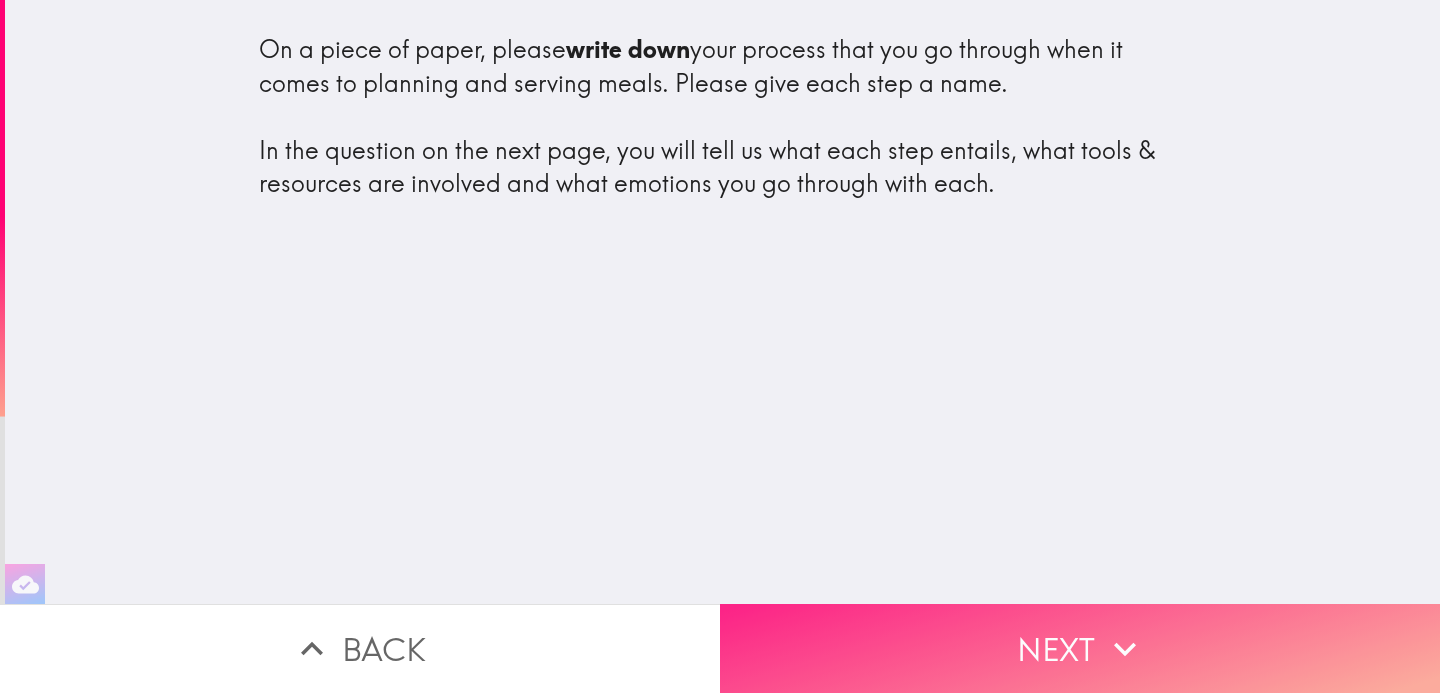 click on "Next" at bounding box center (1080, 648) 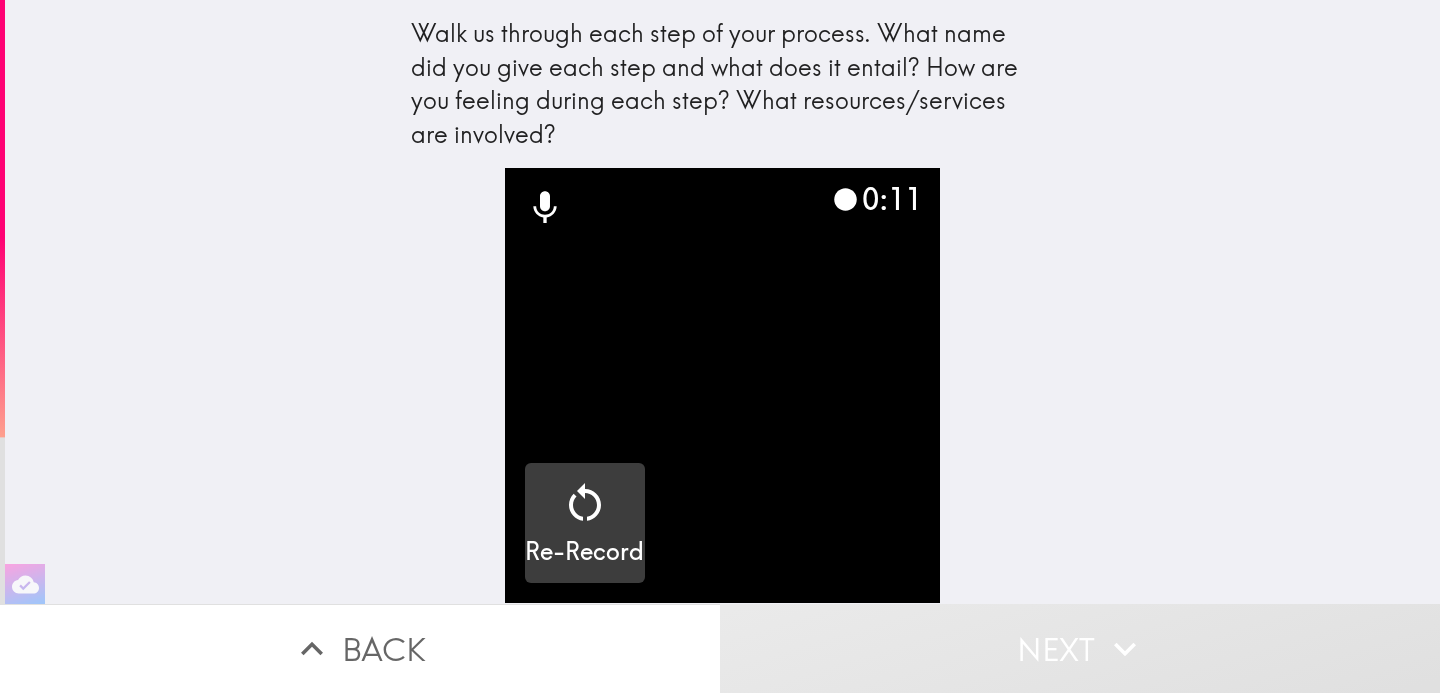 click 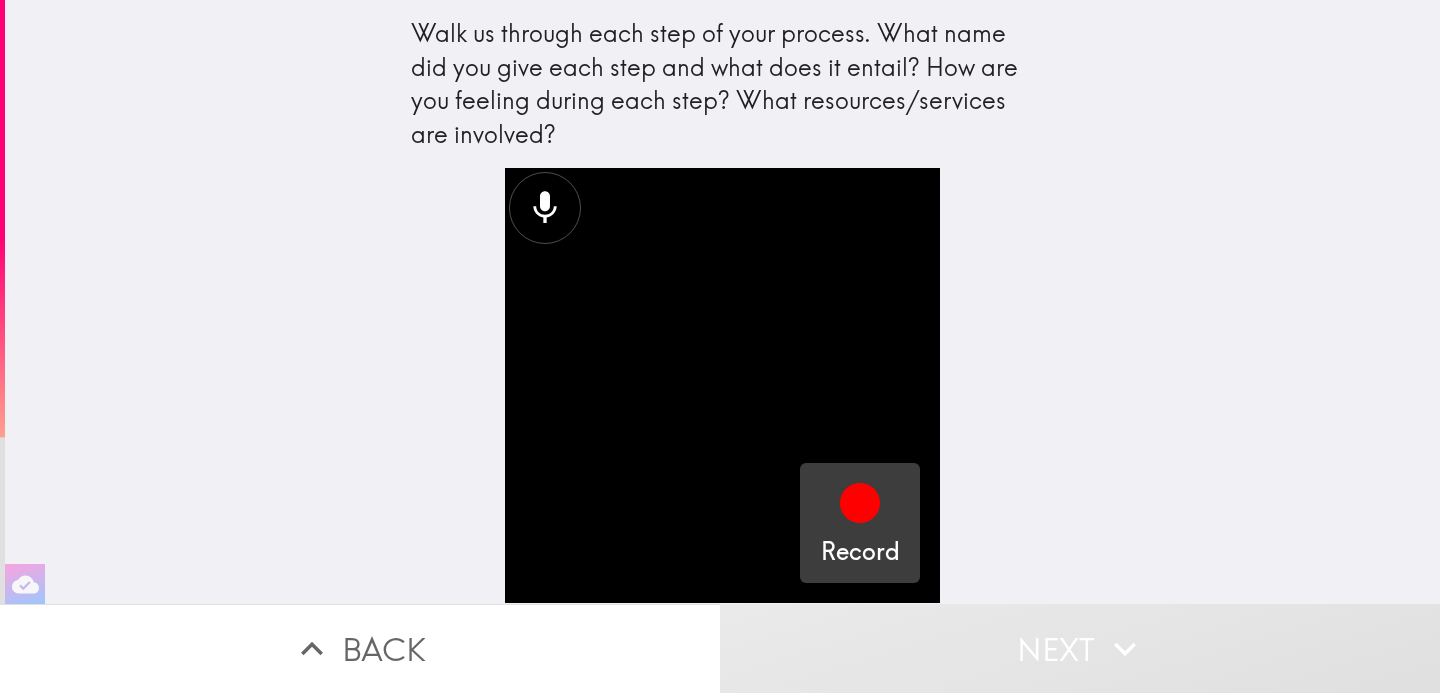 click 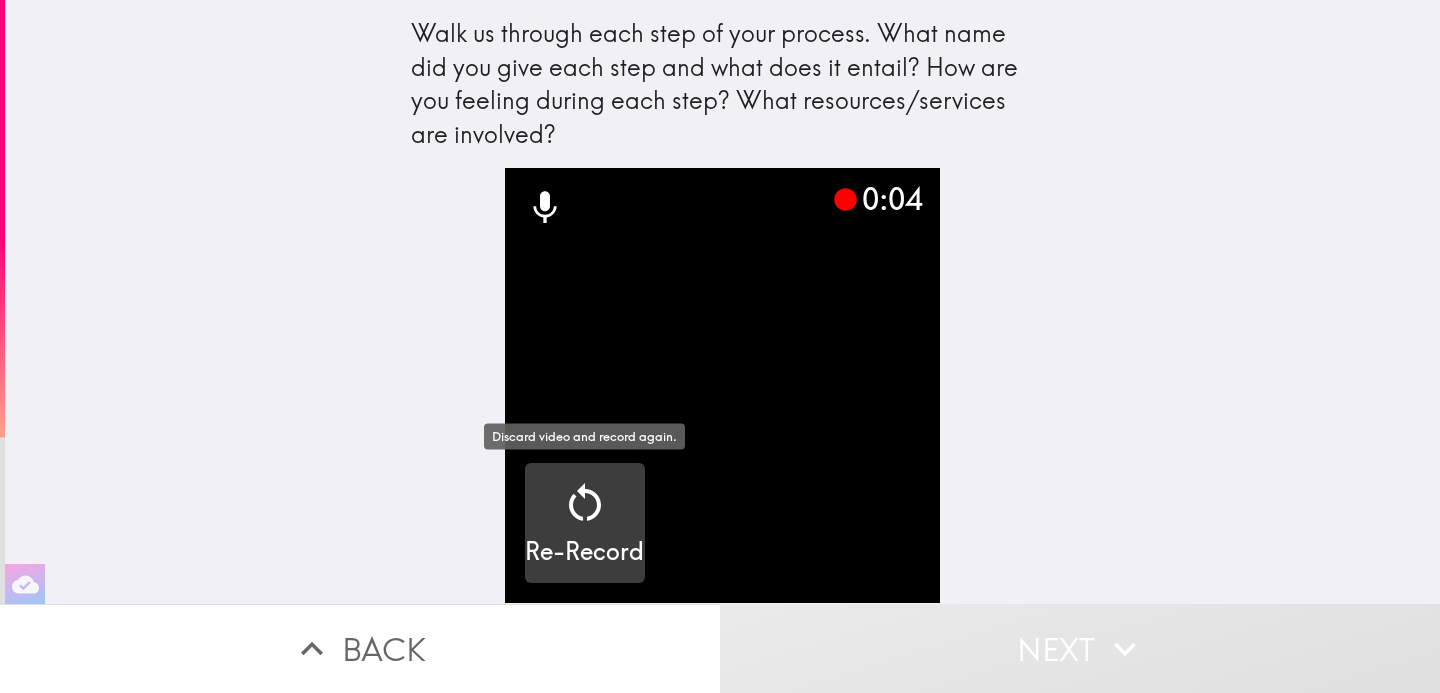 click 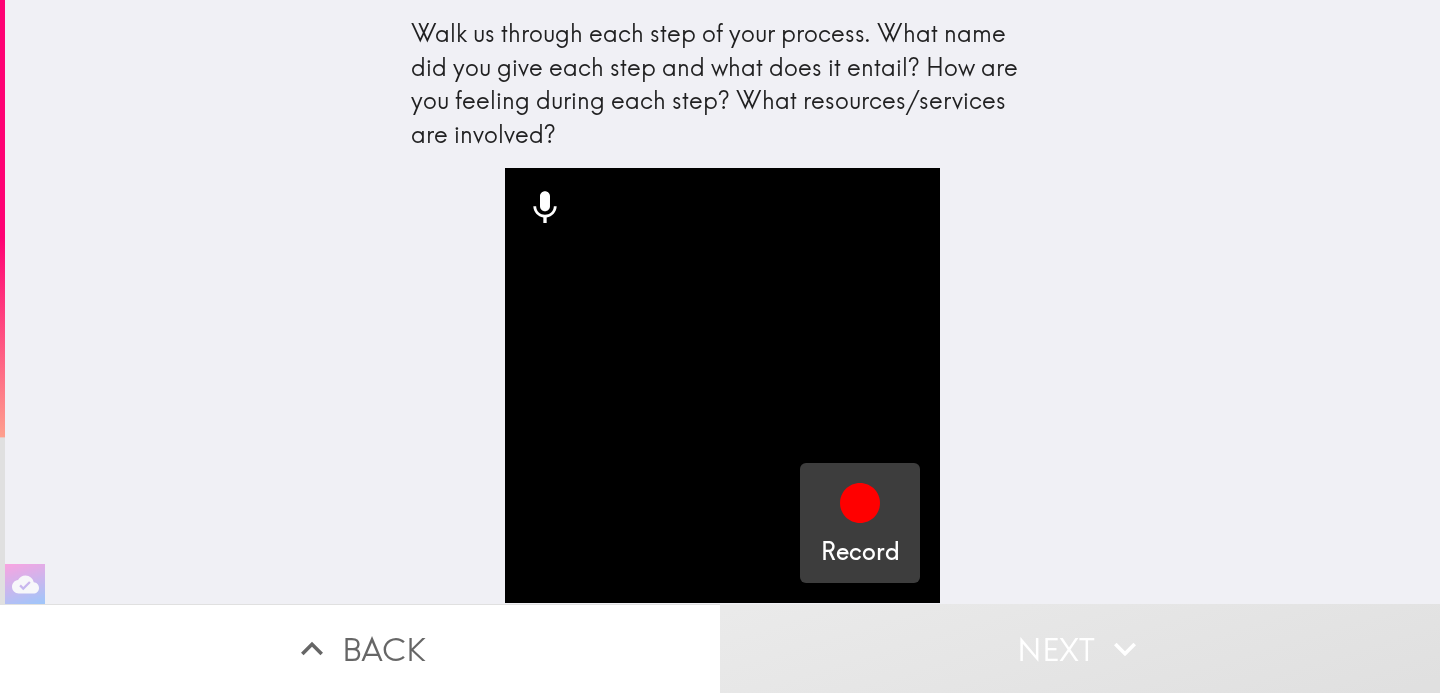 click 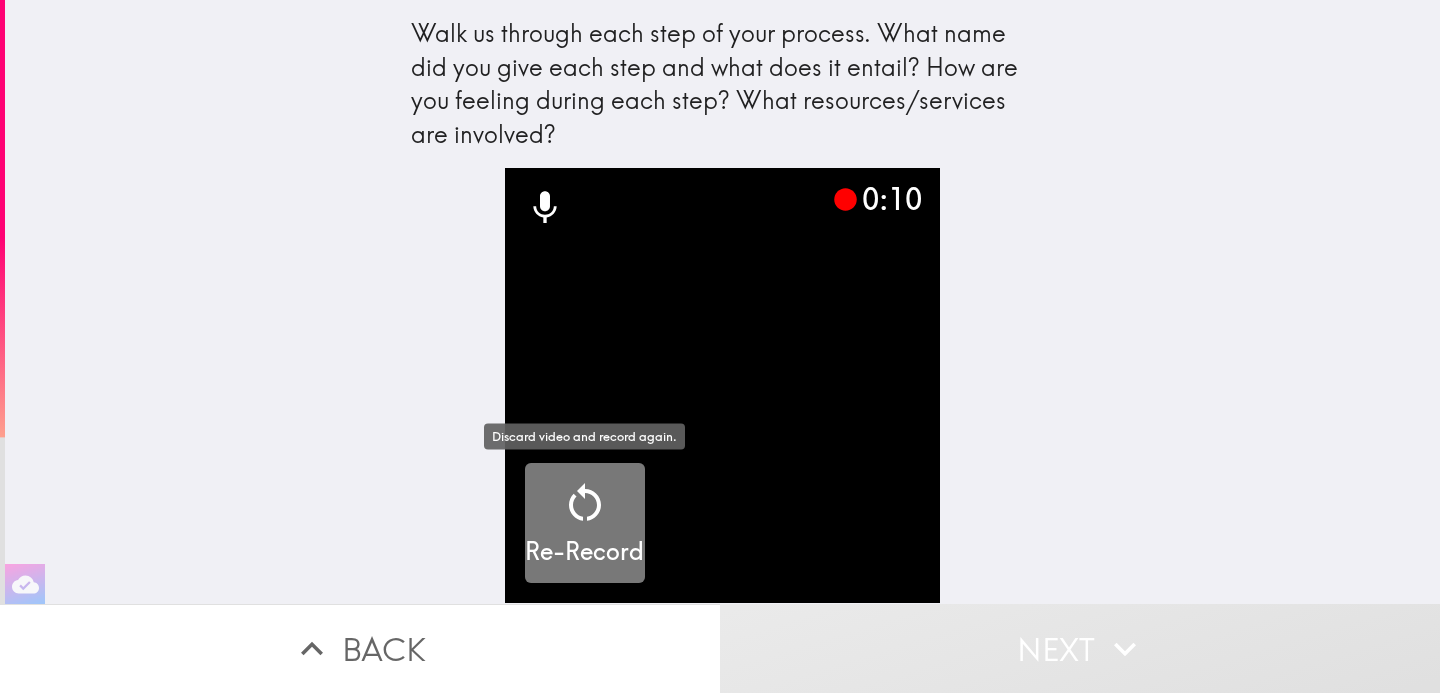 click 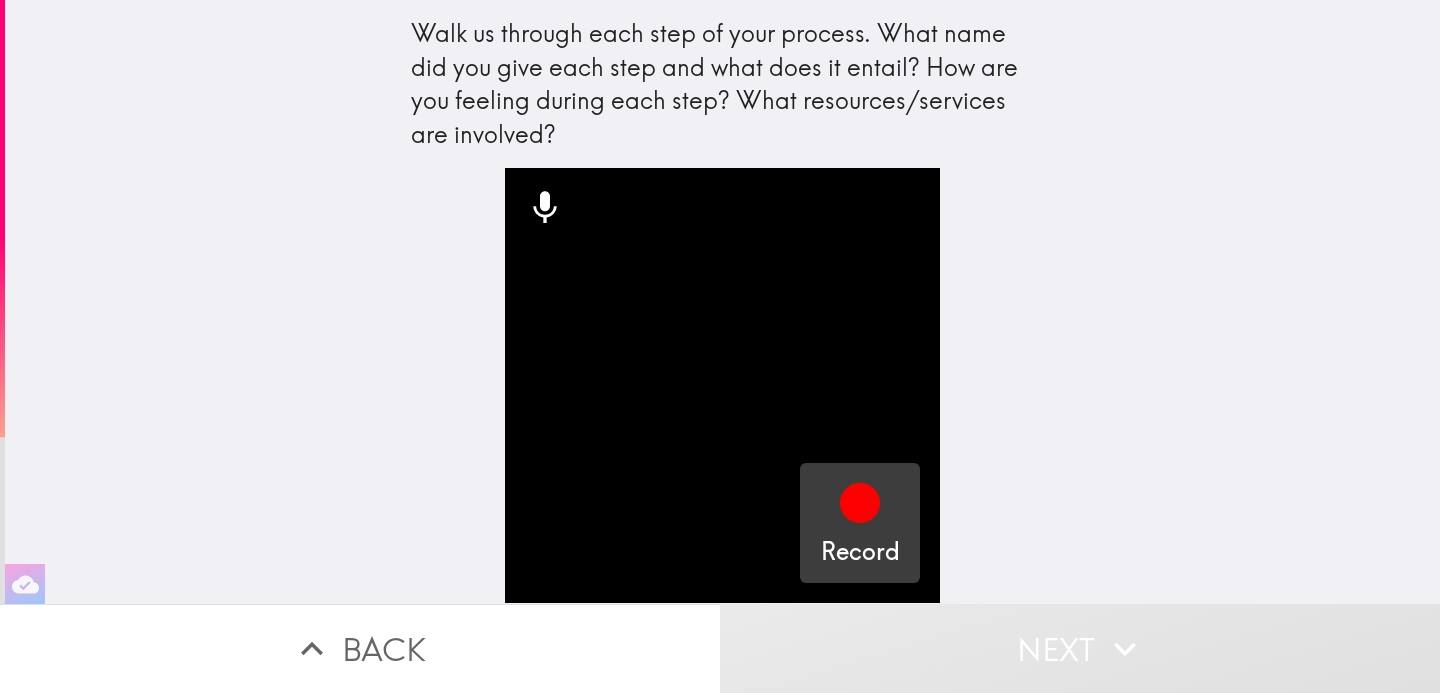 click on "Record" at bounding box center (860, 524) 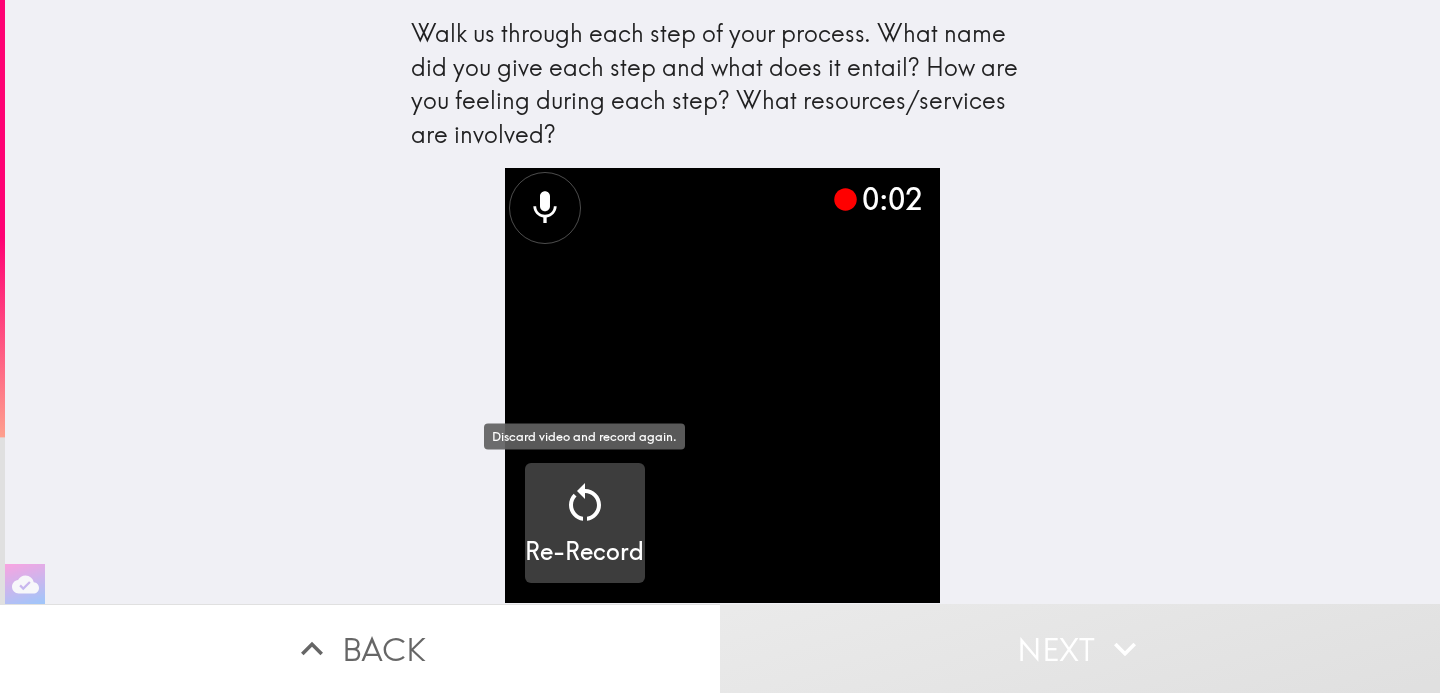 click 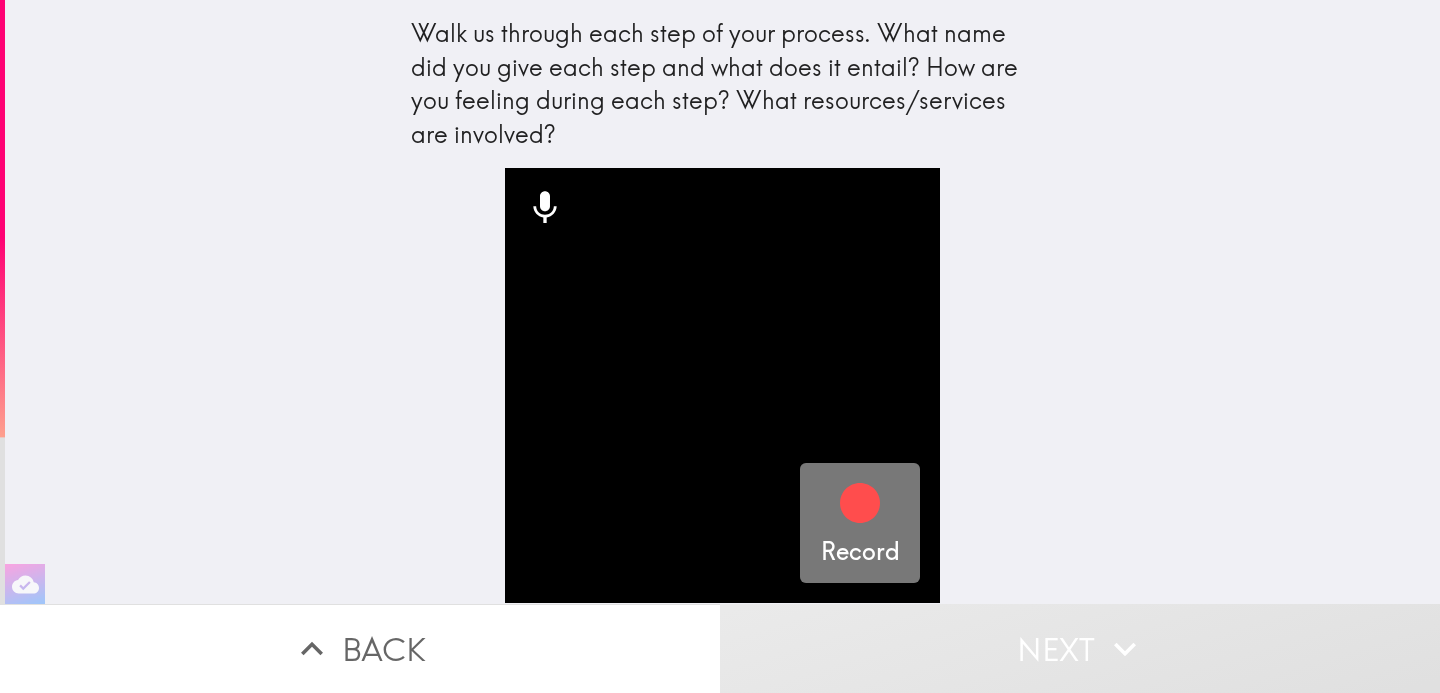 click on "Record" at bounding box center [860, 523] 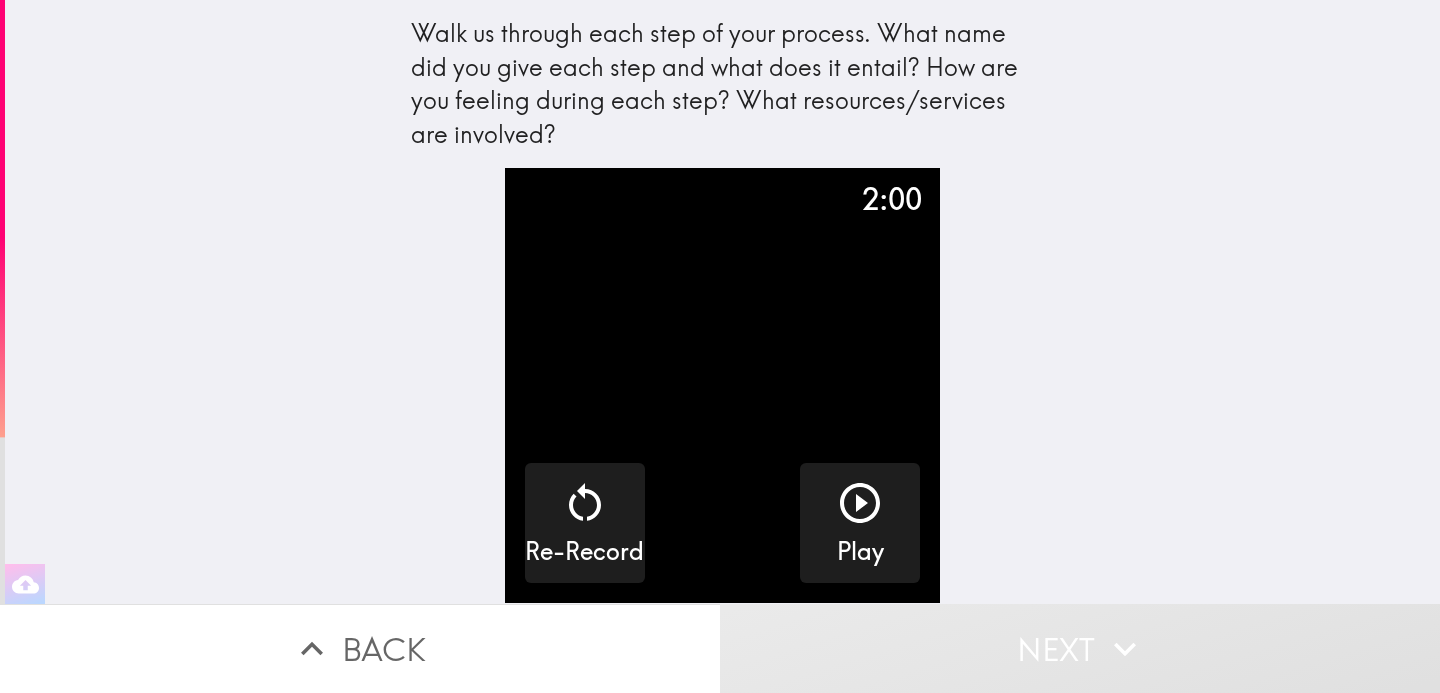click on "Next" at bounding box center [1080, 648] 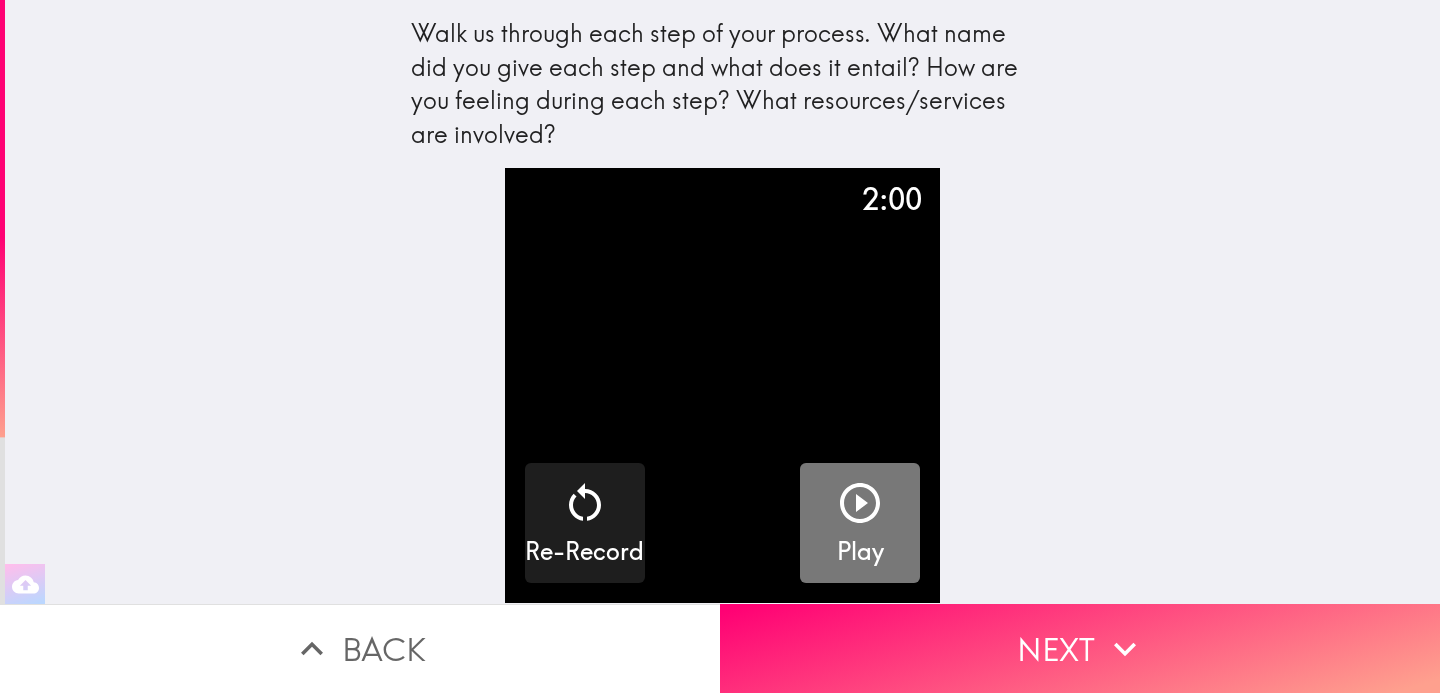 click 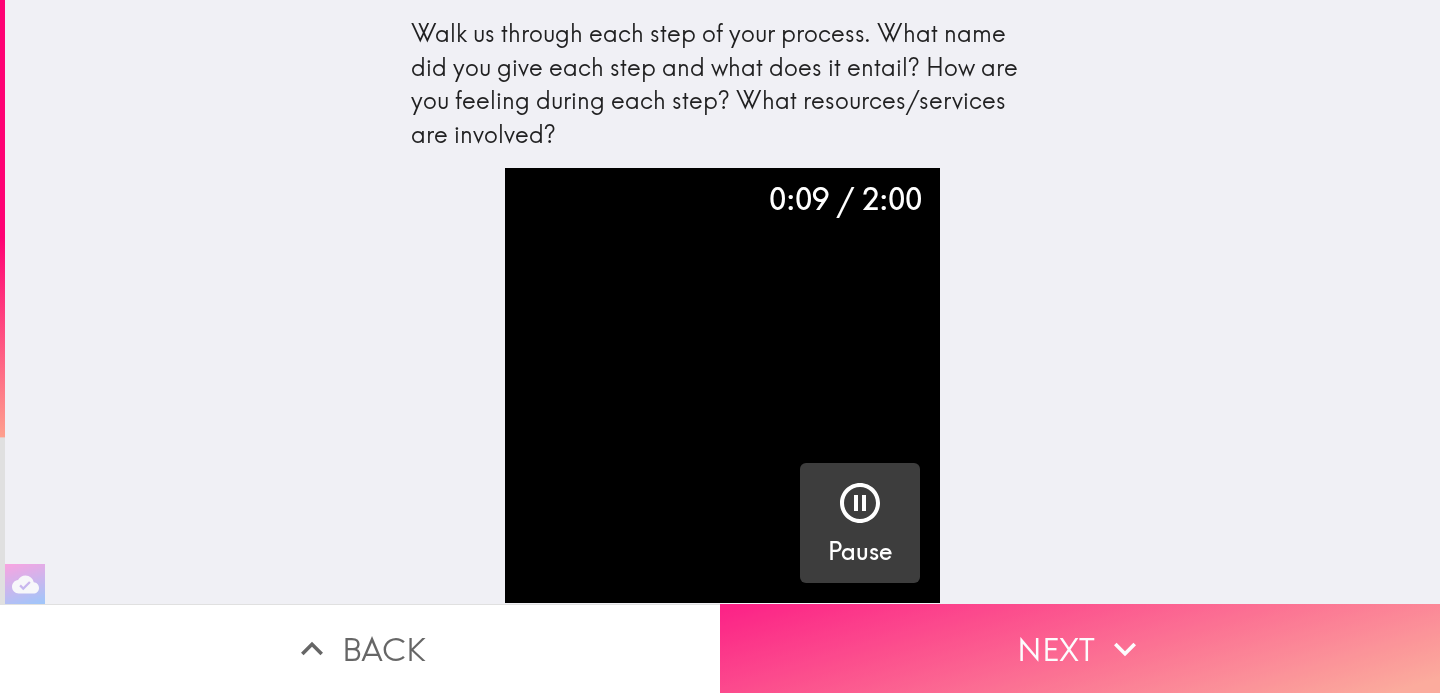 click on "Next" at bounding box center (1080, 648) 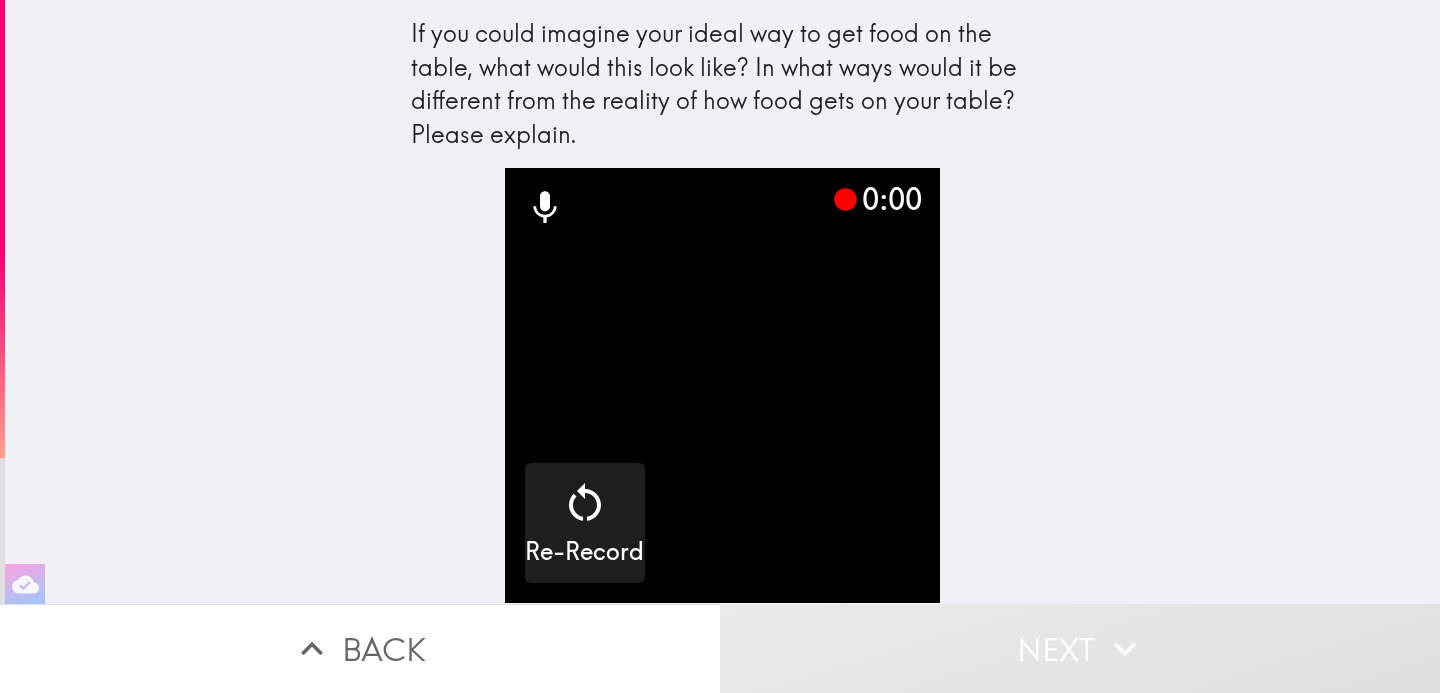 click at bounding box center (722, 385) 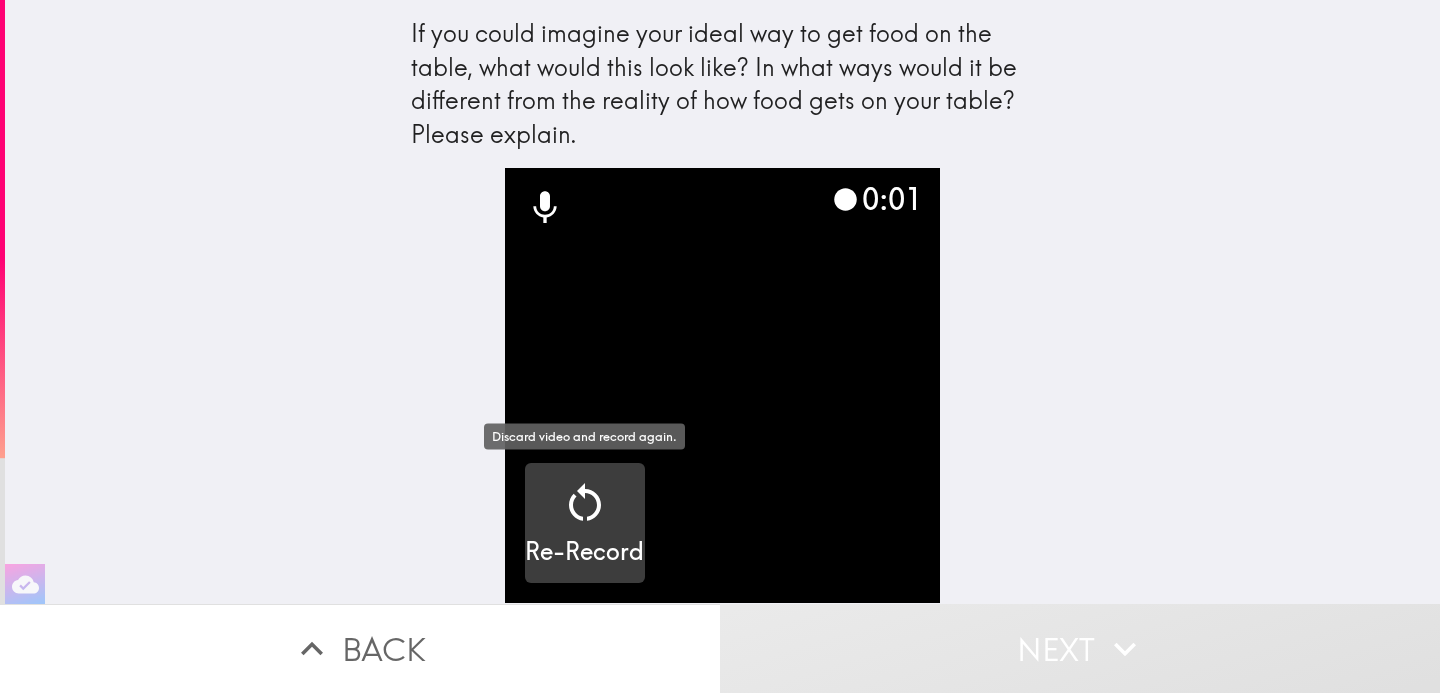 click on "Re-Record" at bounding box center (584, 524) 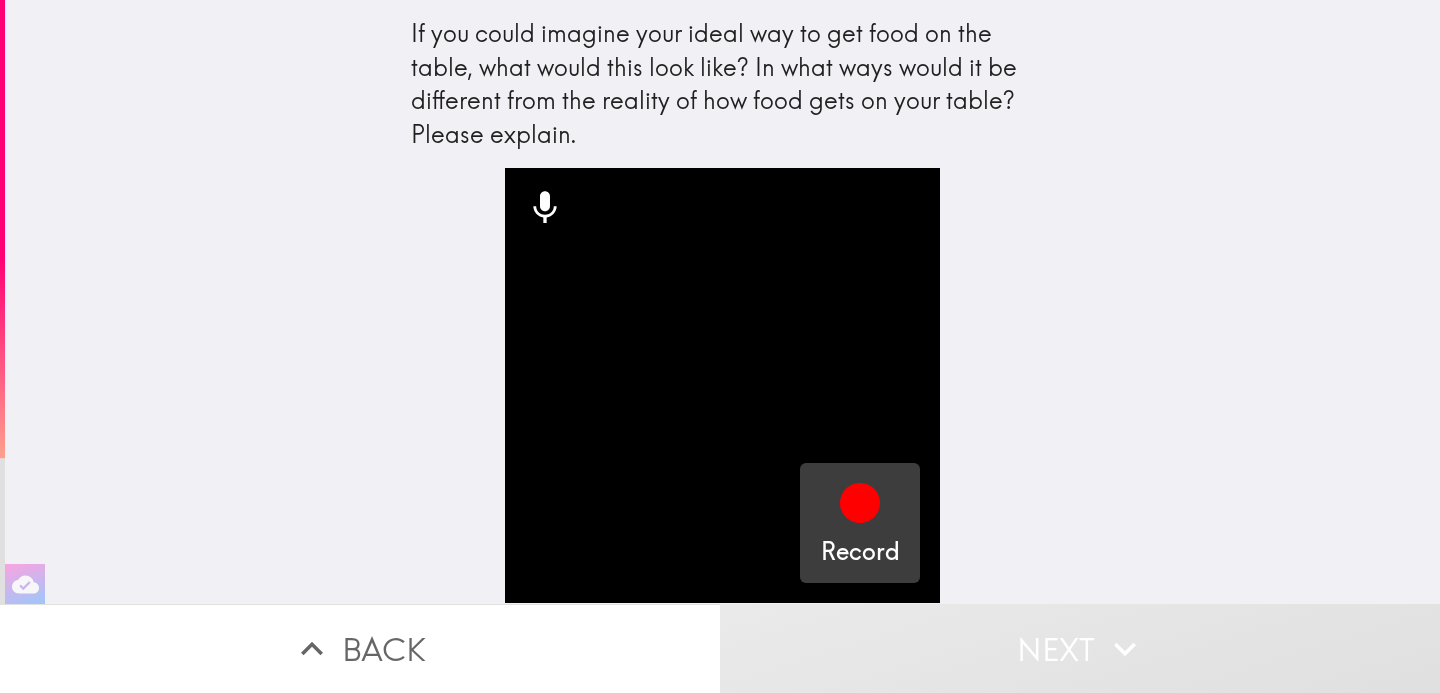 click 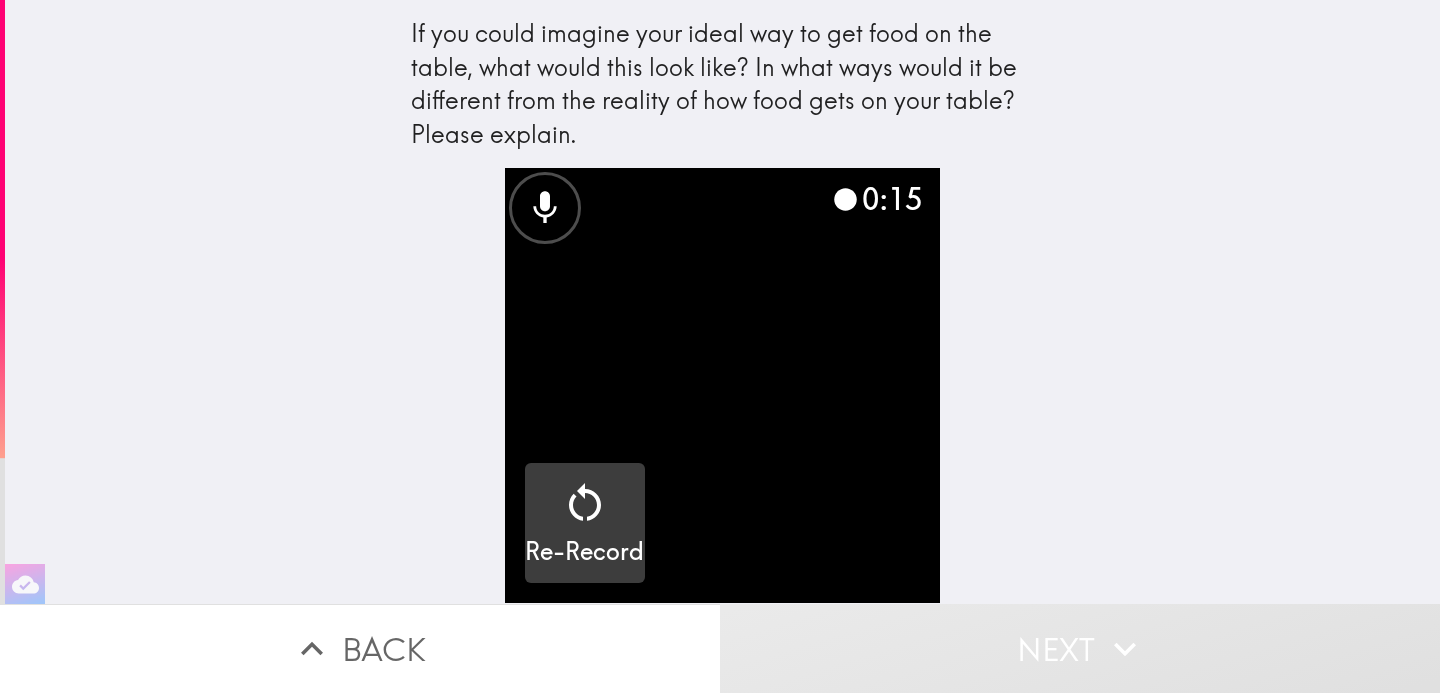 click on "Re-Record" at bounding box center [584, 552] 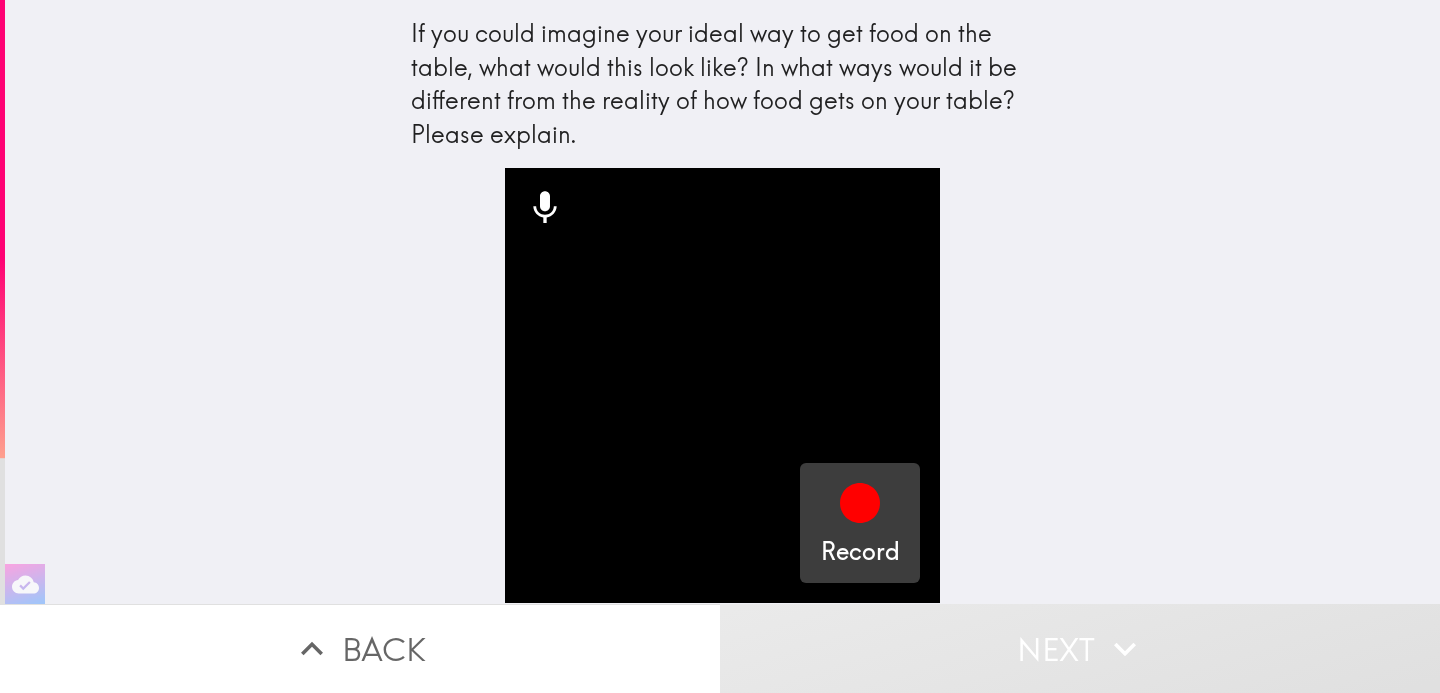 click 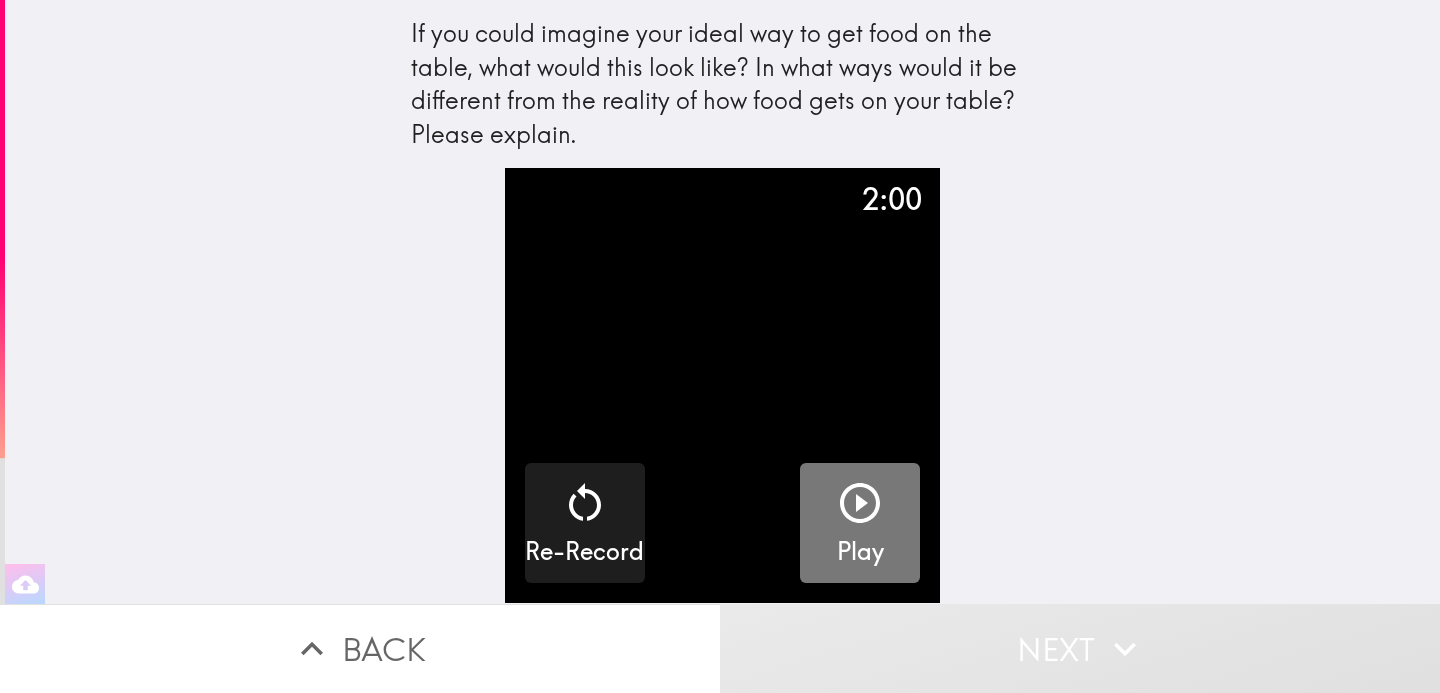 click 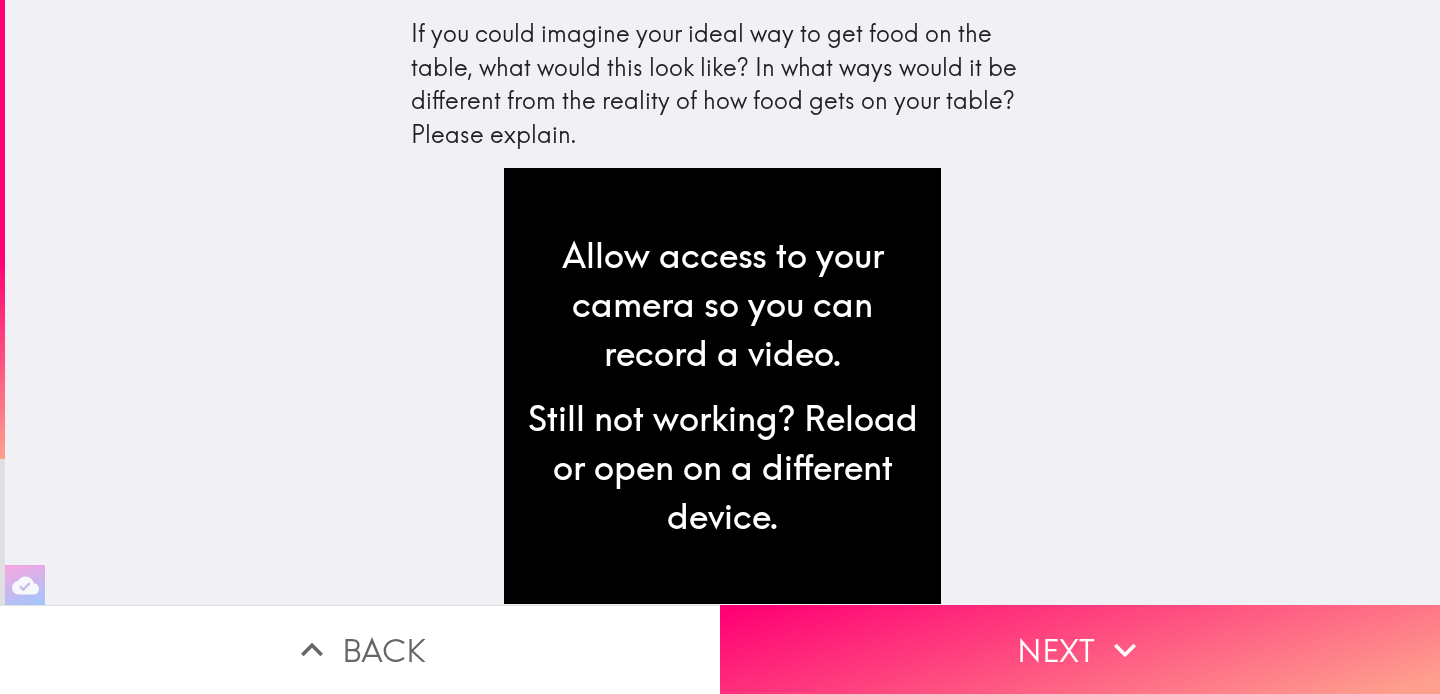 scroll, scrollTop: 0, scrollLeft: 0, axis: both 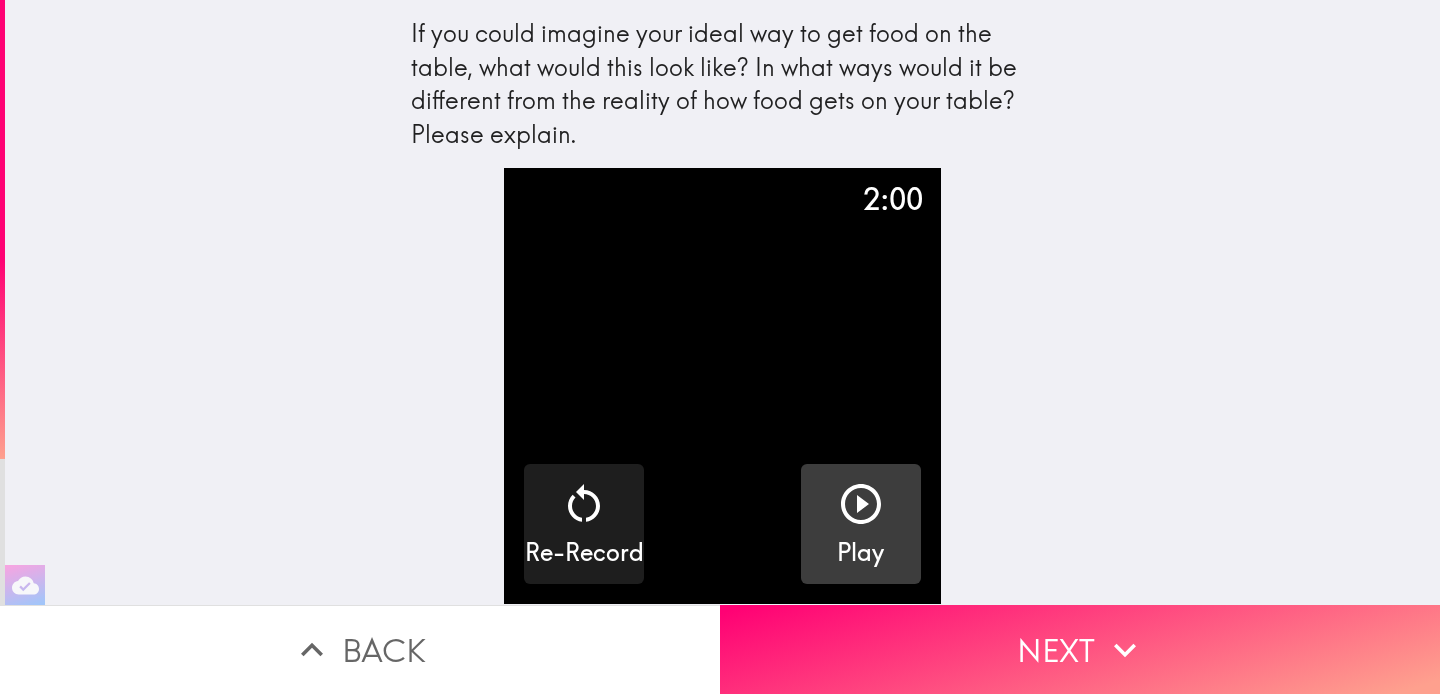click 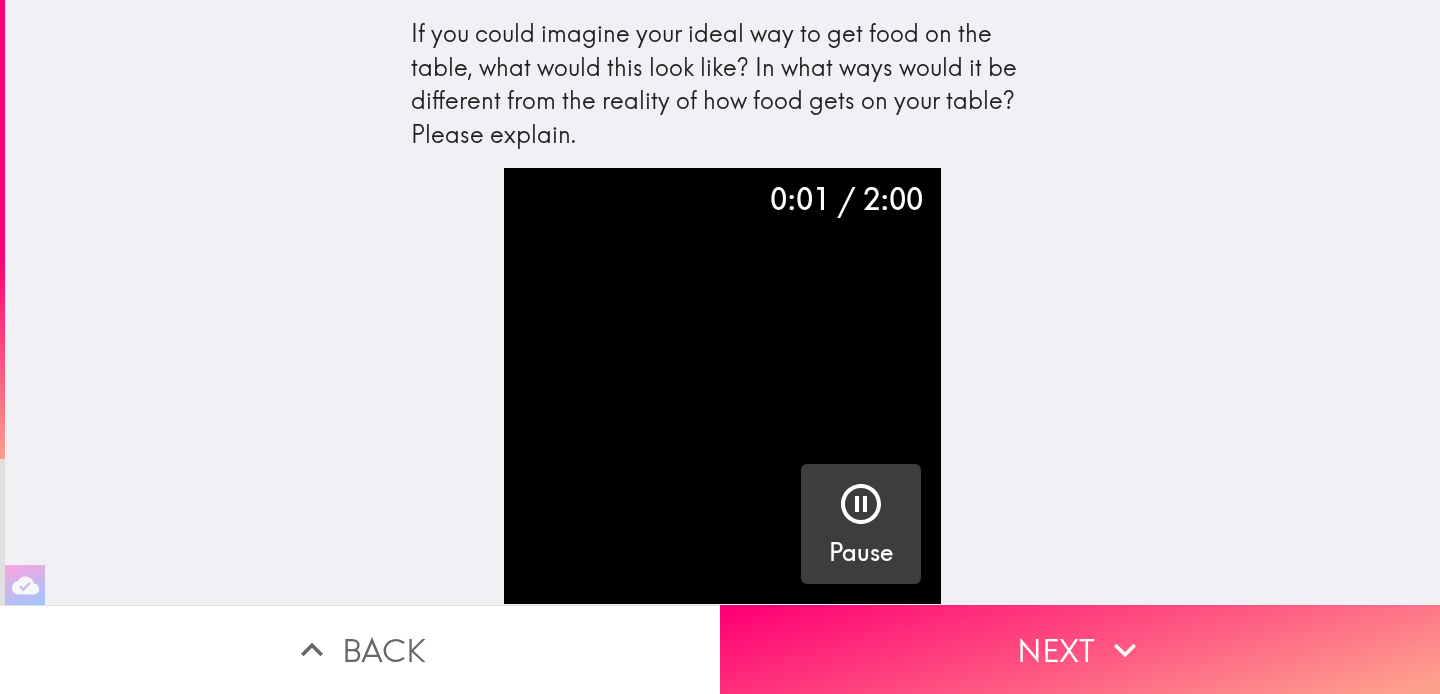 click 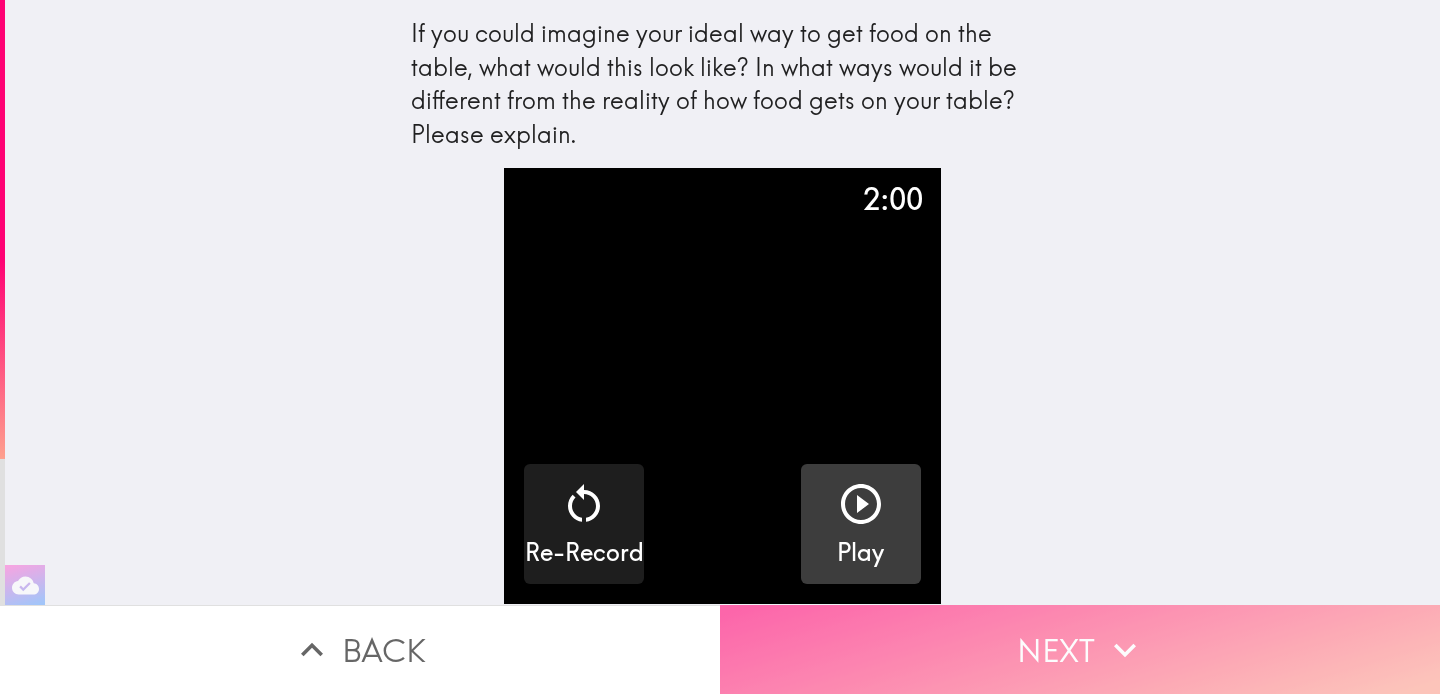 click on "Next" at bounding box center (1080, 649) 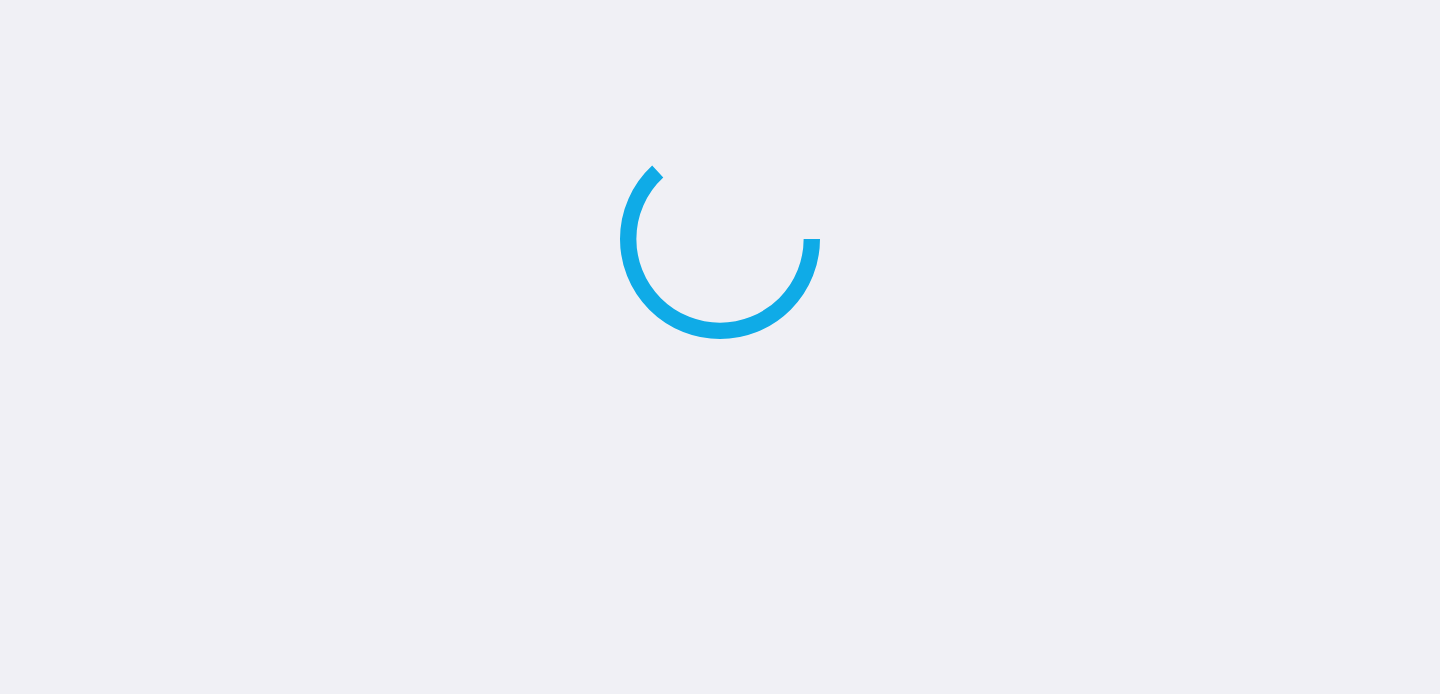 scroll, scrollTop: 0, scrollLeft: 0, axis: both 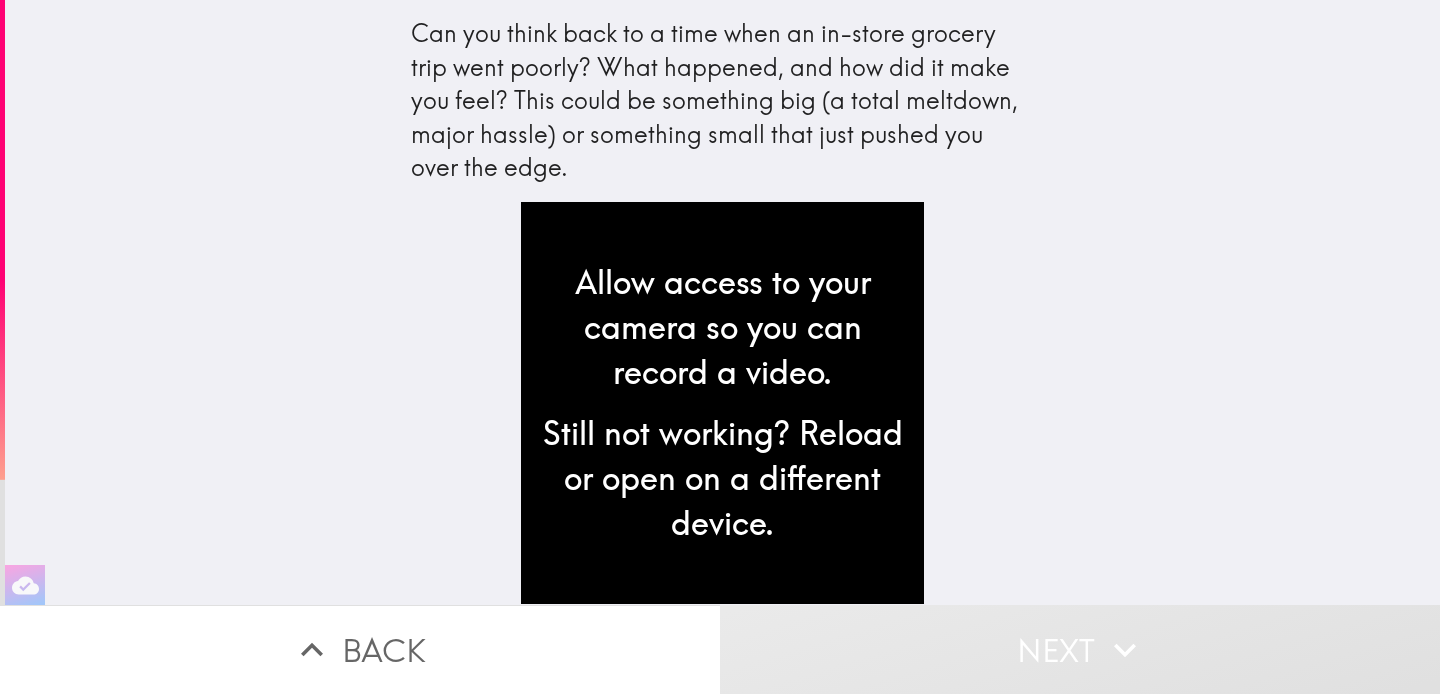 click on "Allow access to your camera so you can record a video." at bounding box center [722, 327] 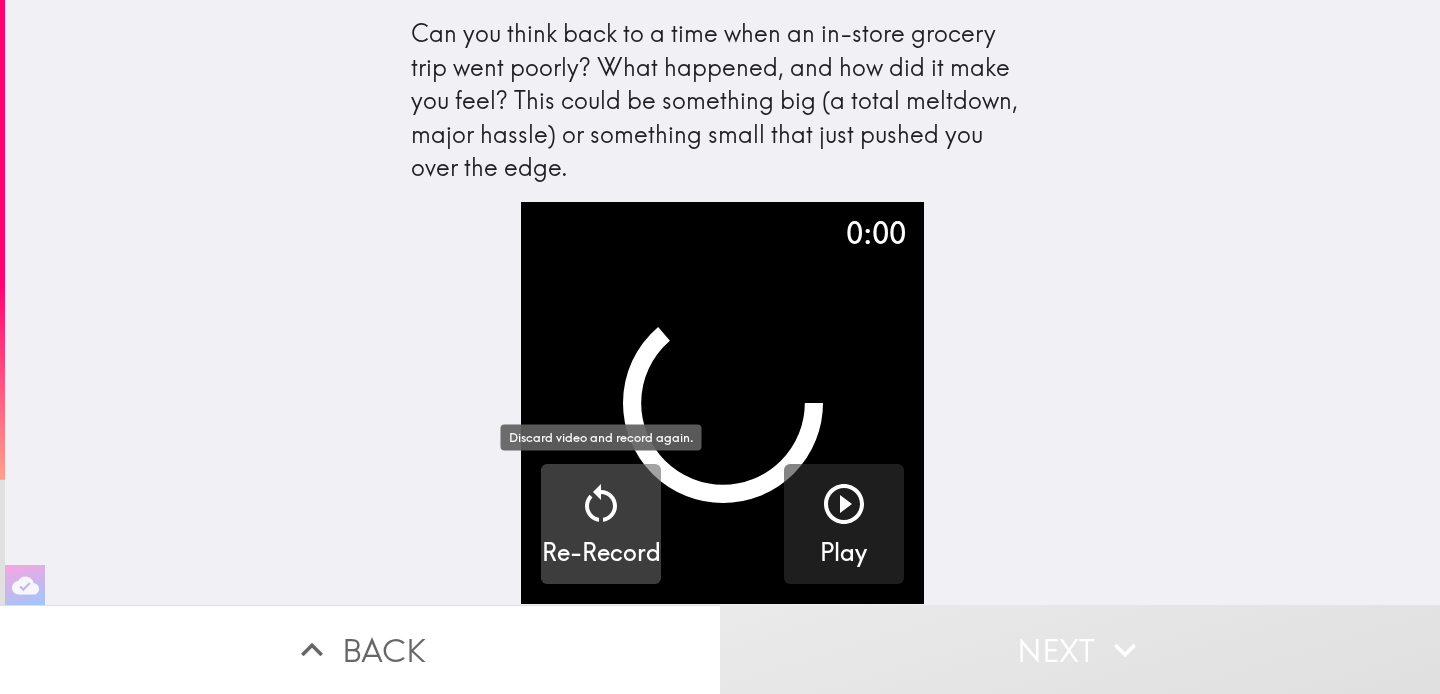 click 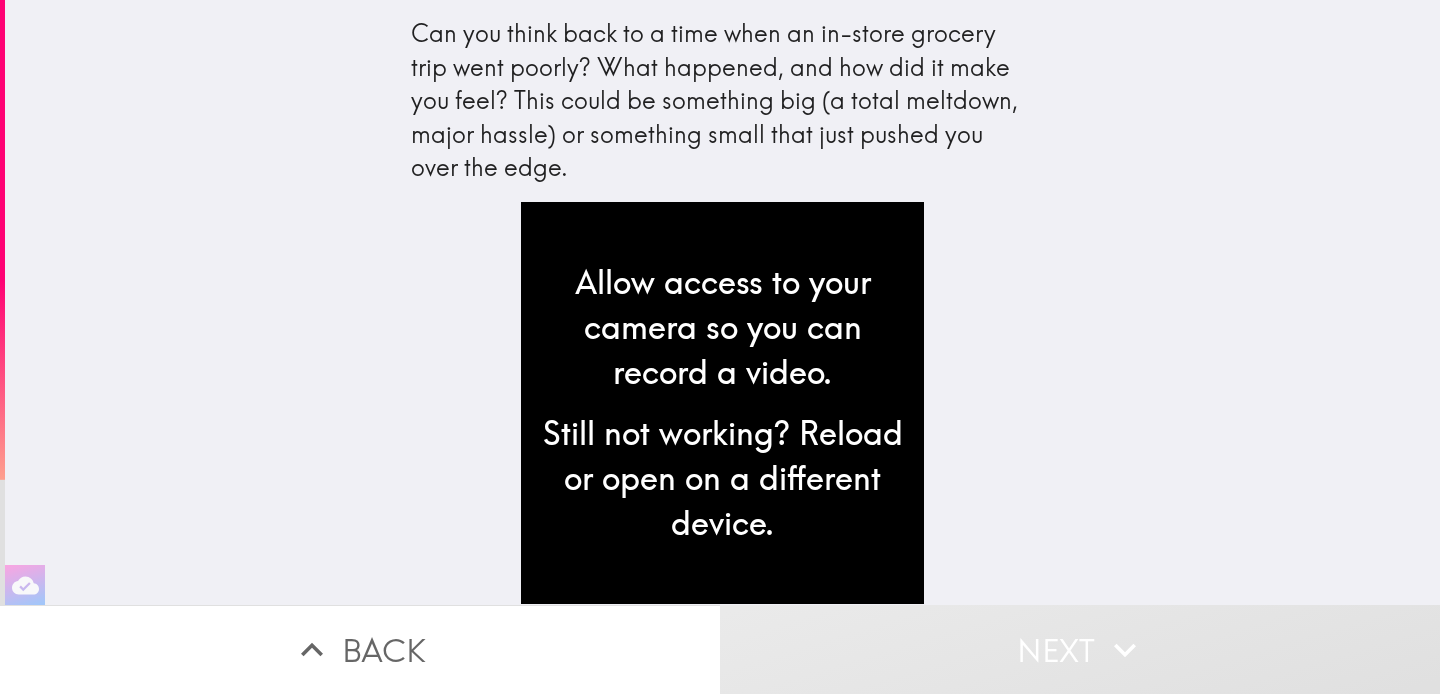 click on "Allow access to your camera so you can record a video." at bounding box center [722, 327] 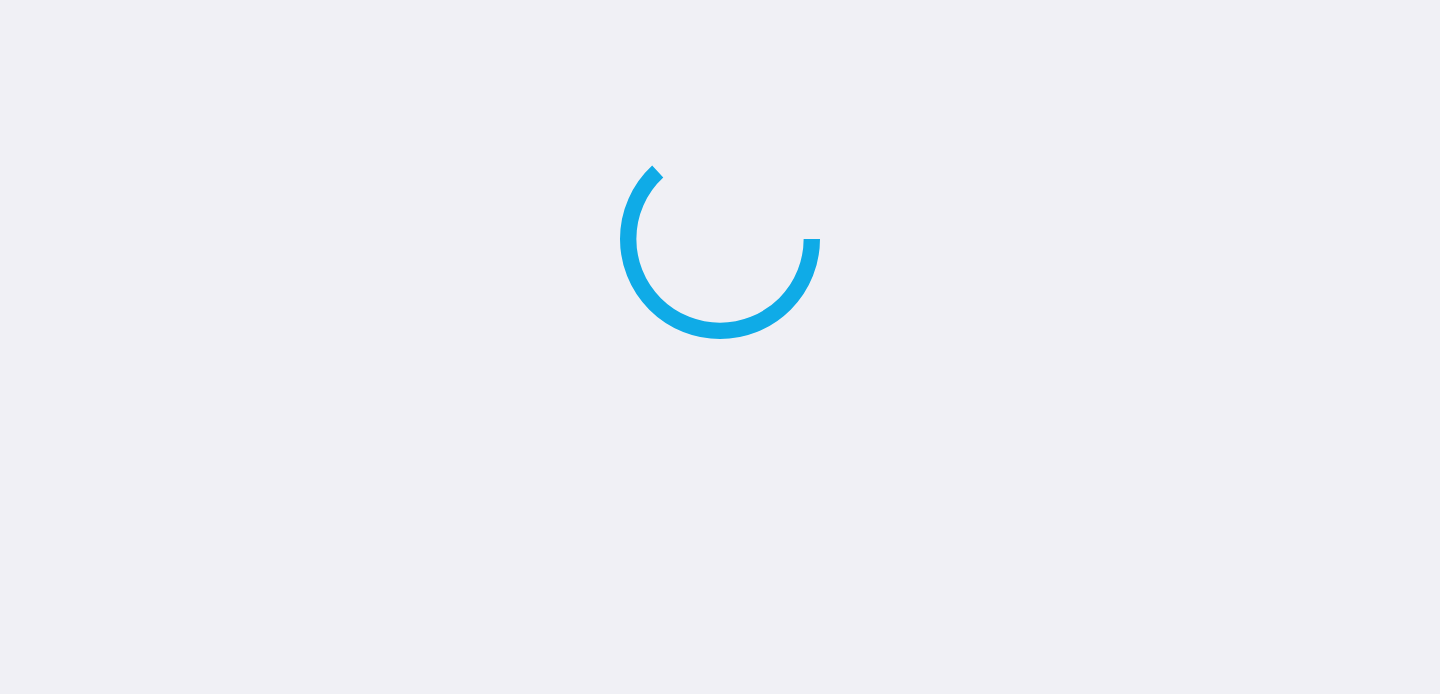 scroll, scrollTop: 0, scrollLeft: 0, axis: both 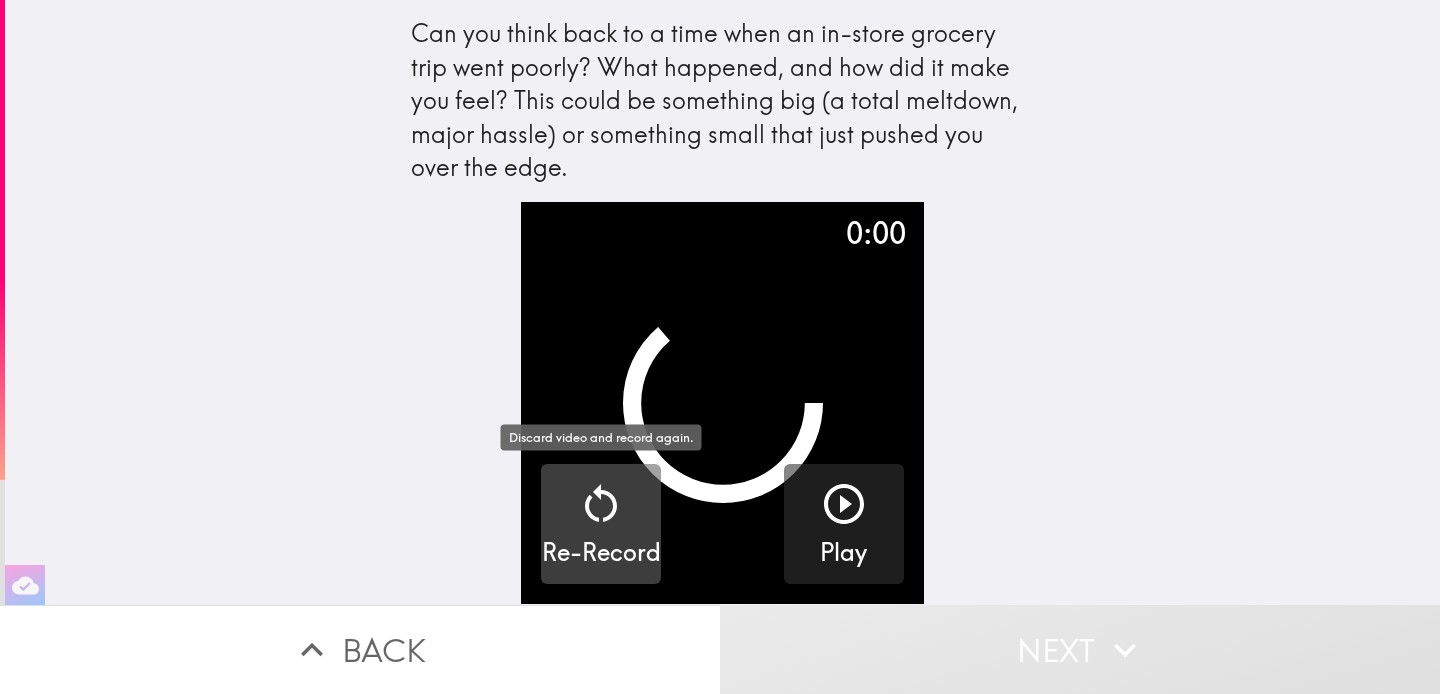 click 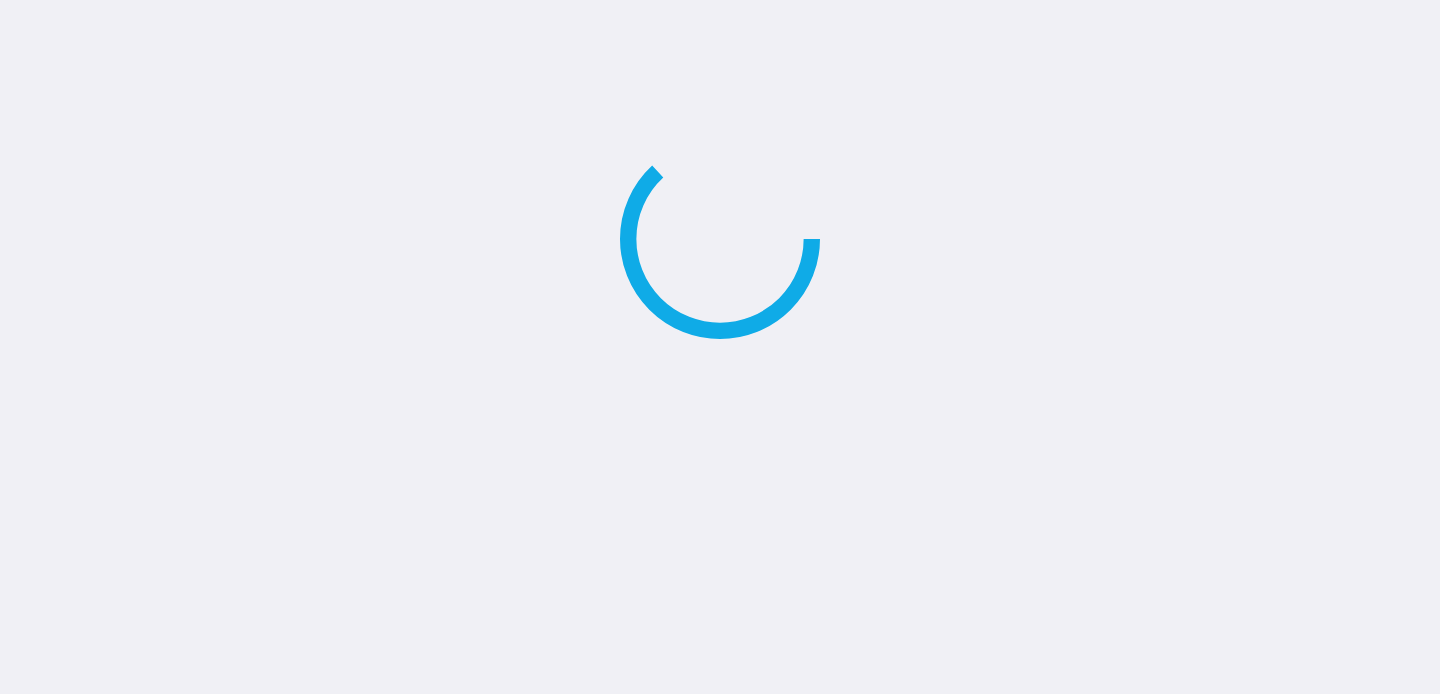 scroll, scrollTop: 0, scrollLeft: 0, axis: both 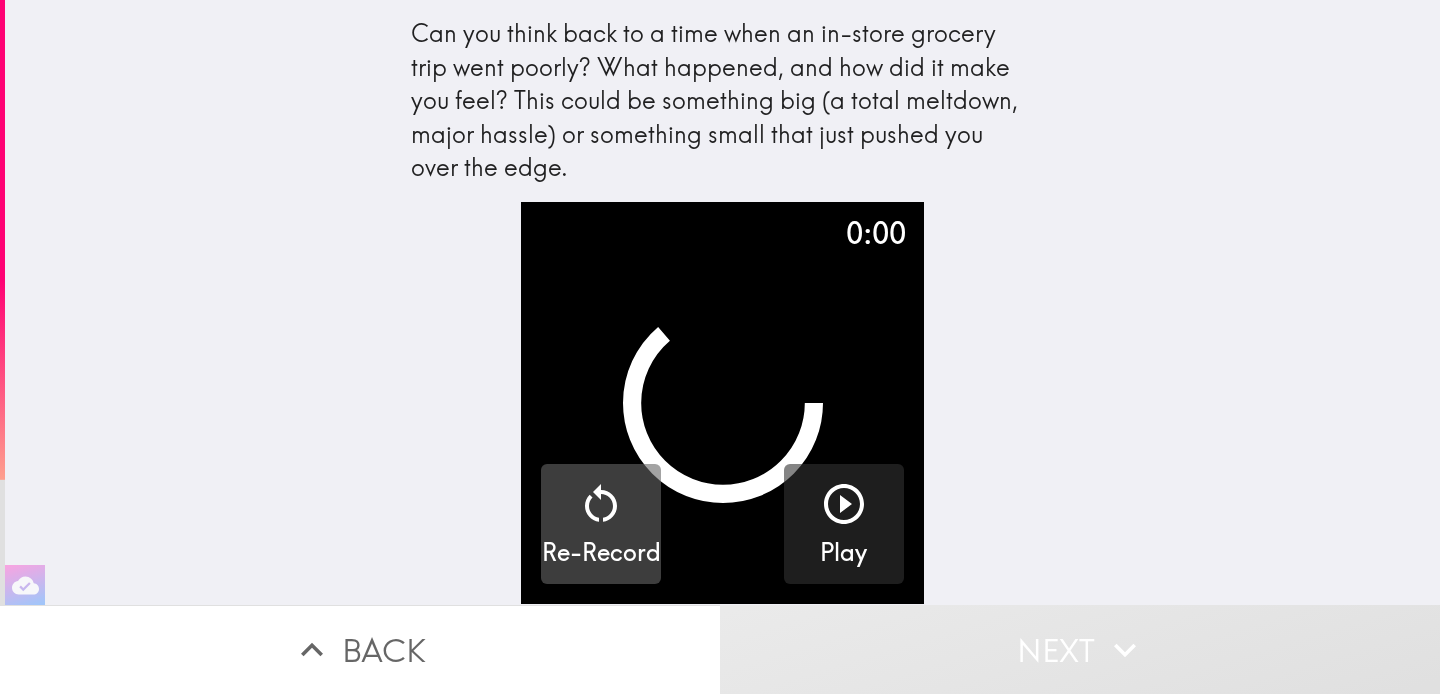 click 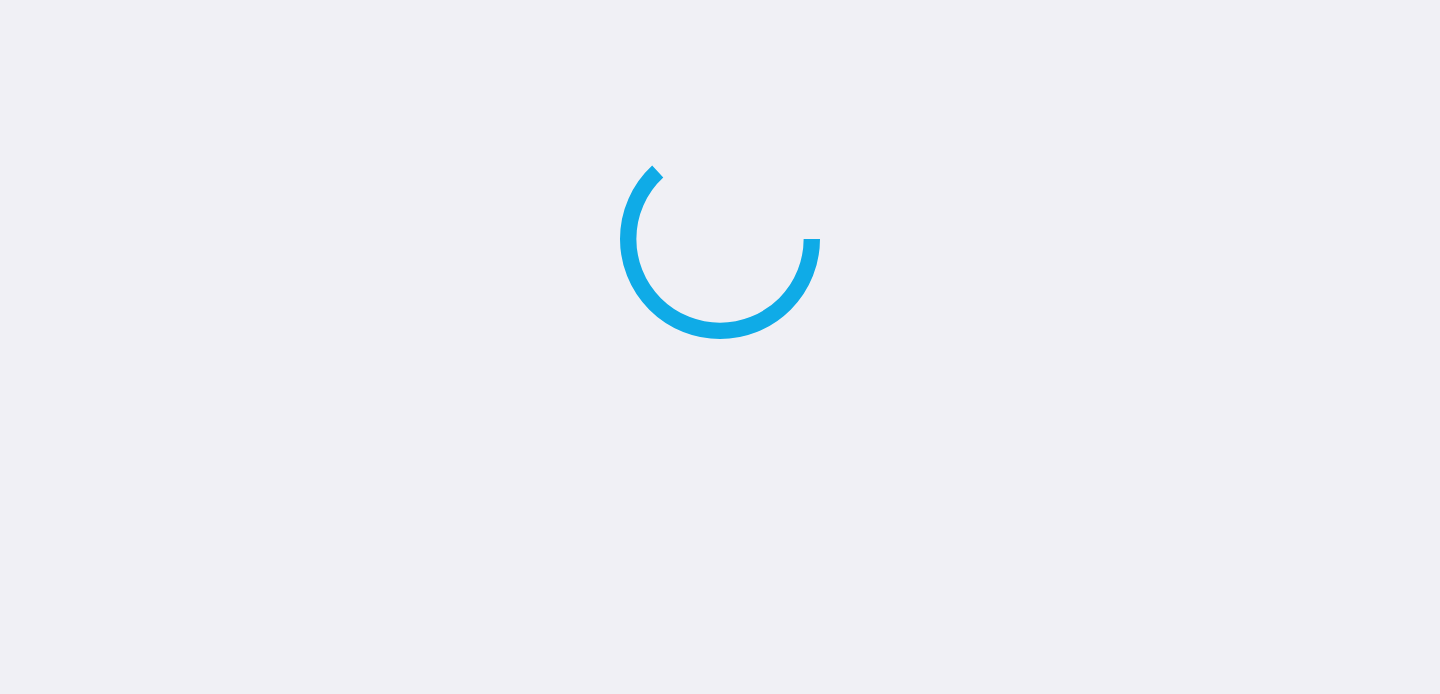 scroll, scrollTop: 0, scrollLeft: 0, axis: both 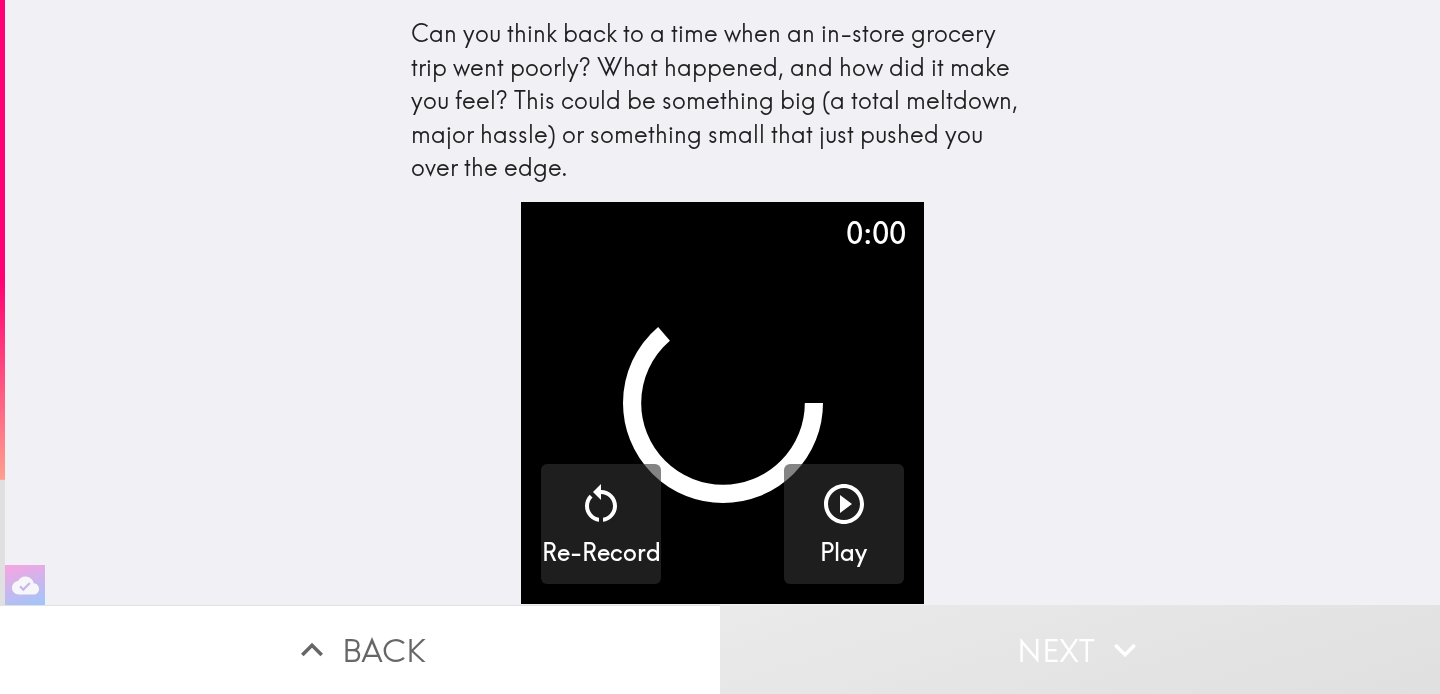 click on "Can you think back to a time when an in-store grocery trip went poorly? What happened, and how did it make you feel? This could be something big (a total meltdown, major hassle) or something small that just pushed you over the edge." at bounding box center (723, 101) 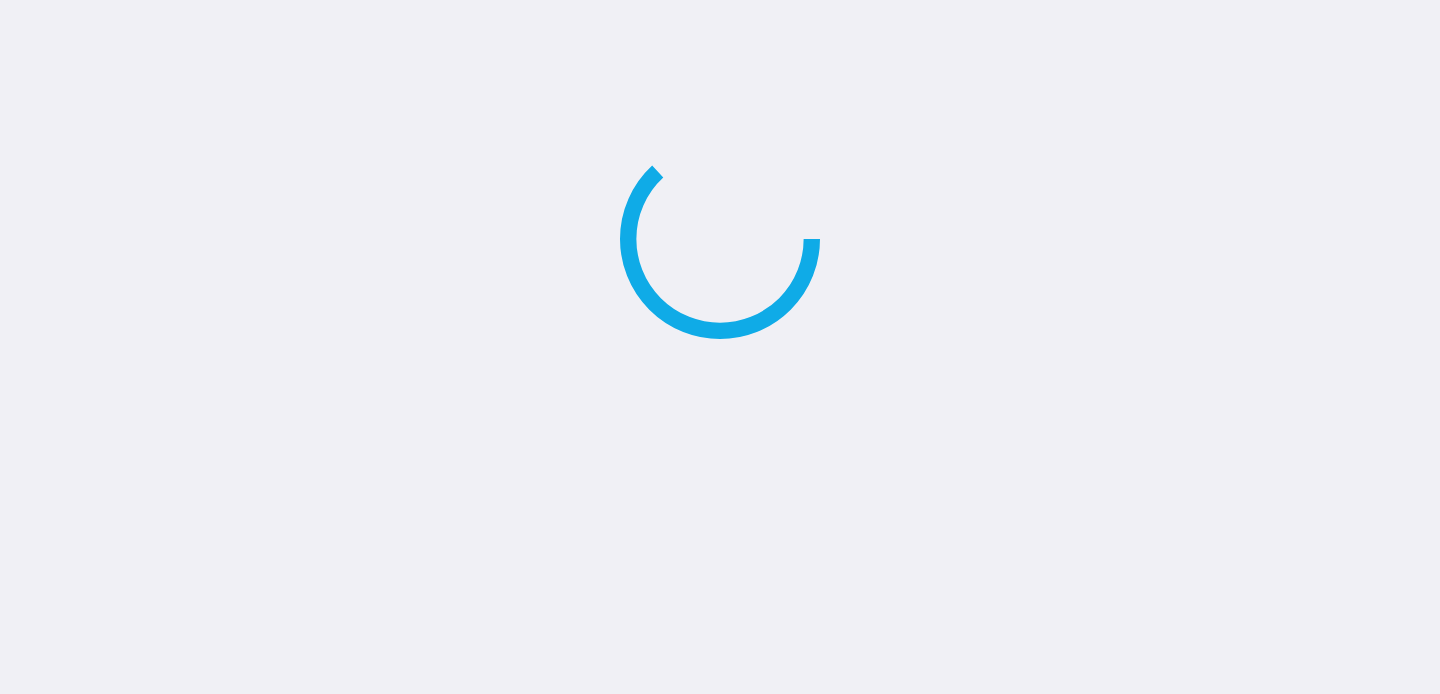 scroll, scrollTop: 0, scrollLeft: 0, axis: both 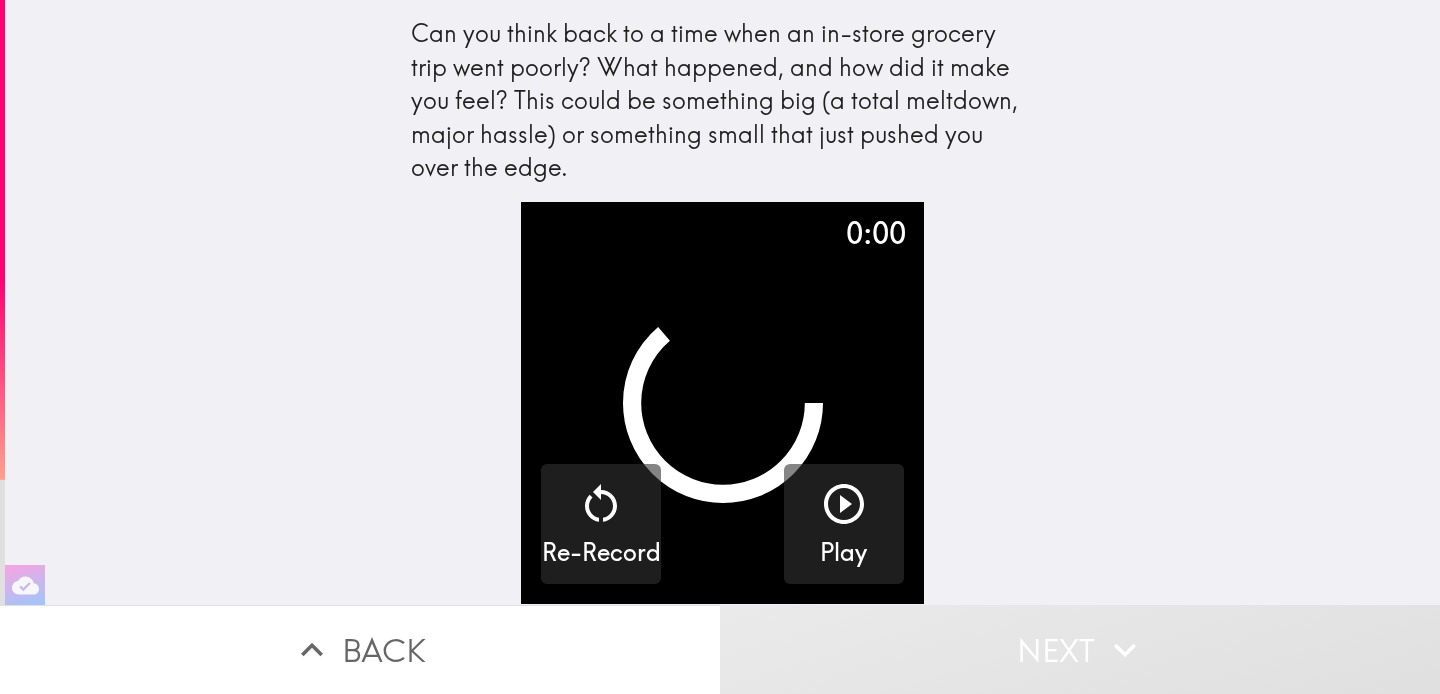 click on "Can you think back to a time when an in-store grocery trip went poorly? What happened, and how did it make you feel? This could be something big (a total meltdown, major hassle) or something small that just pushed you over the edge." at bounding box center [723, 101] 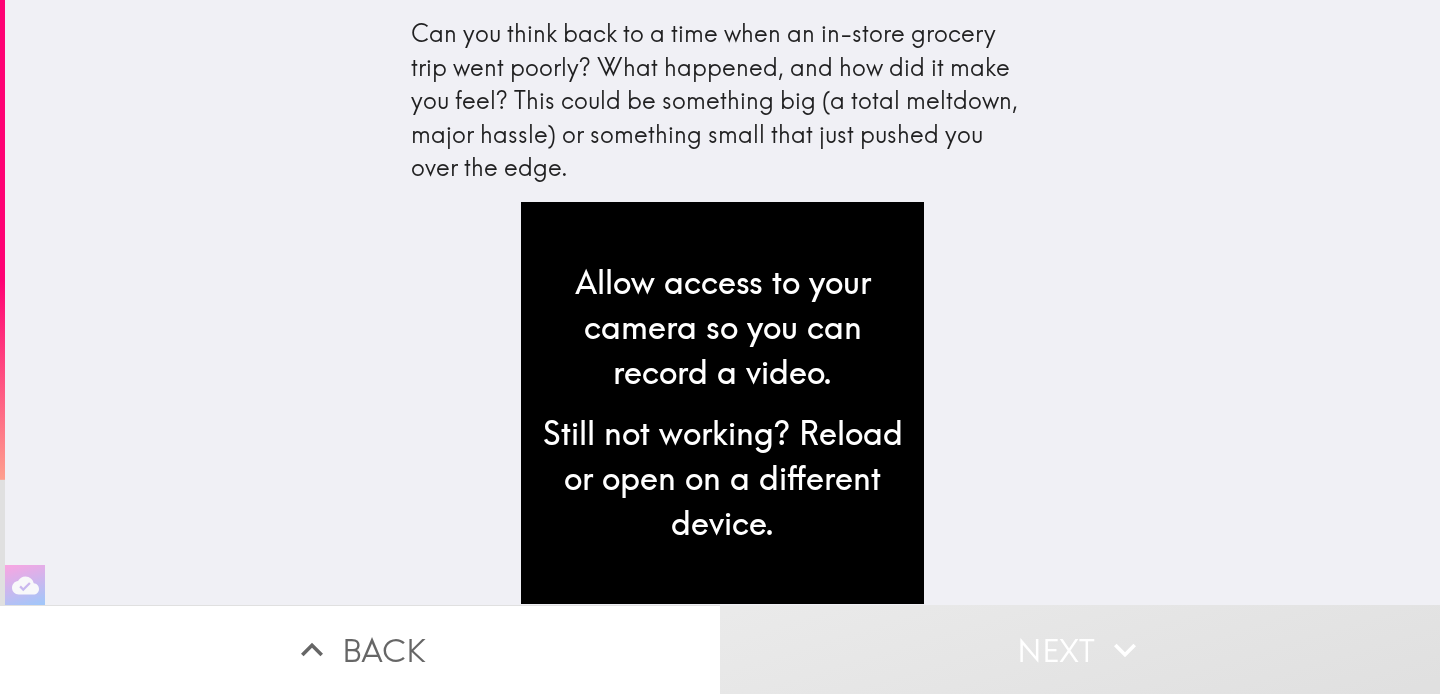 scroll, scrollTop: 0, scrollLeft: 0, axis: both 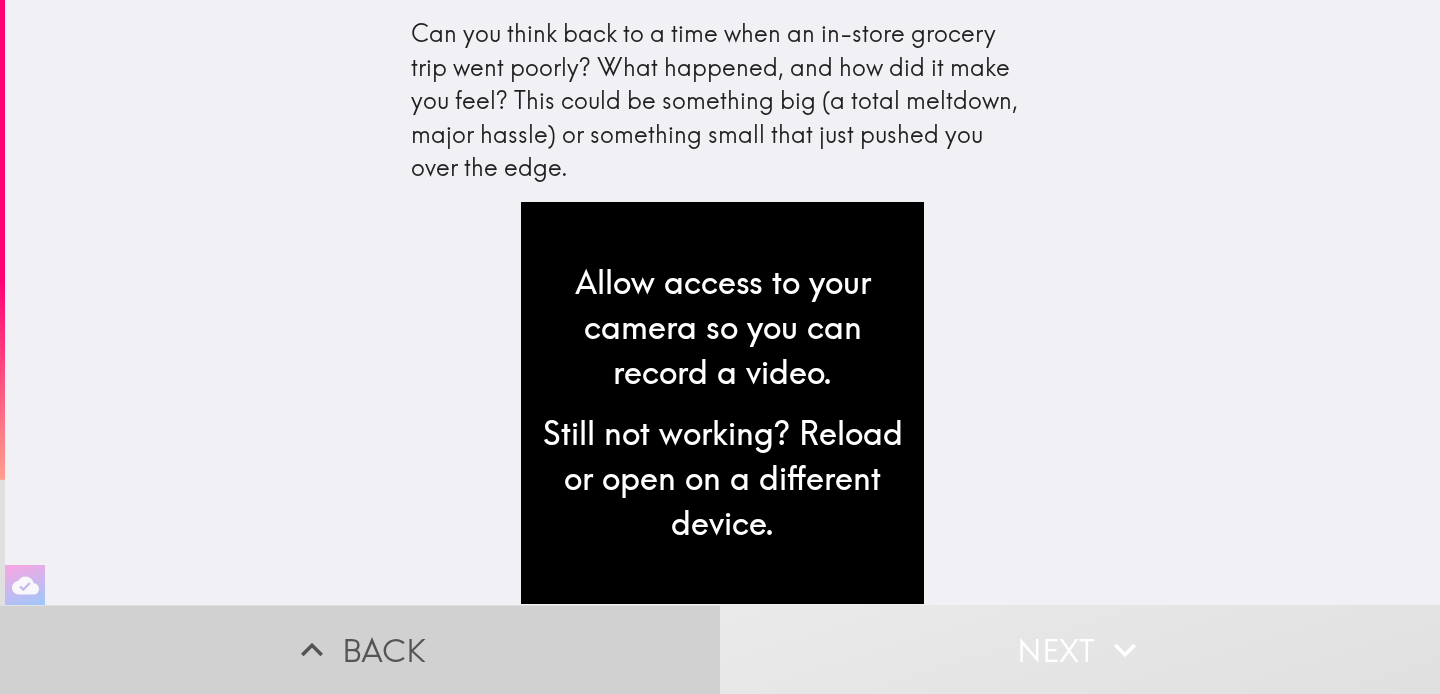 click on "Back" at bounding box center (360, 649) 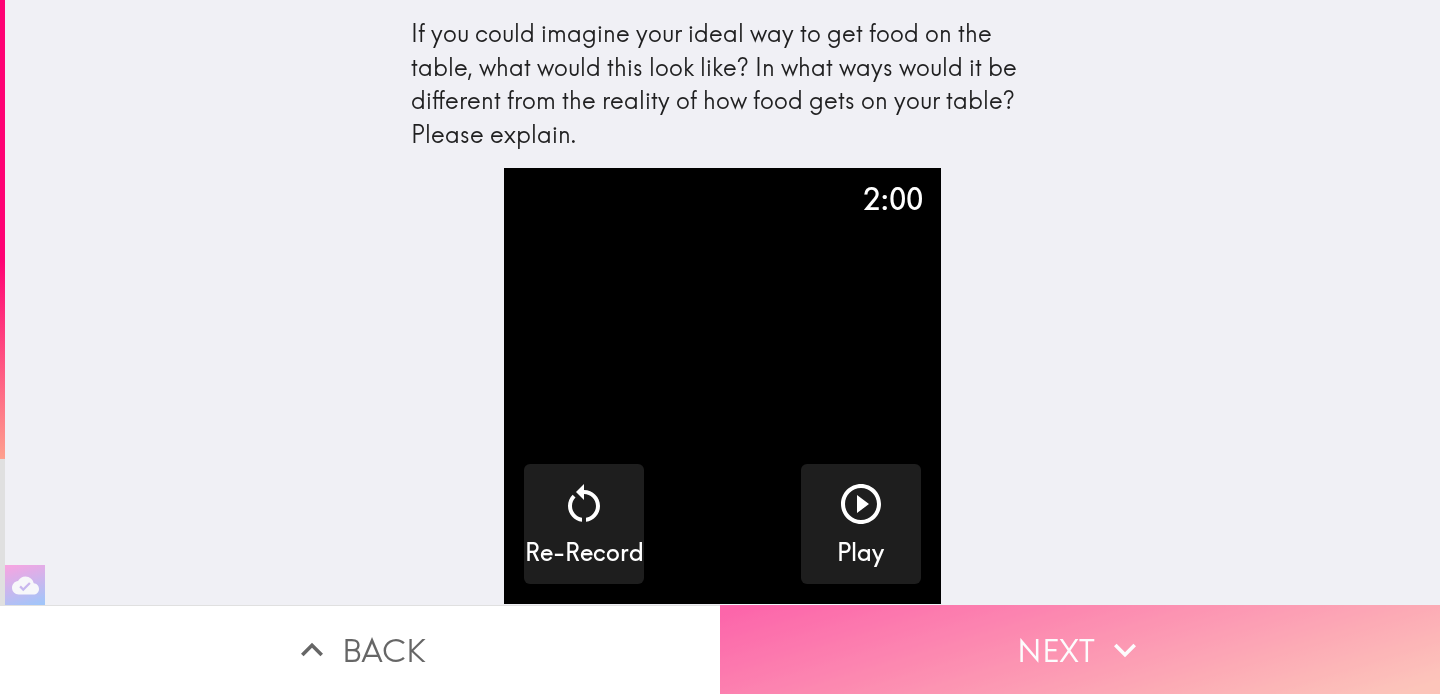 click on "Next" at bounding box center [1080, 649] 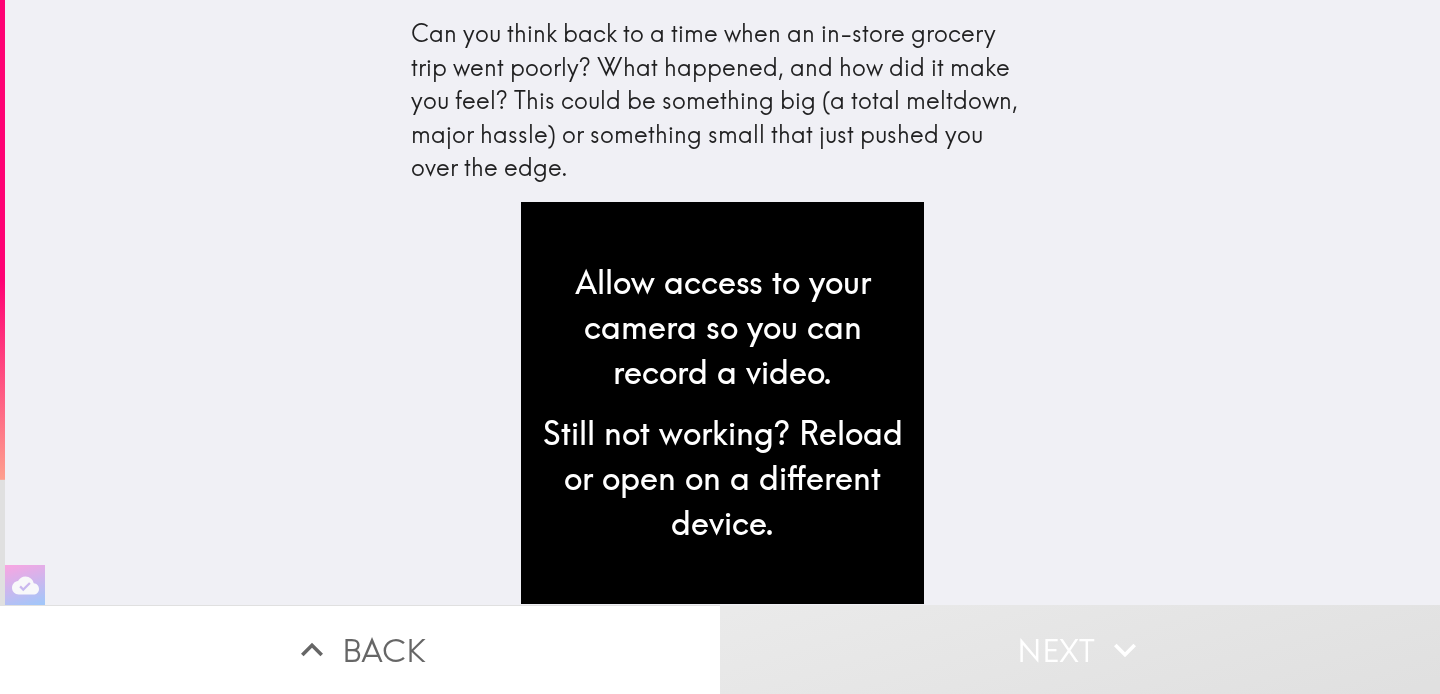 click on "Allow access to your camera so you can record a video." at bounding box center (722, 327) 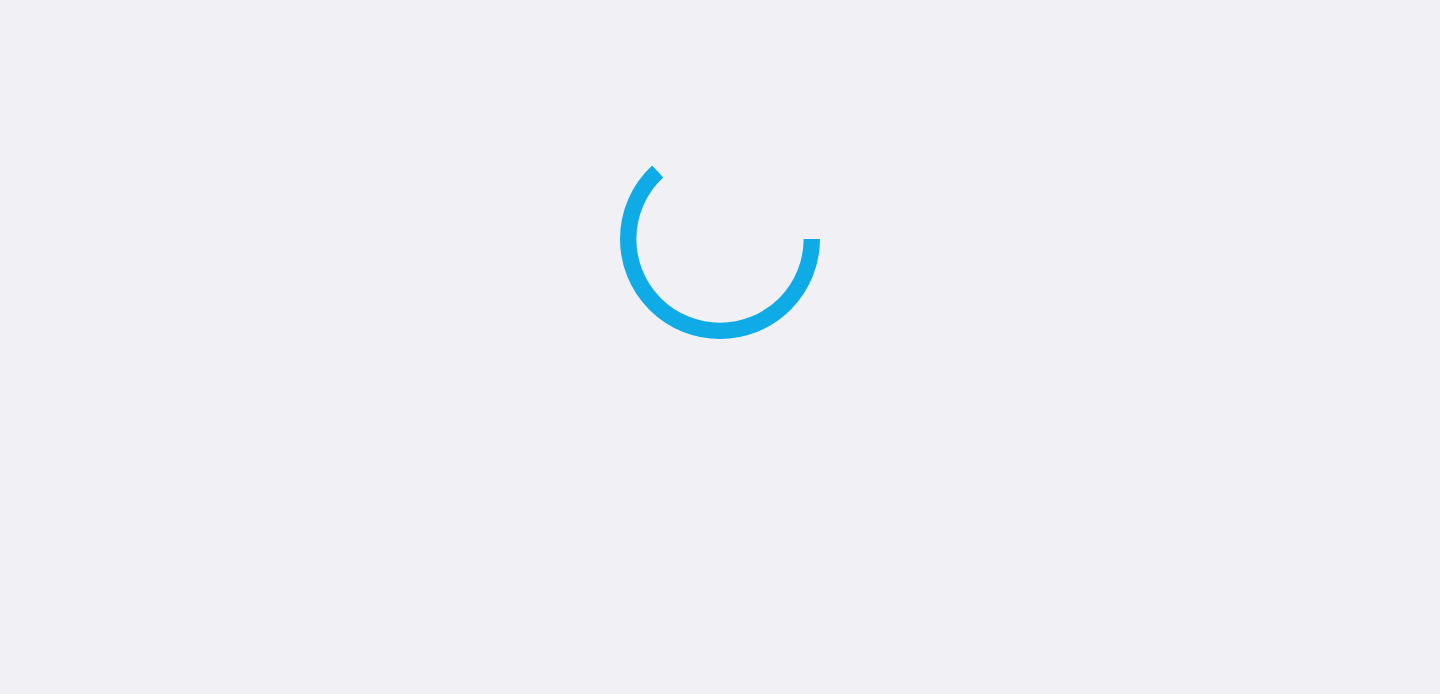 scroll, scrollTop: 0, scrollLeft: 0, axis: both 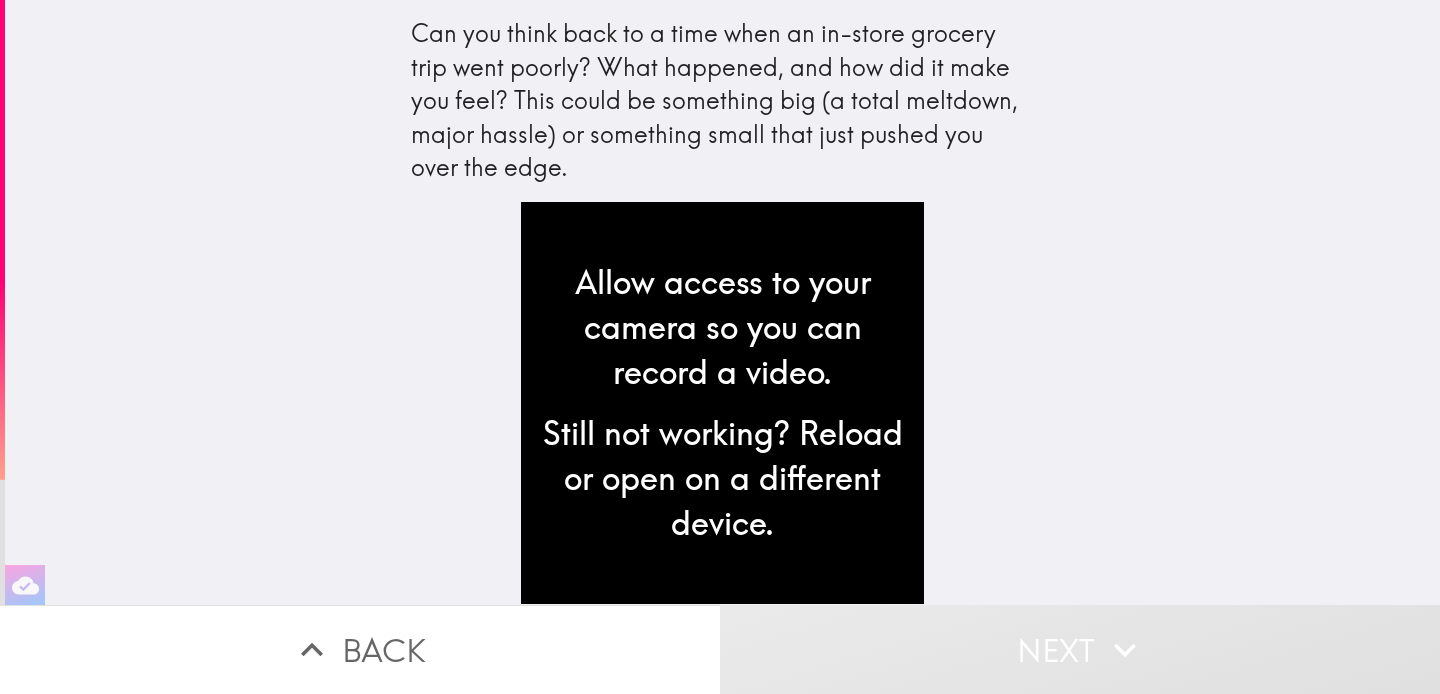 click on "Can you think back to a time when an in-store grocery trip went poorly? What happened, and how did it make you feel? This could be something big (a total meltdown, major hassle) or something small that just pushed you over the edge. Allow access to your camera so you can record a video. Still not working? Reload or open on a different device." at bounding box center (722, 302) 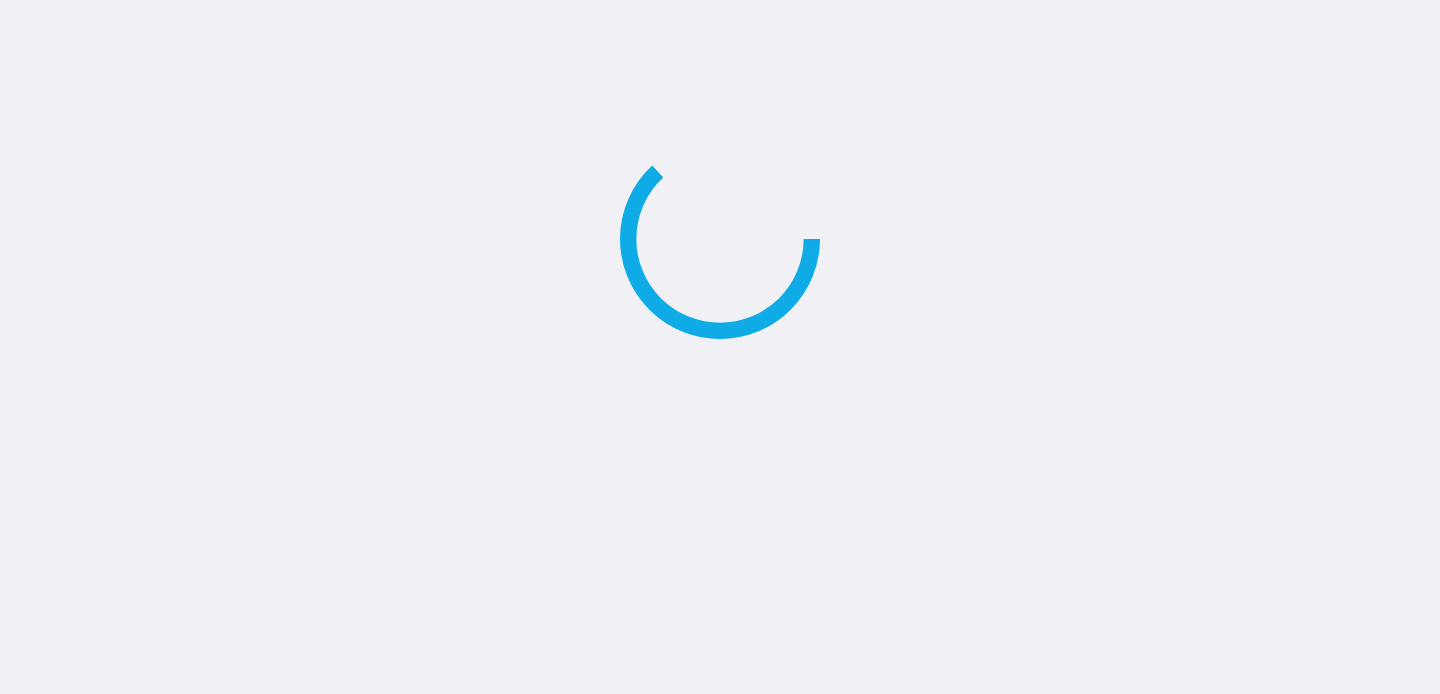 scroll, scrollTop: 0, scrollLeft: 0, axis: both 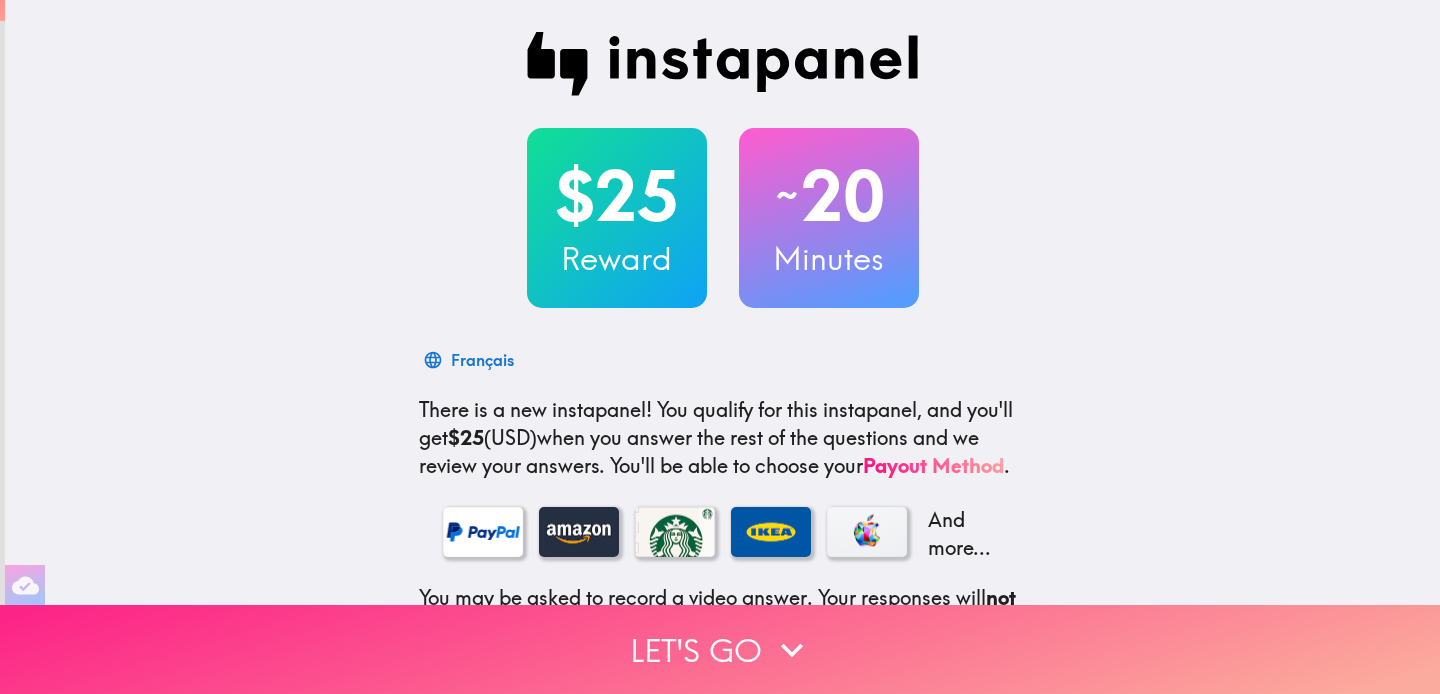 click 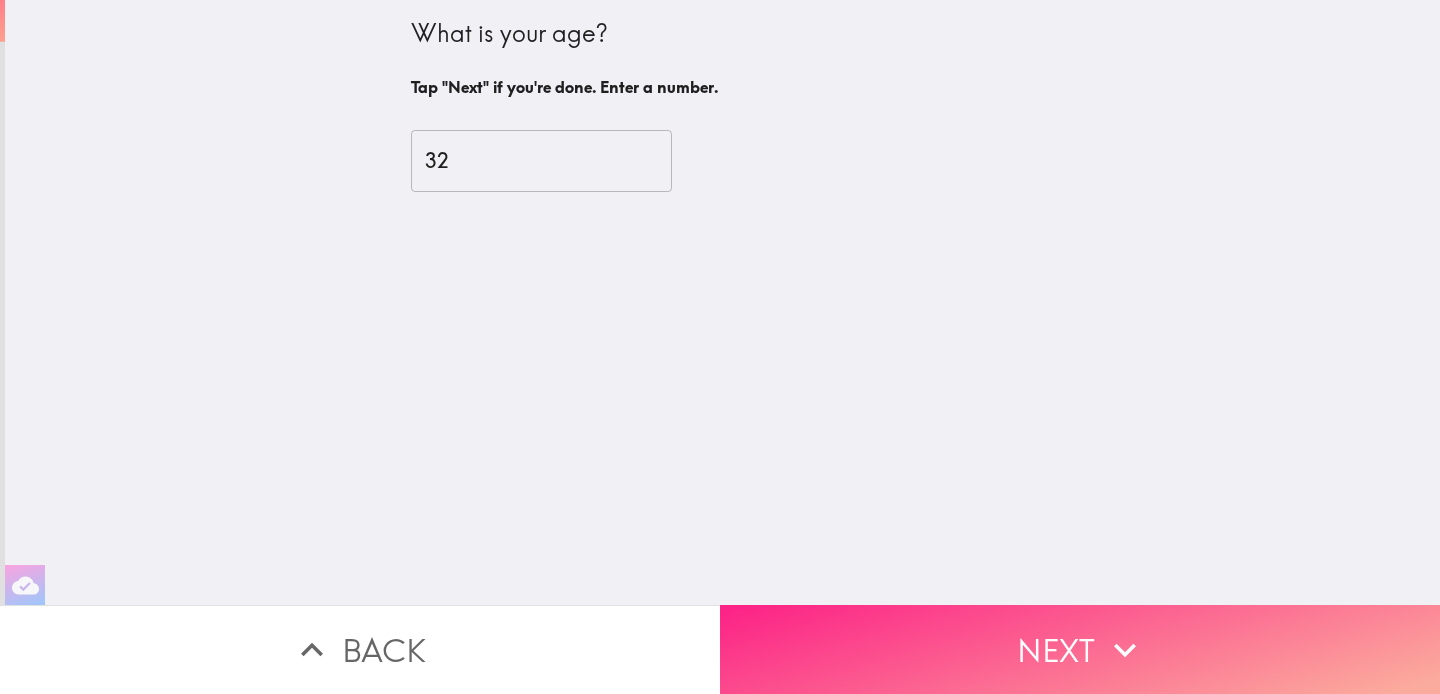 drag, startPoint x: 811, startPoint y: 664, endPoint x: 818, endPoint y: 672, distance: 10.630146 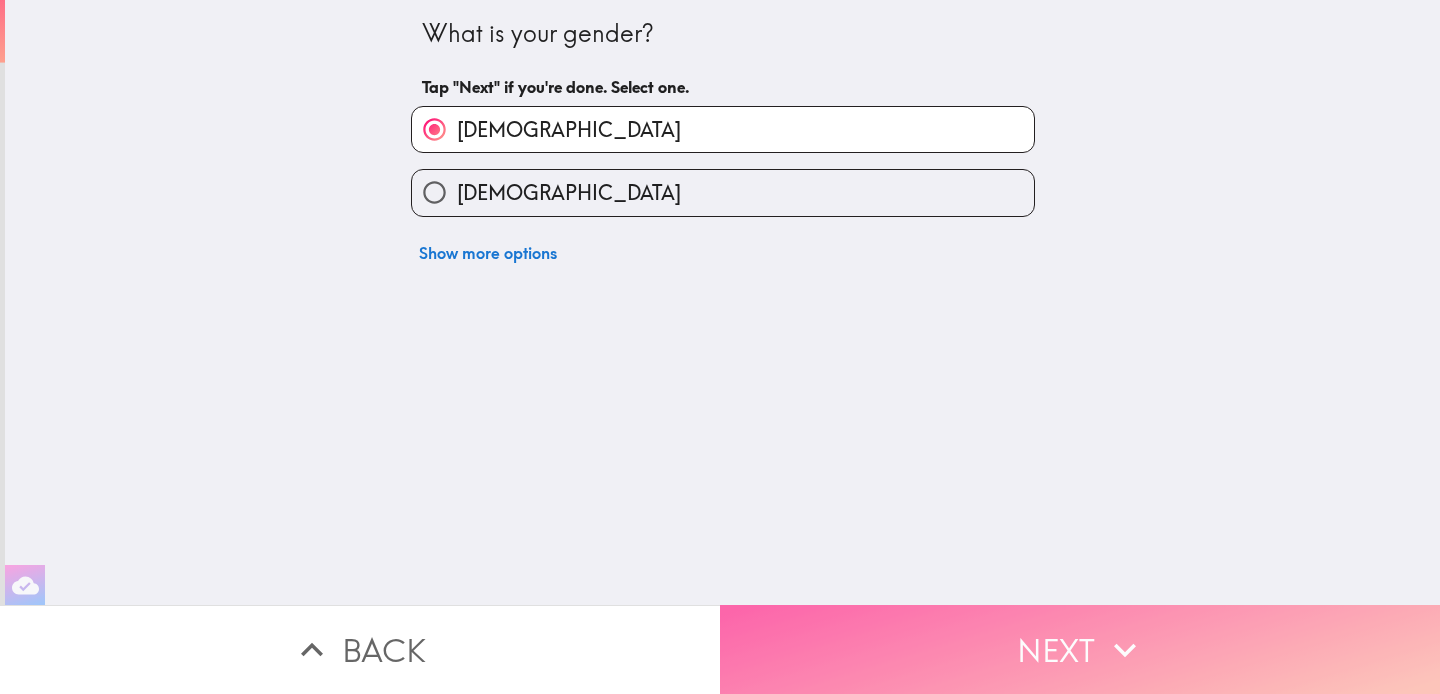 click on "Next" at bounding box center (1080, 649) 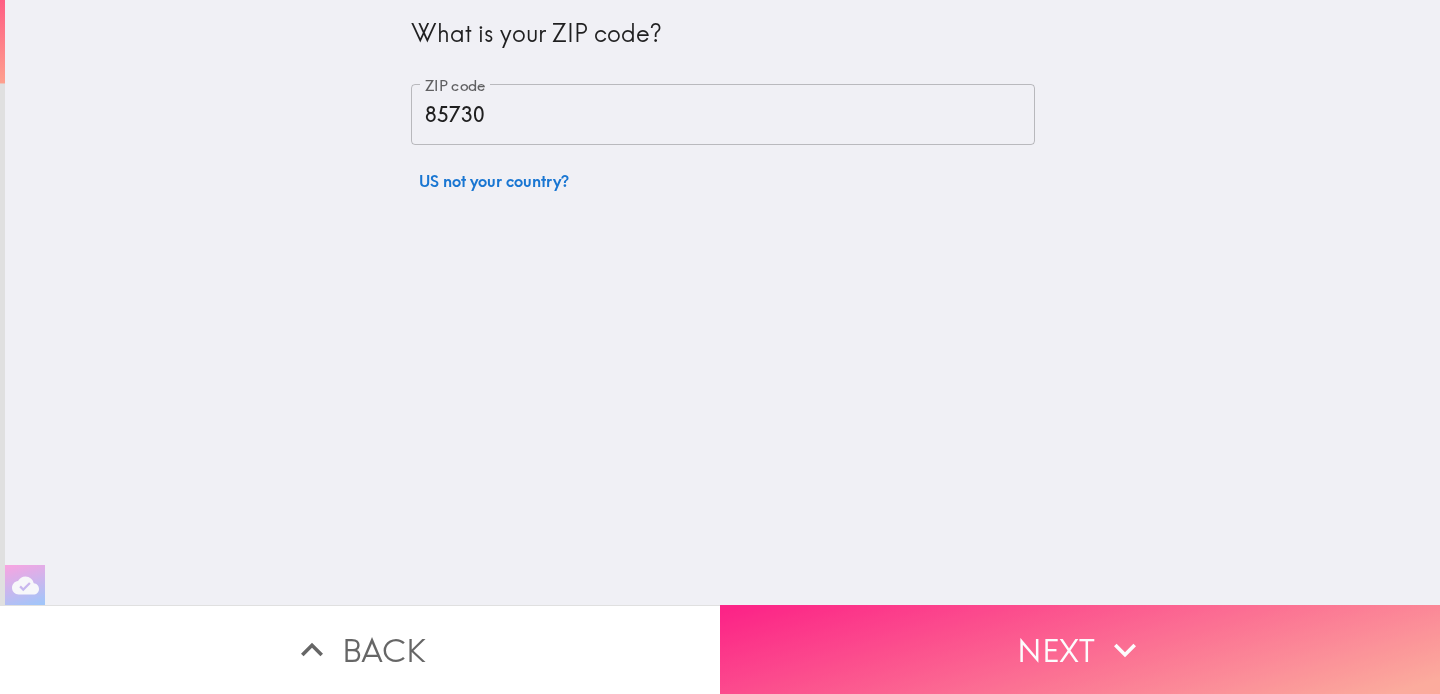 click on "Next" at bounding box center (1080, 649) 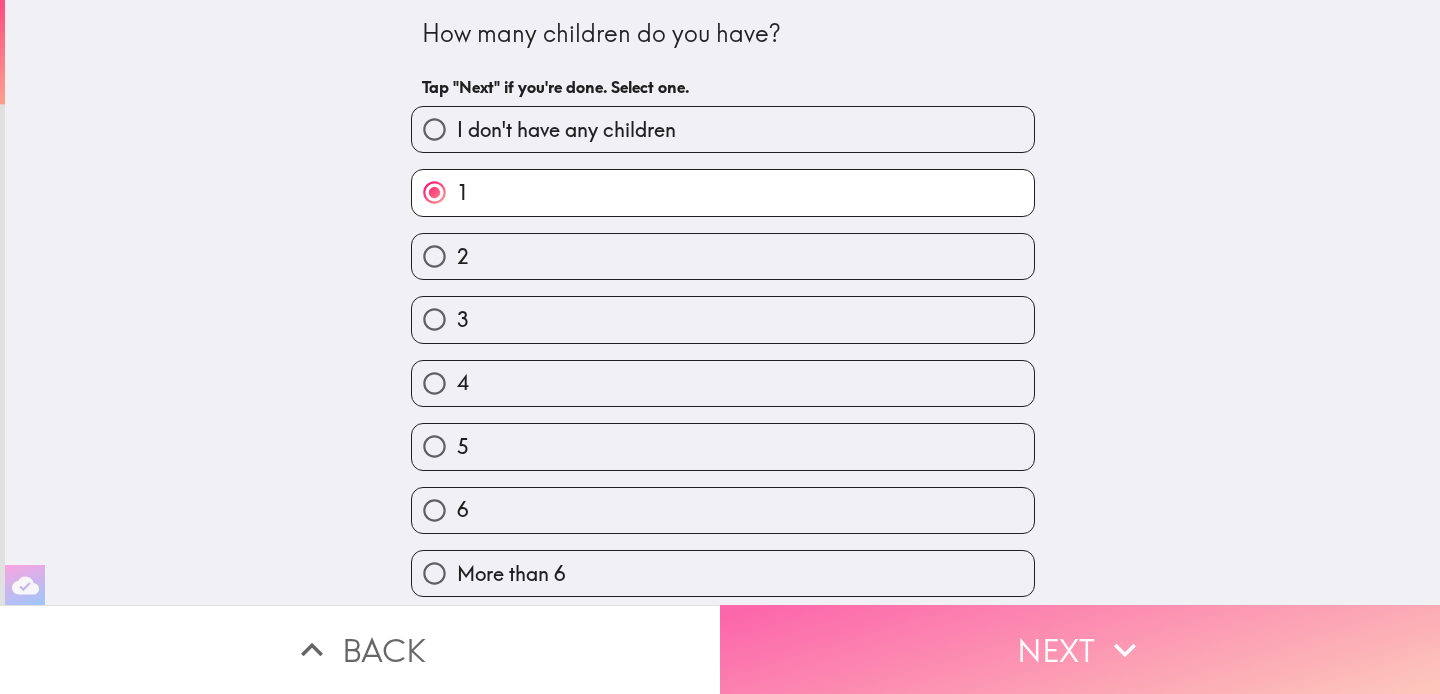 click on "Next" at bounding box center (1080, 649) 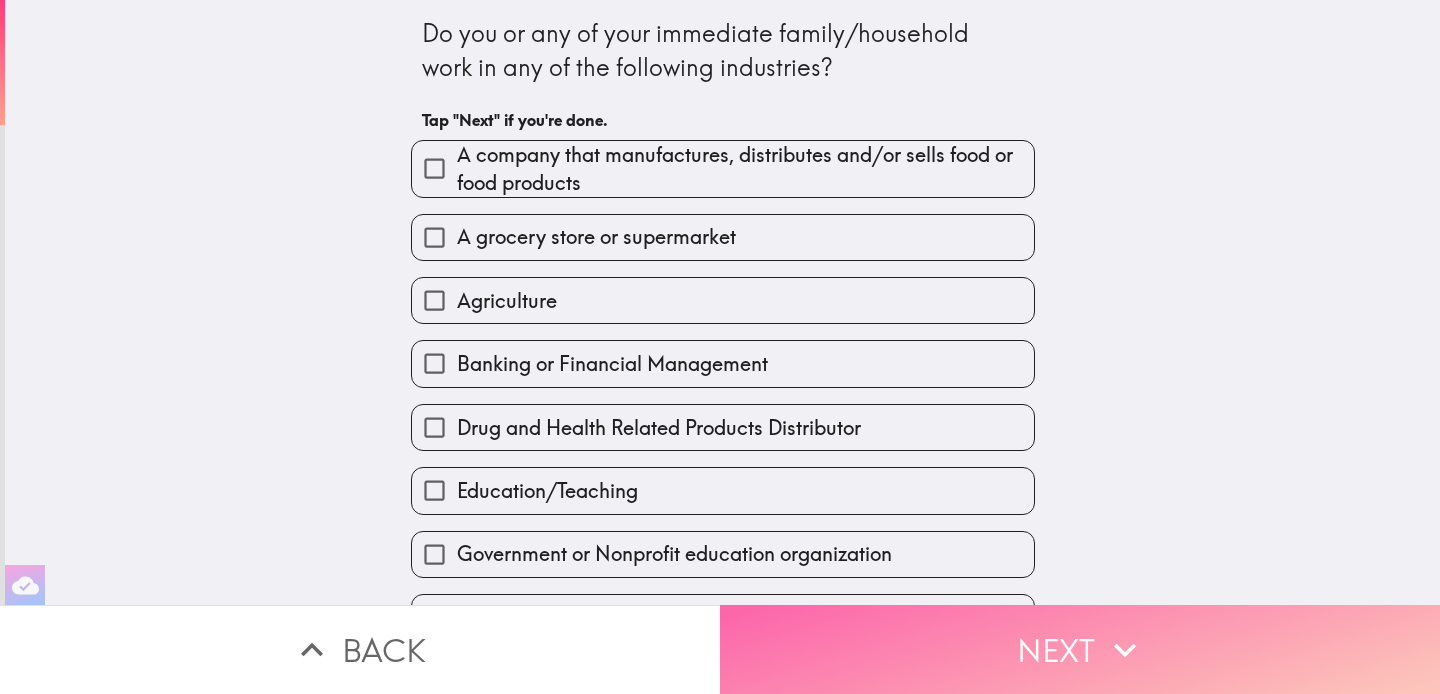 click on "Next" at bounding box center [1080, 649] 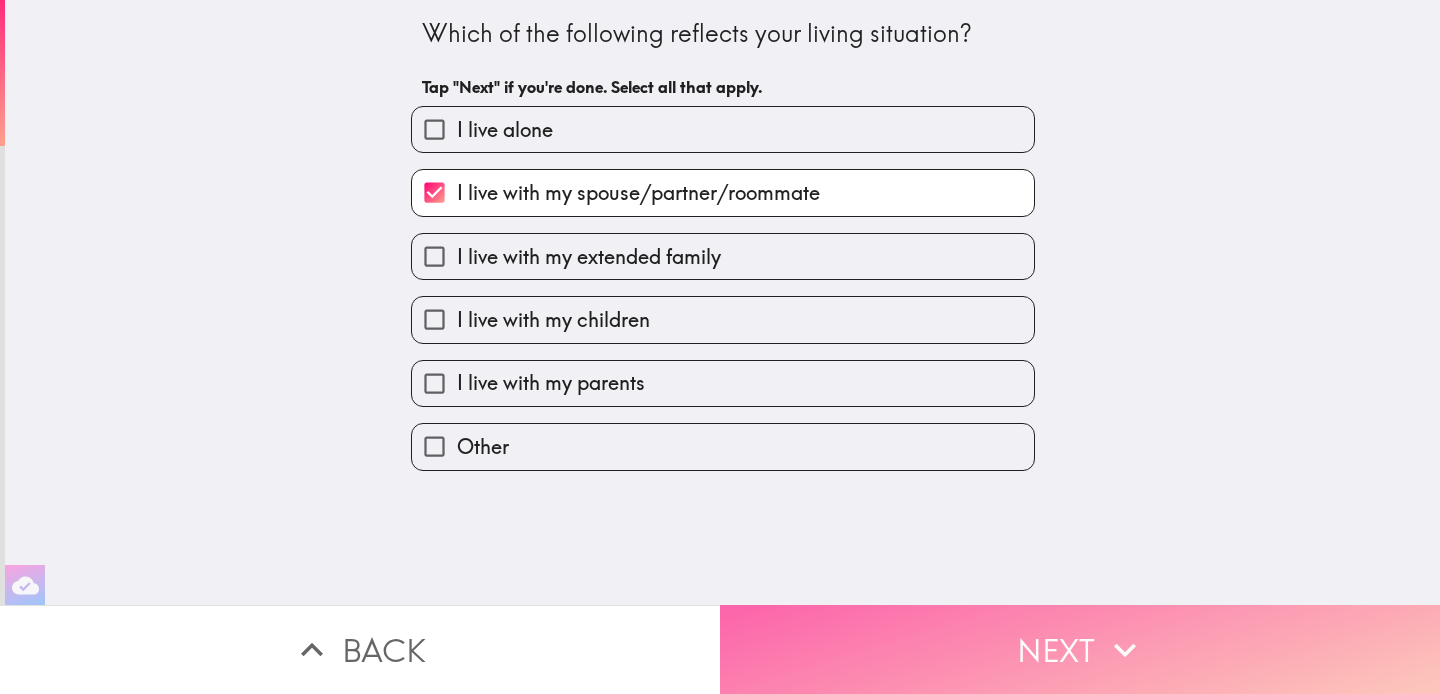 click on "Next" at bounding box center [1080, 649] 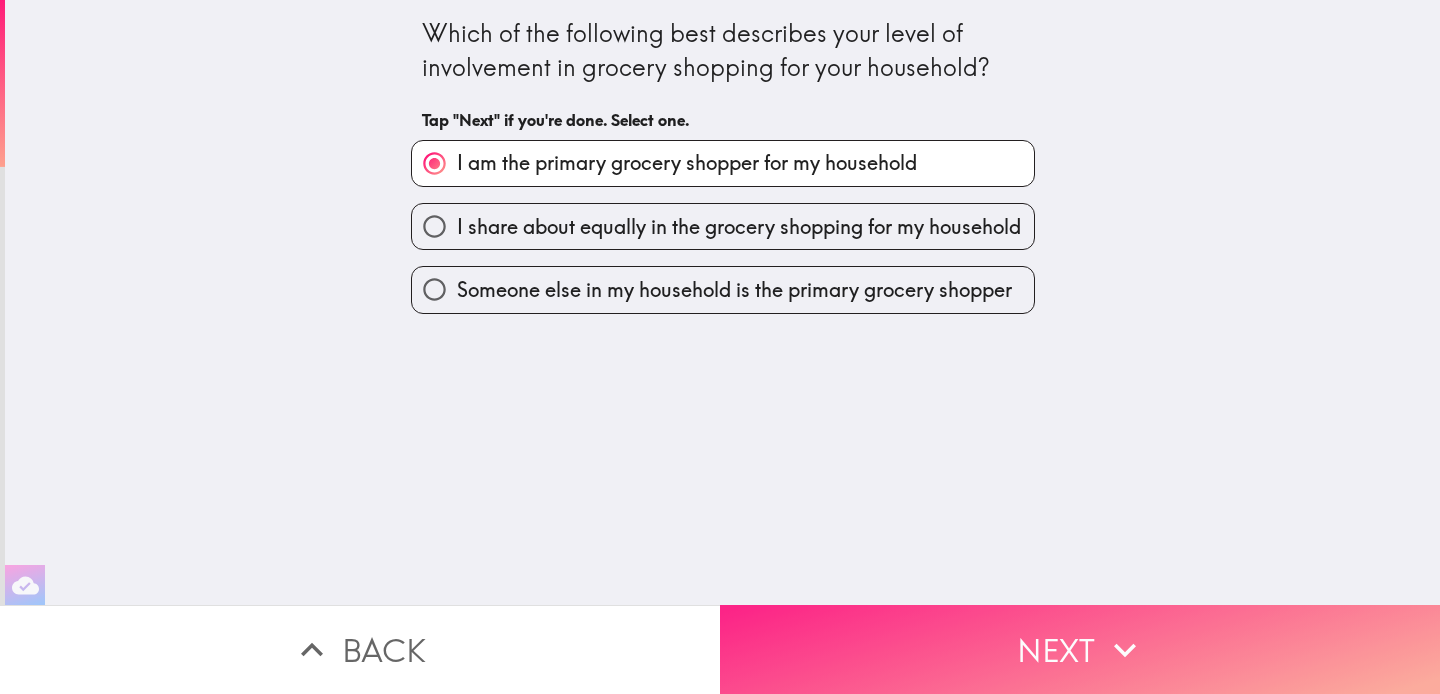 click on "Next" at bounding box center (1080, 649) 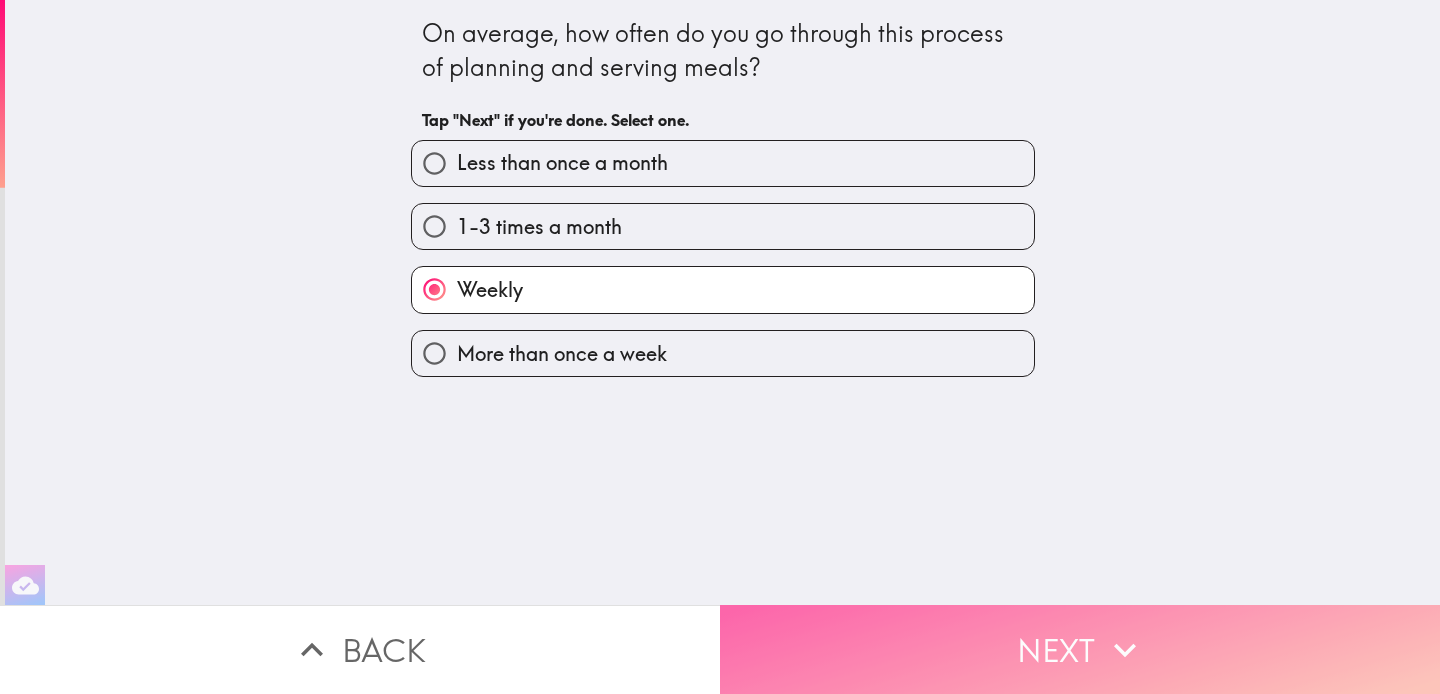 click on "Next" at bounding box center [1080, 649] 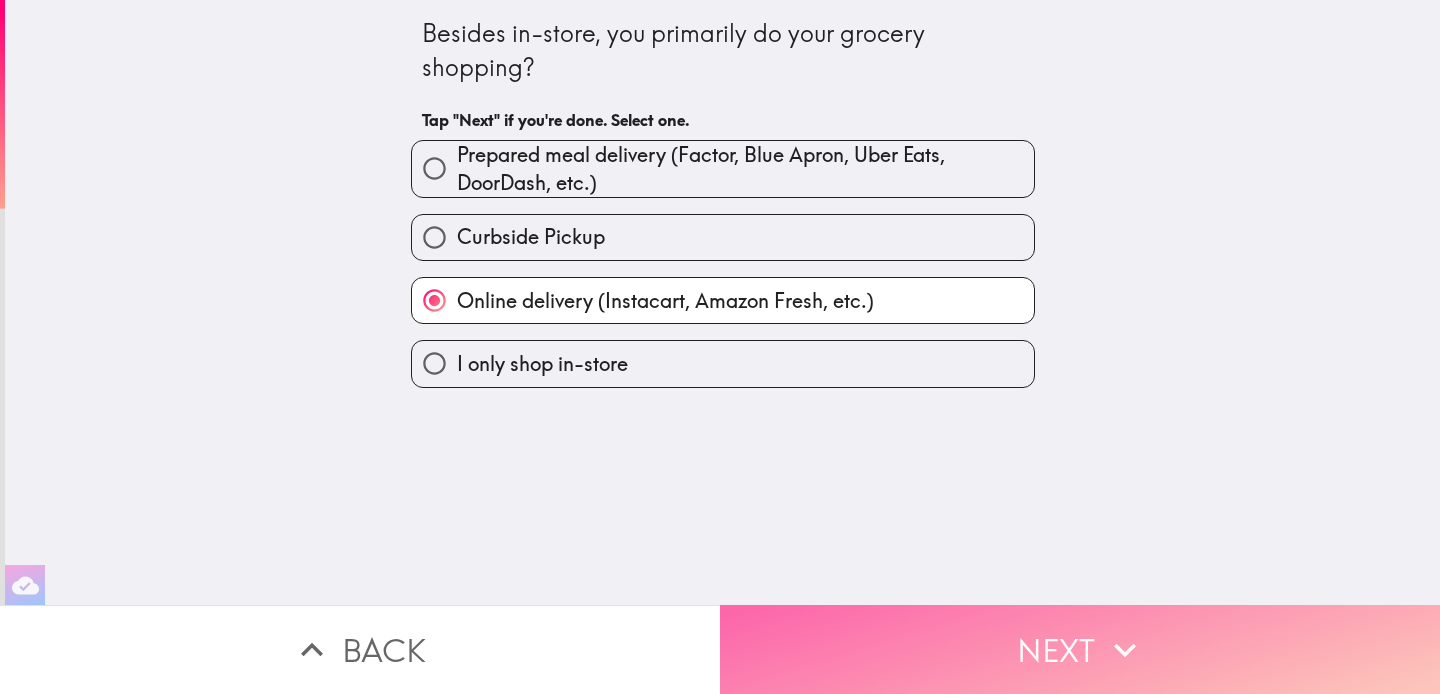 click on "Next" at bounding box center (1080, 649) 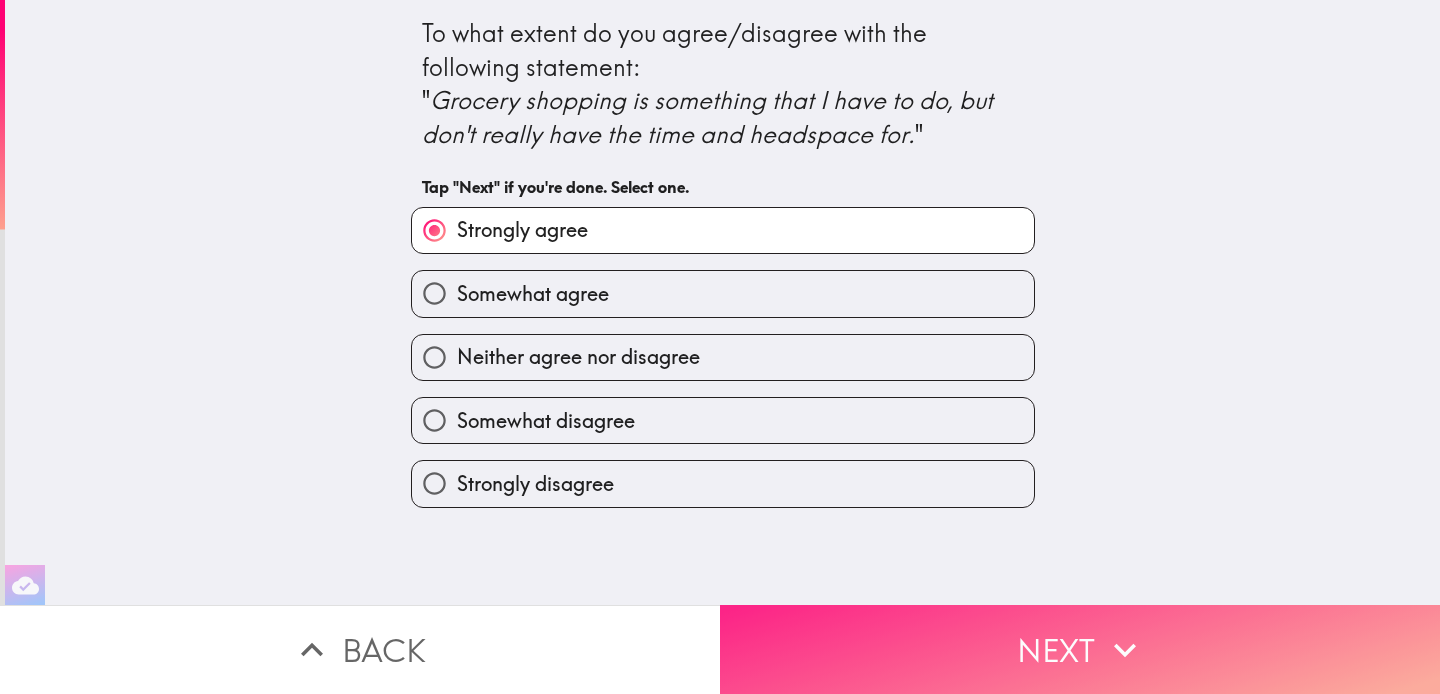 click on "Next" at bounding box center [1080, 649] 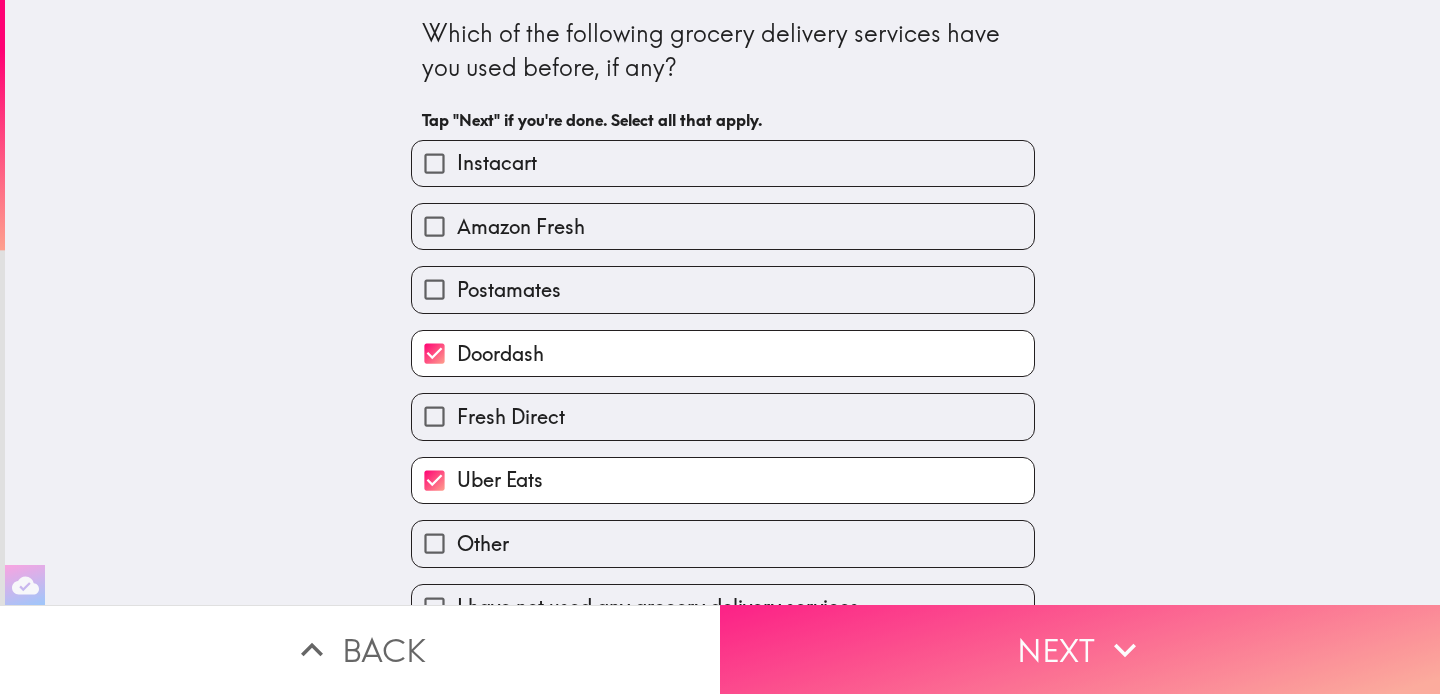 click on "Next" at bounding box center (1080, 649) 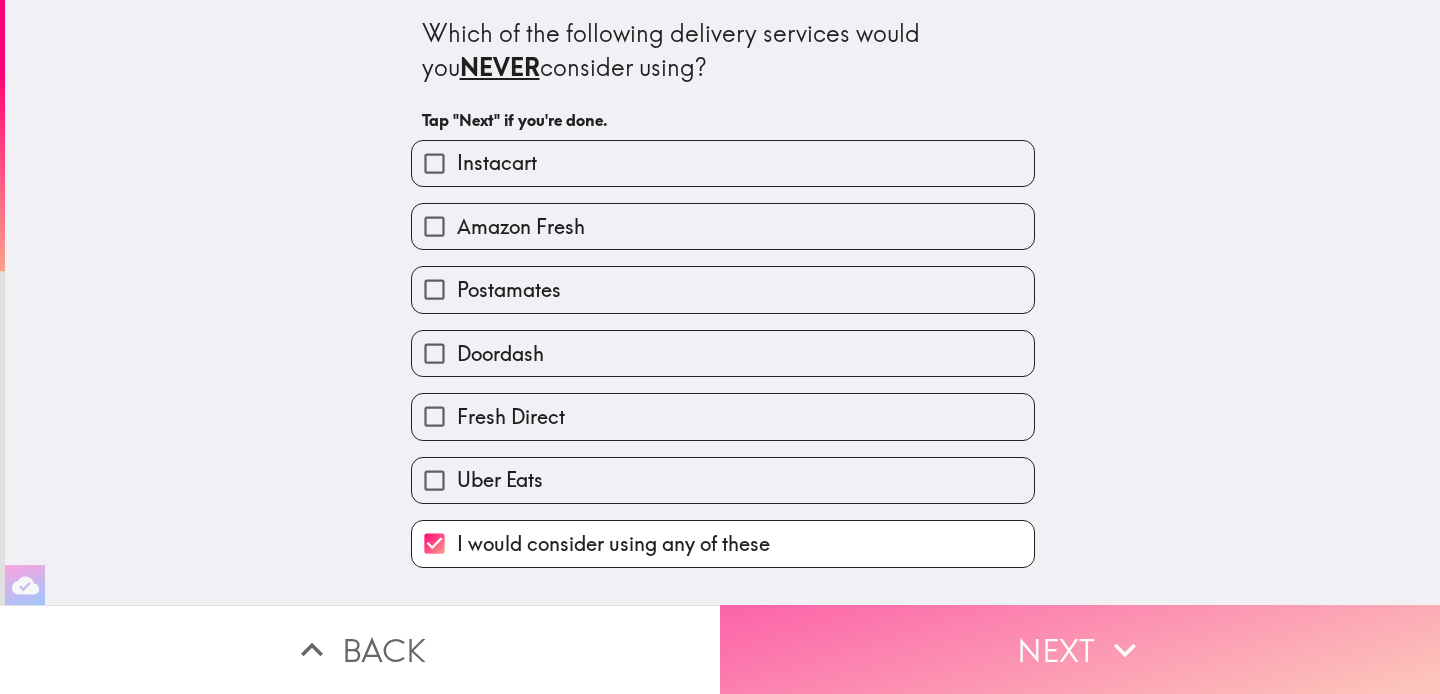 click on "Next" at bounding box center [1080, 649] 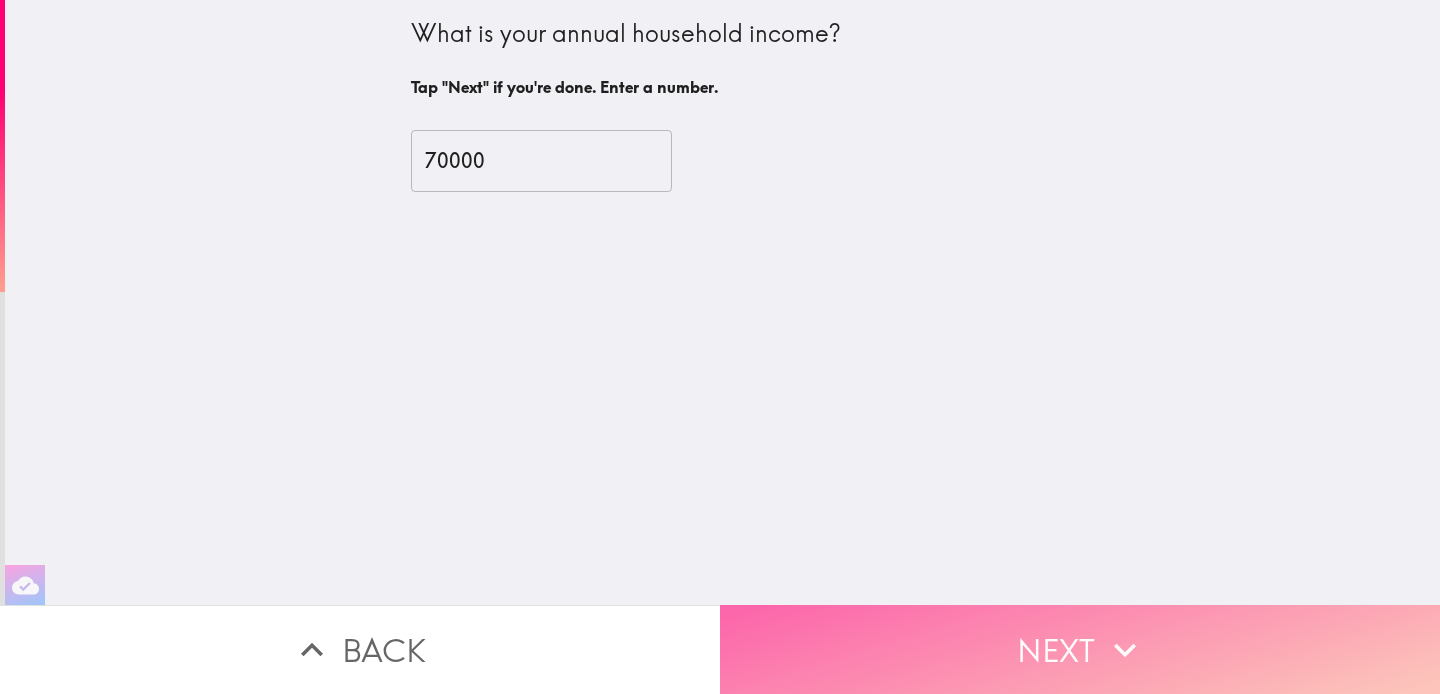 click on "Next" at bounding box center [1080, 649] 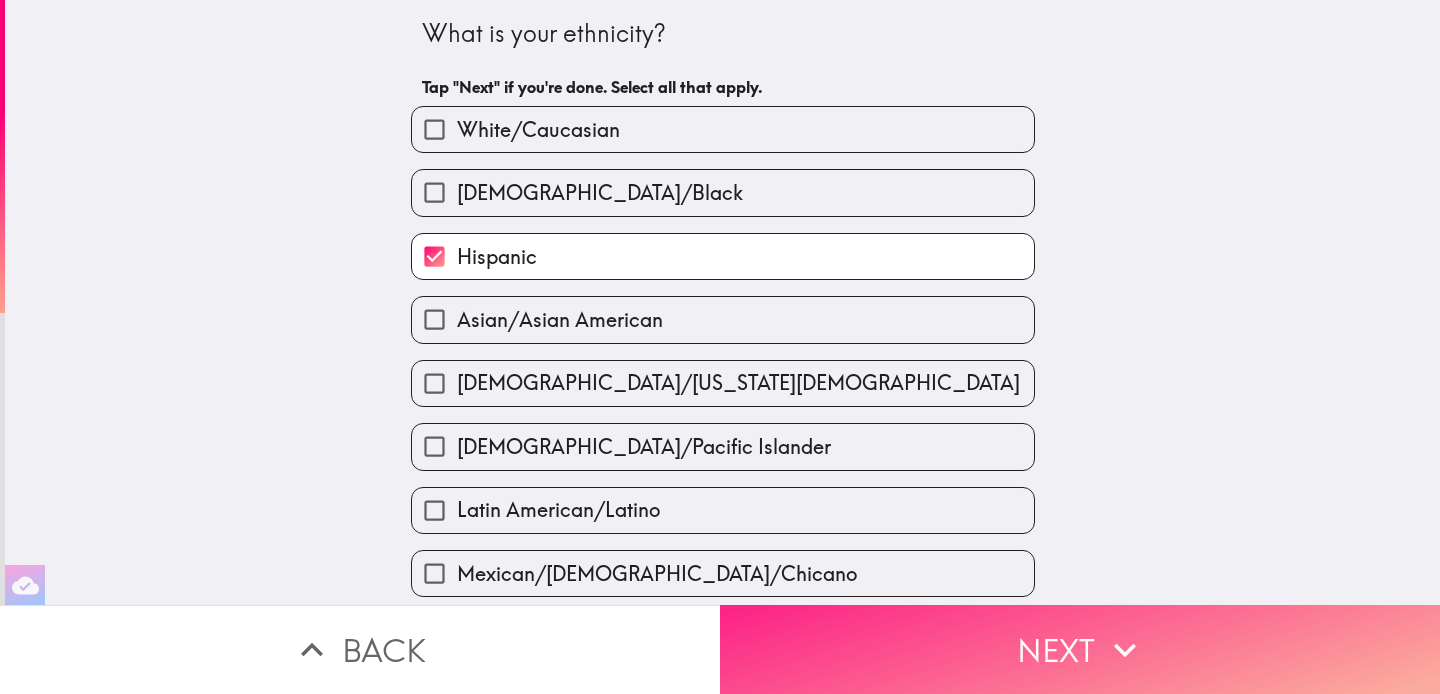 click on "Next" at bounding box center (1080, 649) 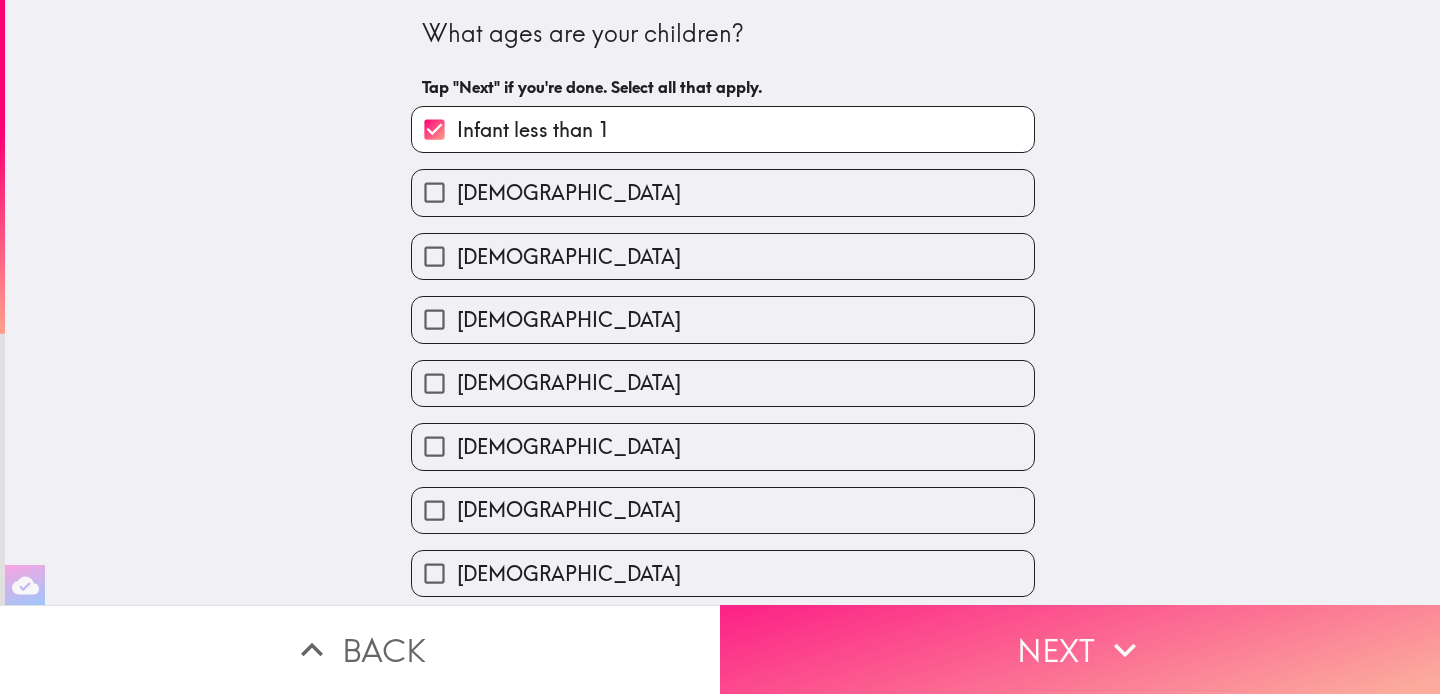 click on "Next" at bounding box center (1080, 649) 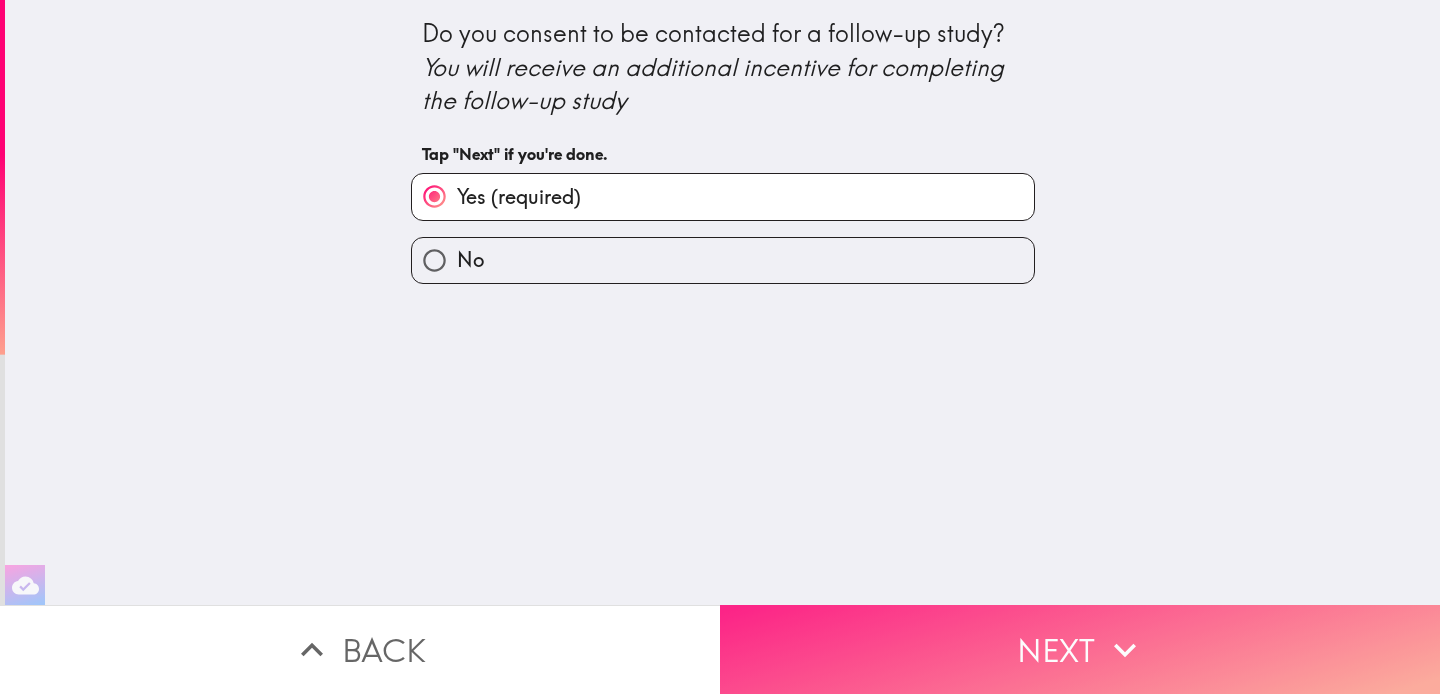 click on "Next" at bounding box center (1080, 649) 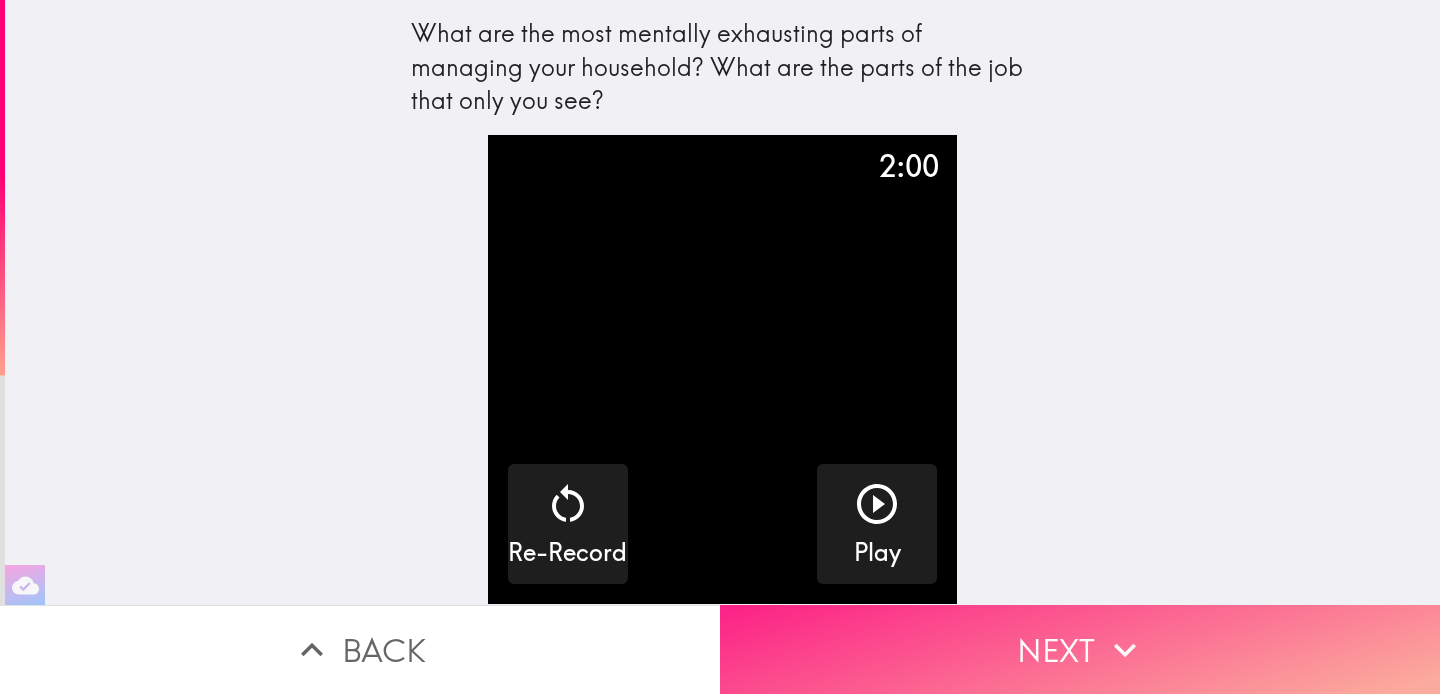 click on "Next" at bounding box center (1080, 649) 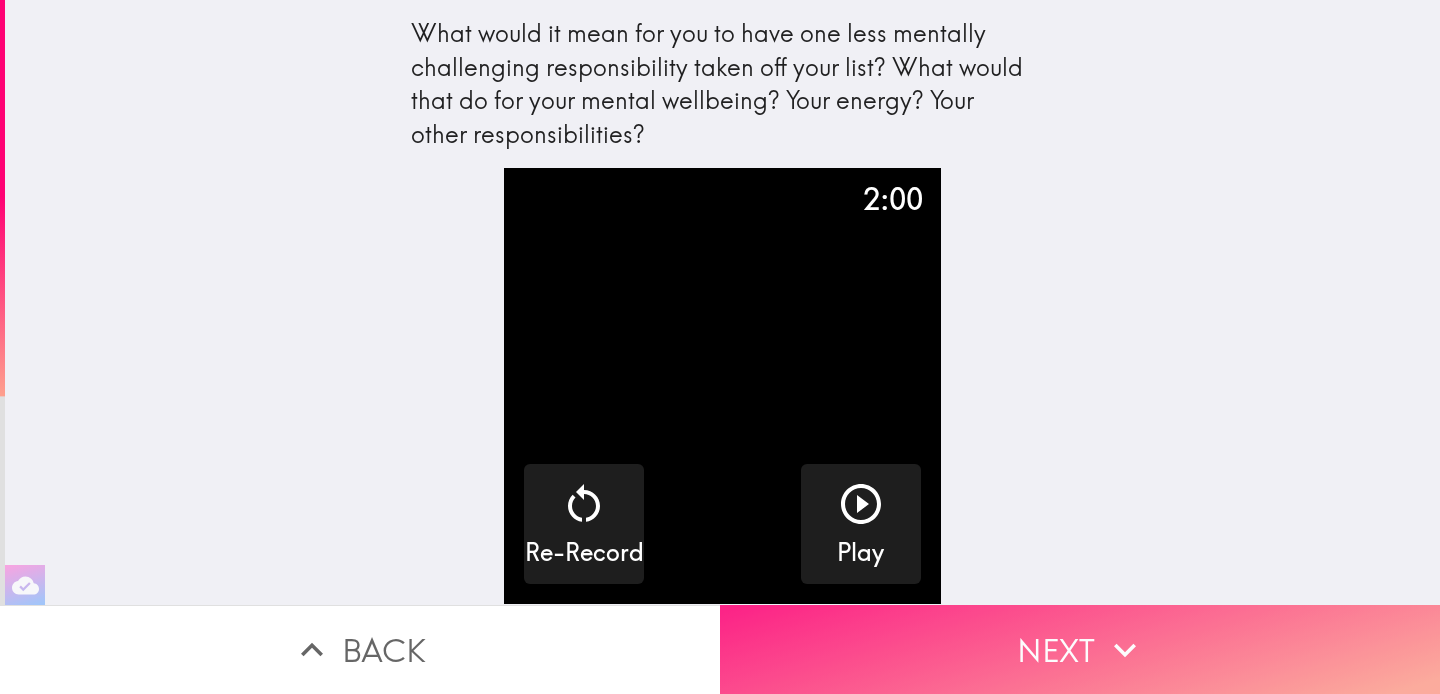 click on "Next" at bounding box center [1080, 649] 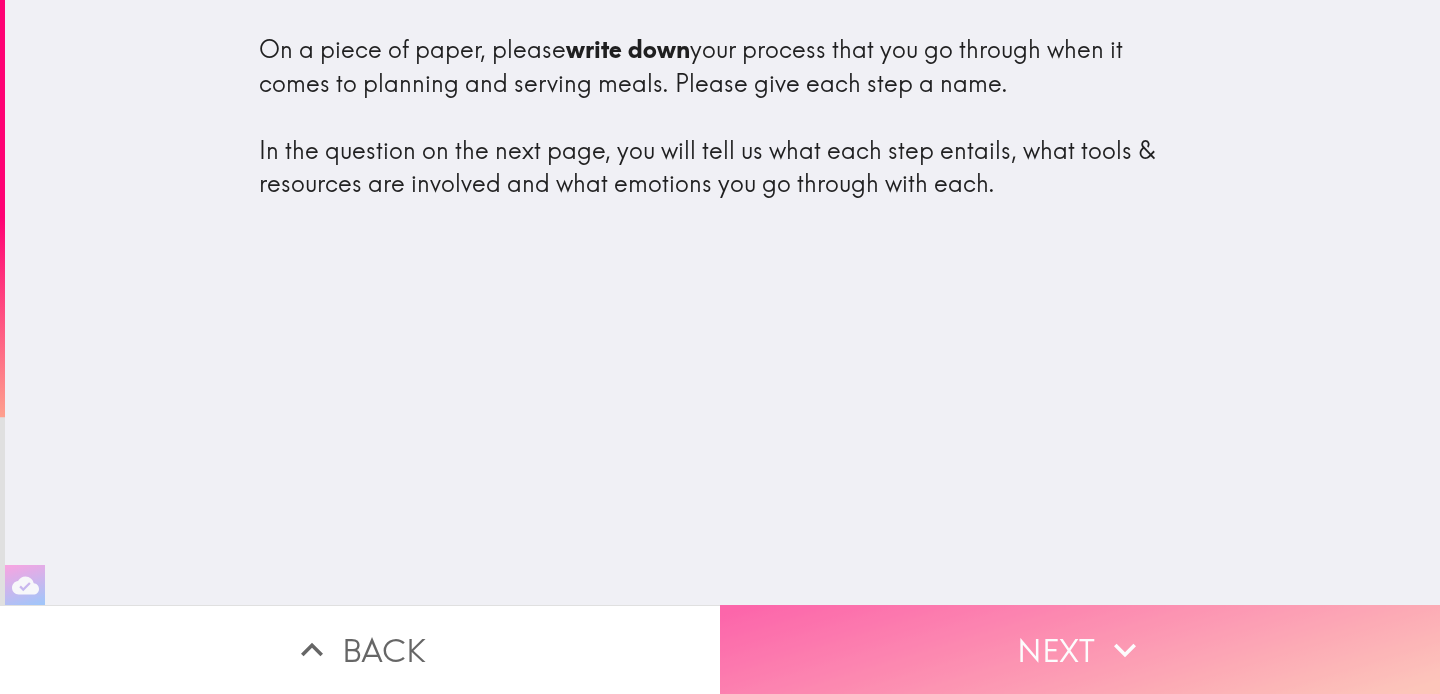 click on "Next" at bounding box center (1080, 649) 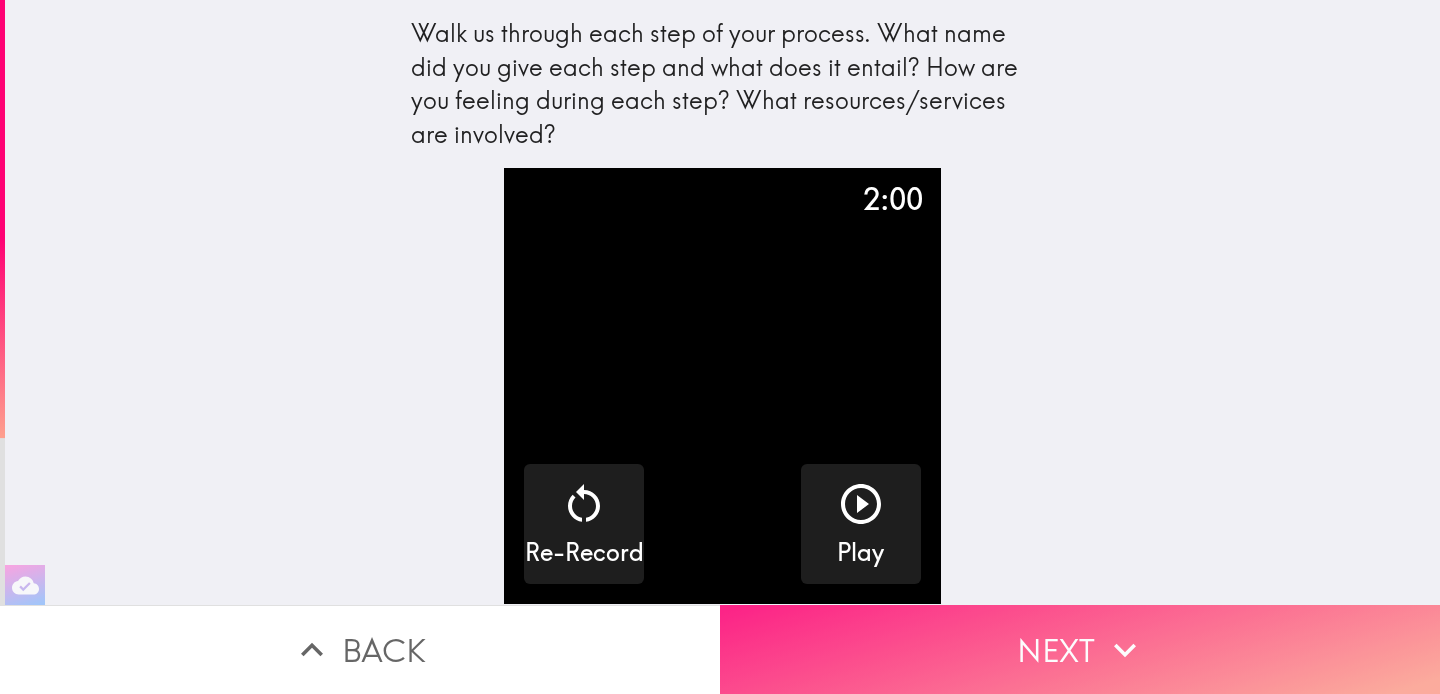 click on "Next" at bounding box center (1080, 649) 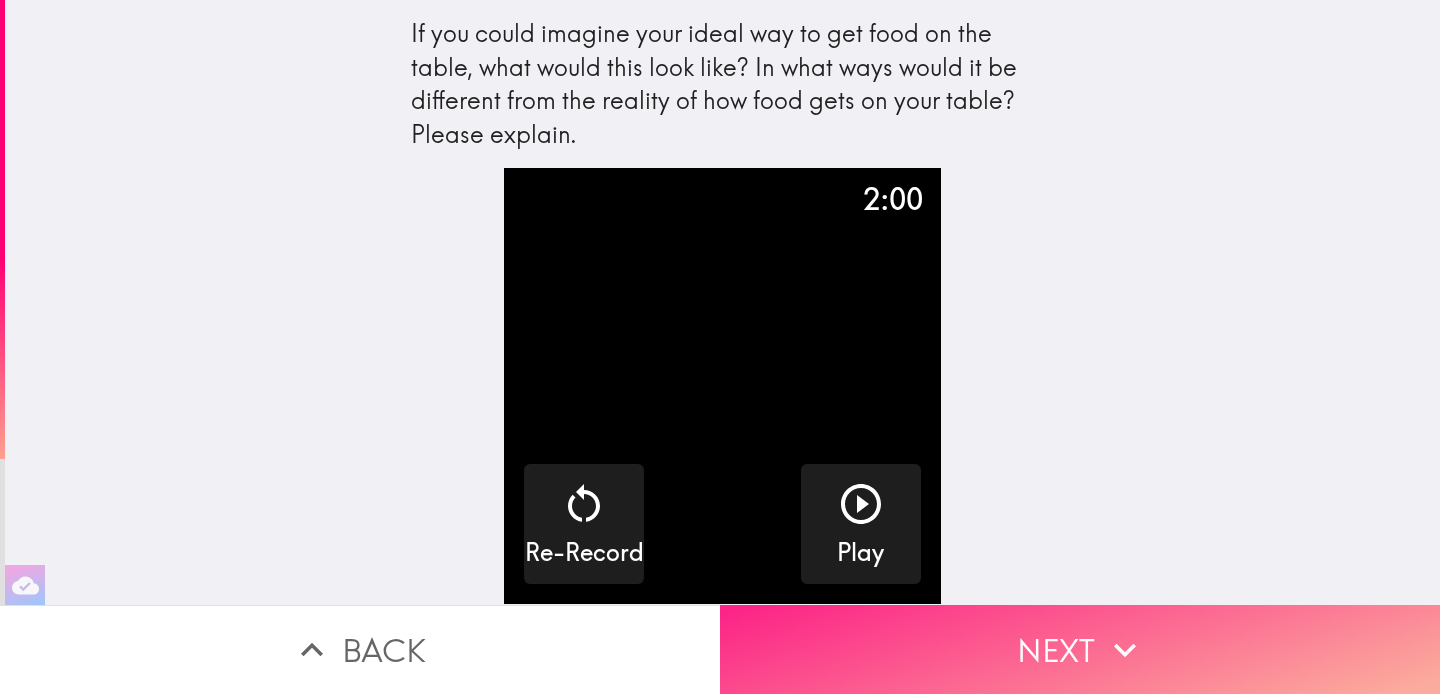 click on "Next" at bounding box center [1080, 649] 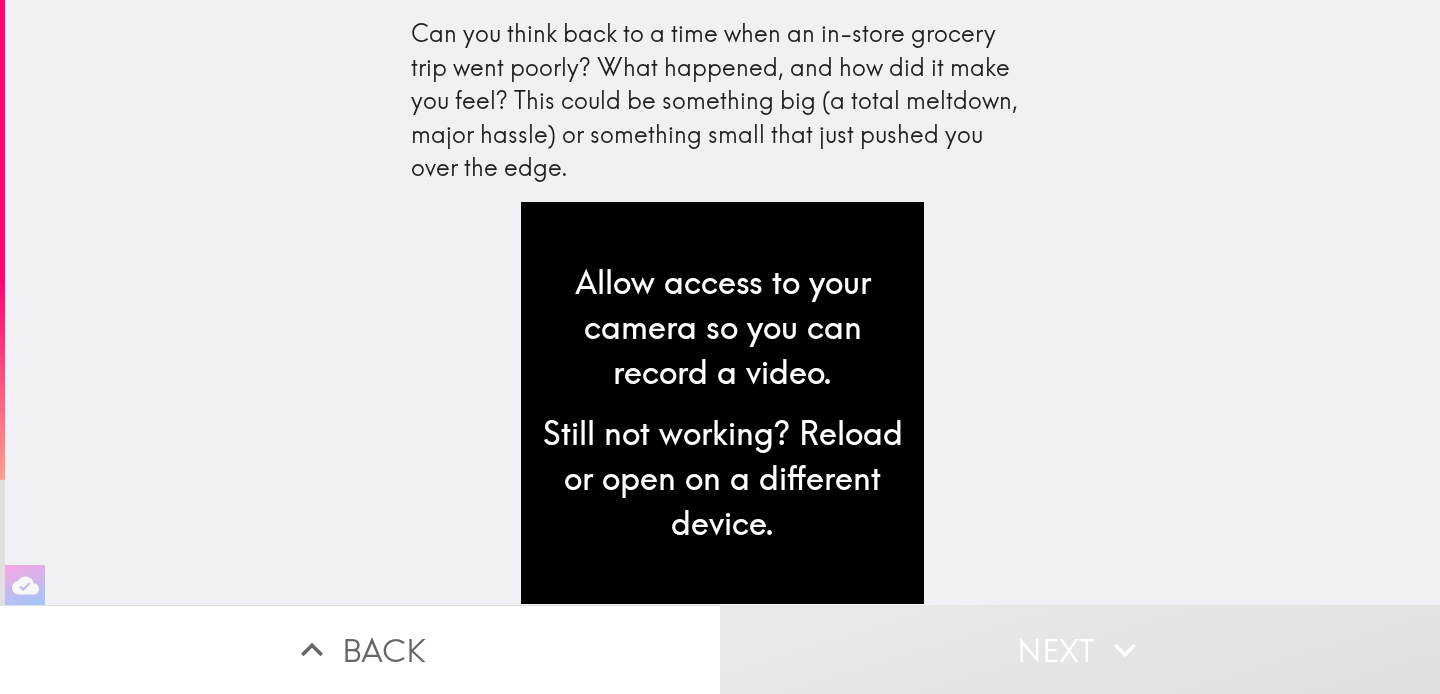 click on "Allow access to your camera so you can record a video." at bounding box center [722, 327] 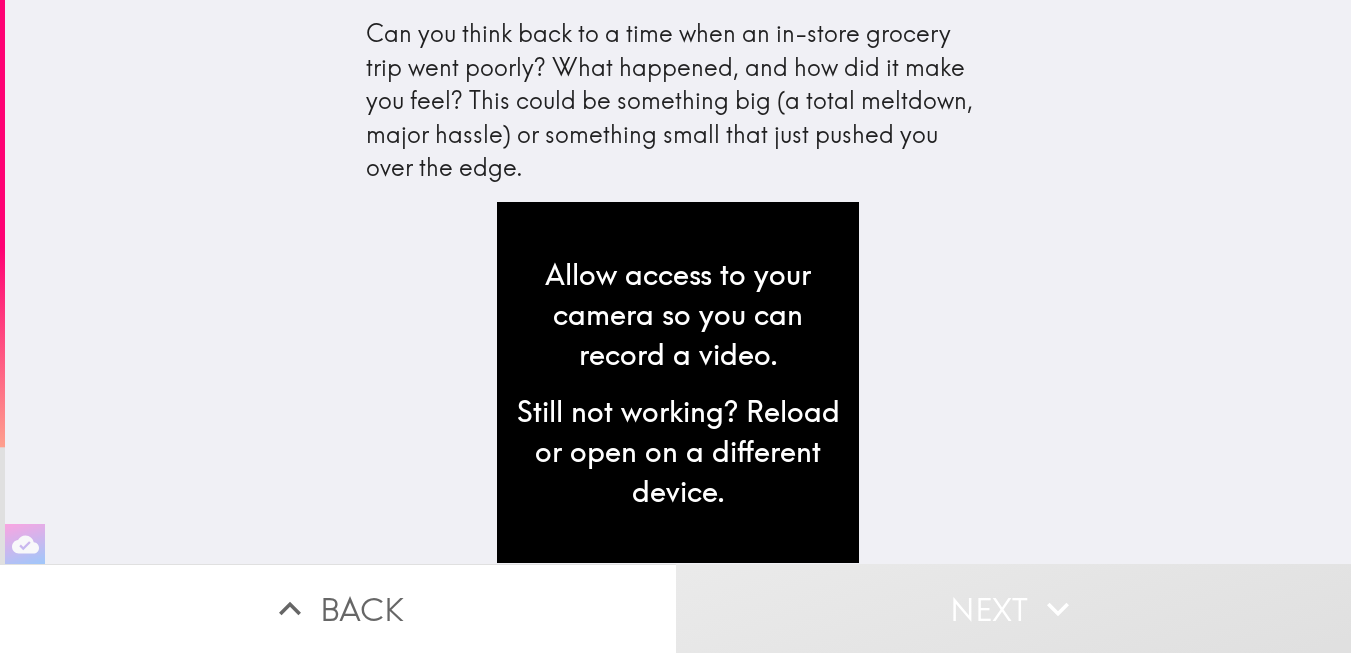 scroll, scrollTop: 0, scrollLeft: 0, axis: both 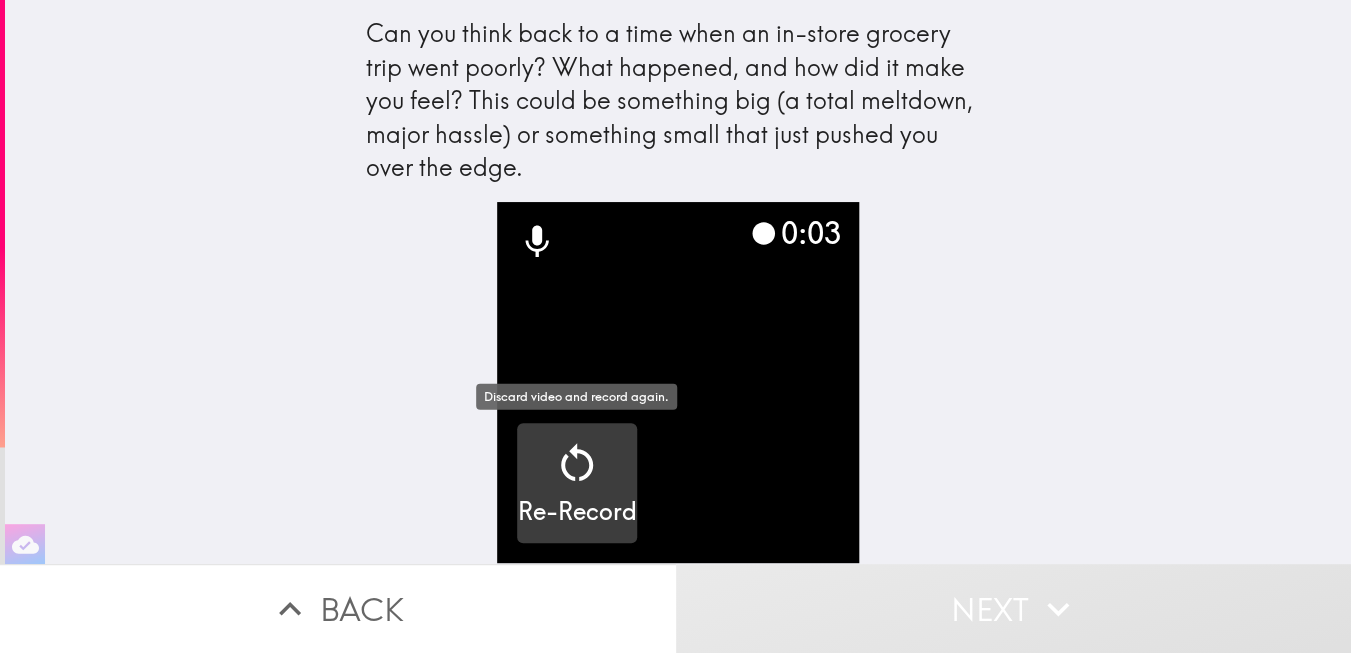 click on "Re-Record" at bounding box center [577, 484] 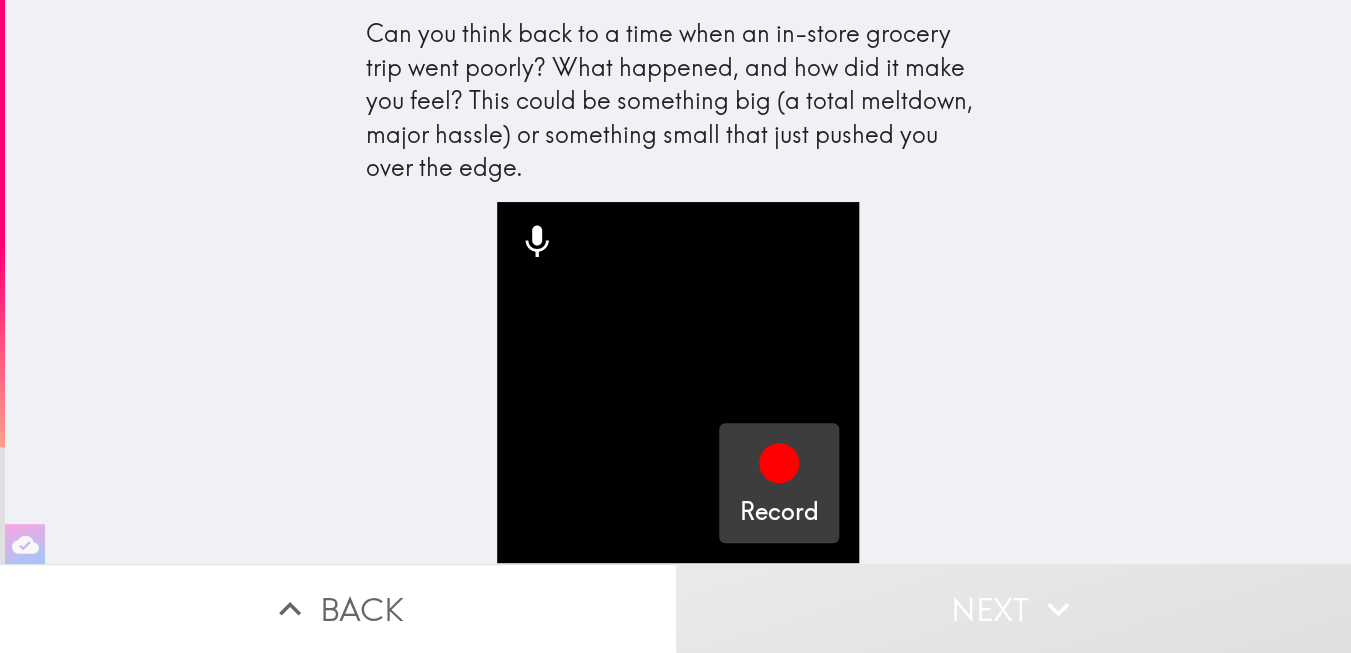 click on "Record" at bounding box center (778, 484) 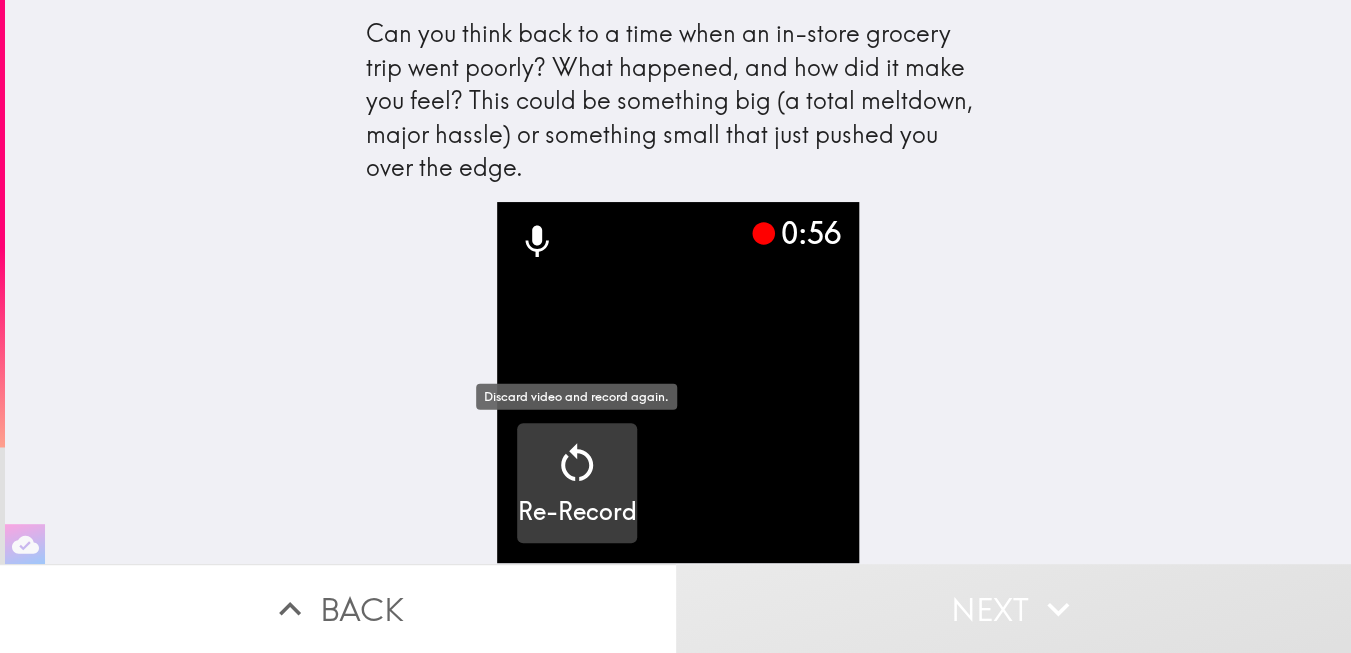 click 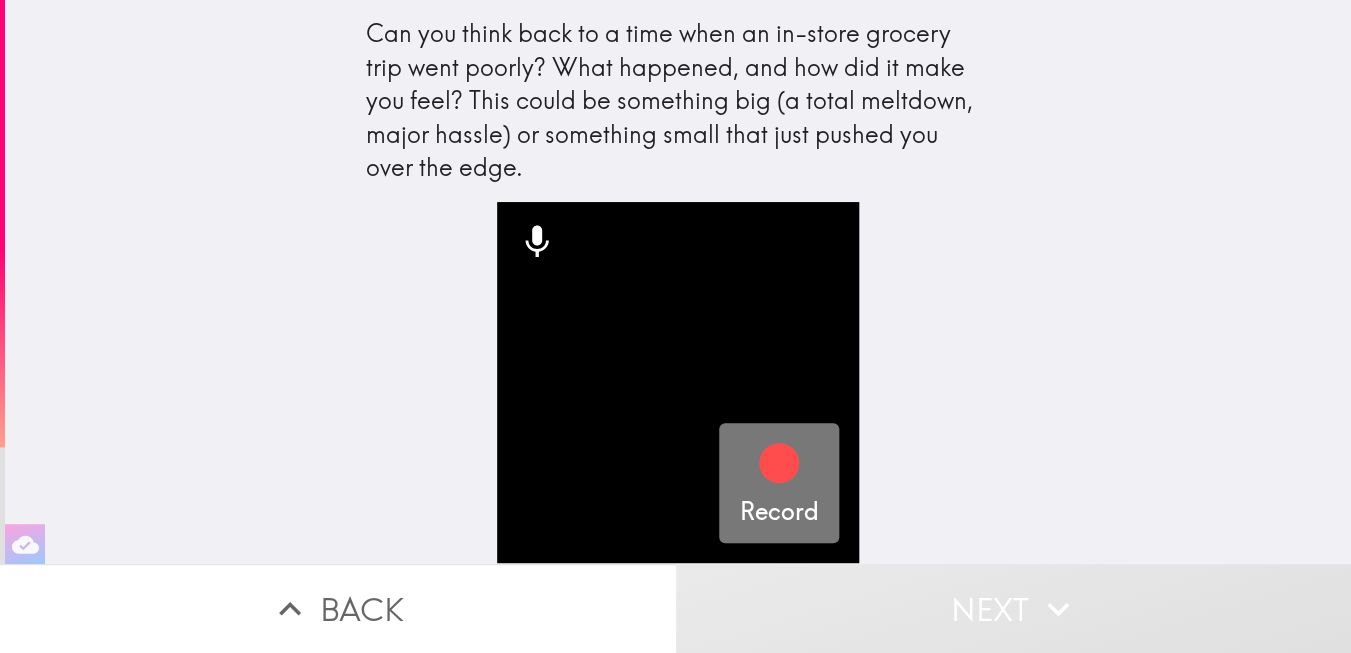 click 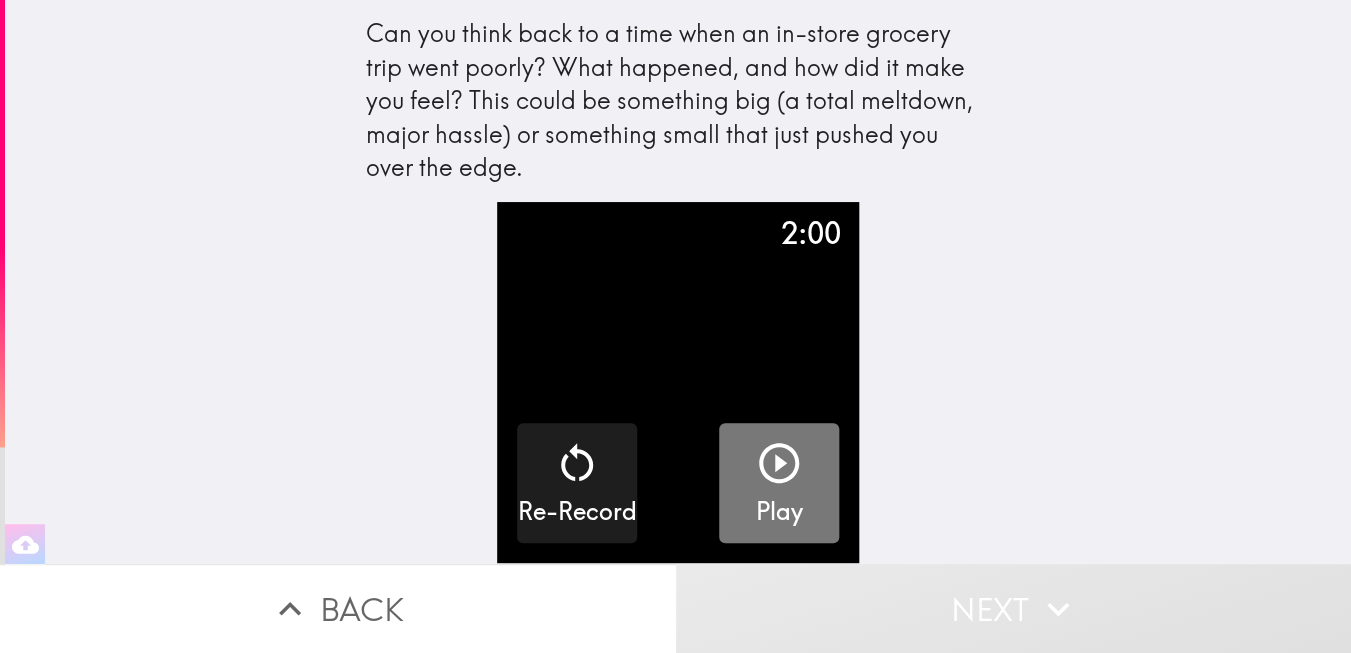 click 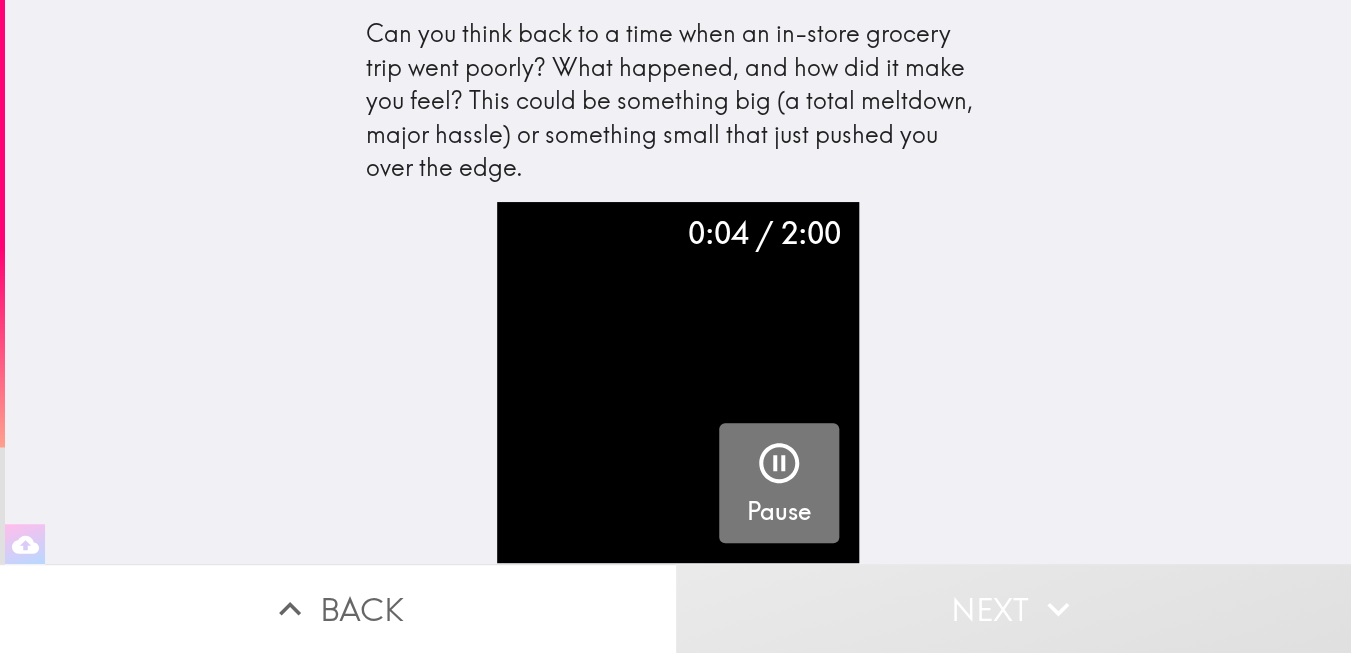 click 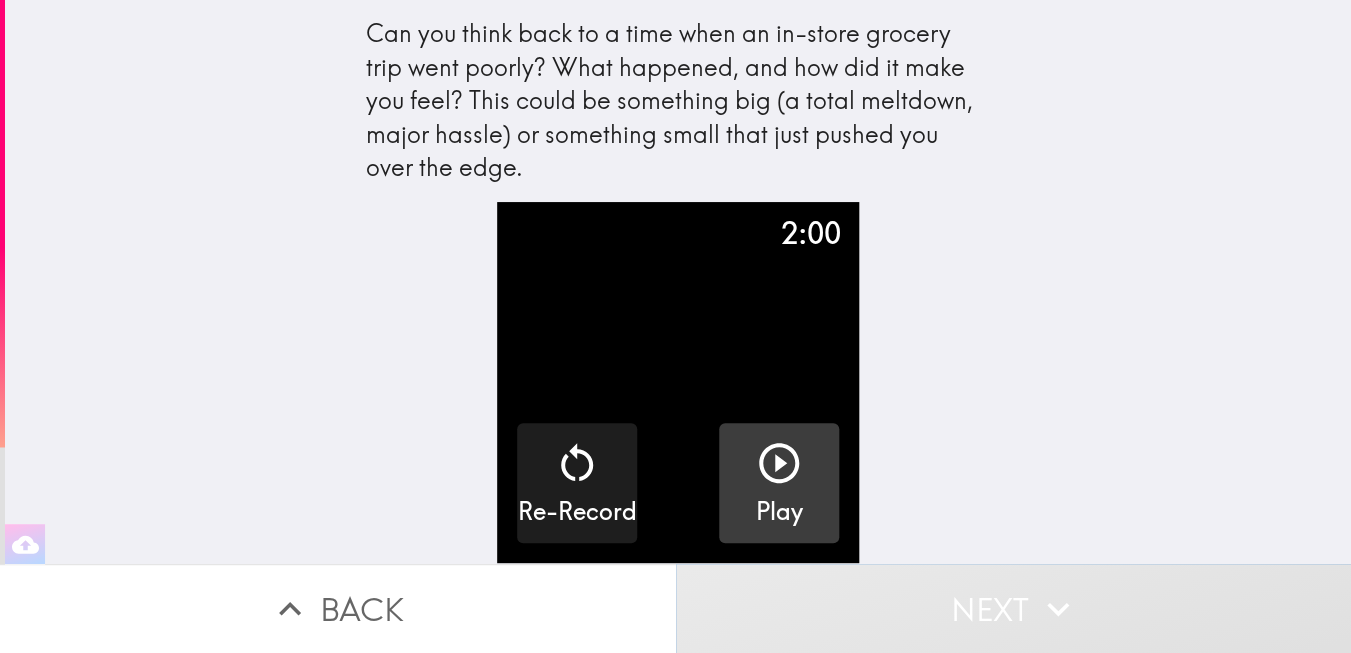click on "Next" at bounding box center [1014, 608] 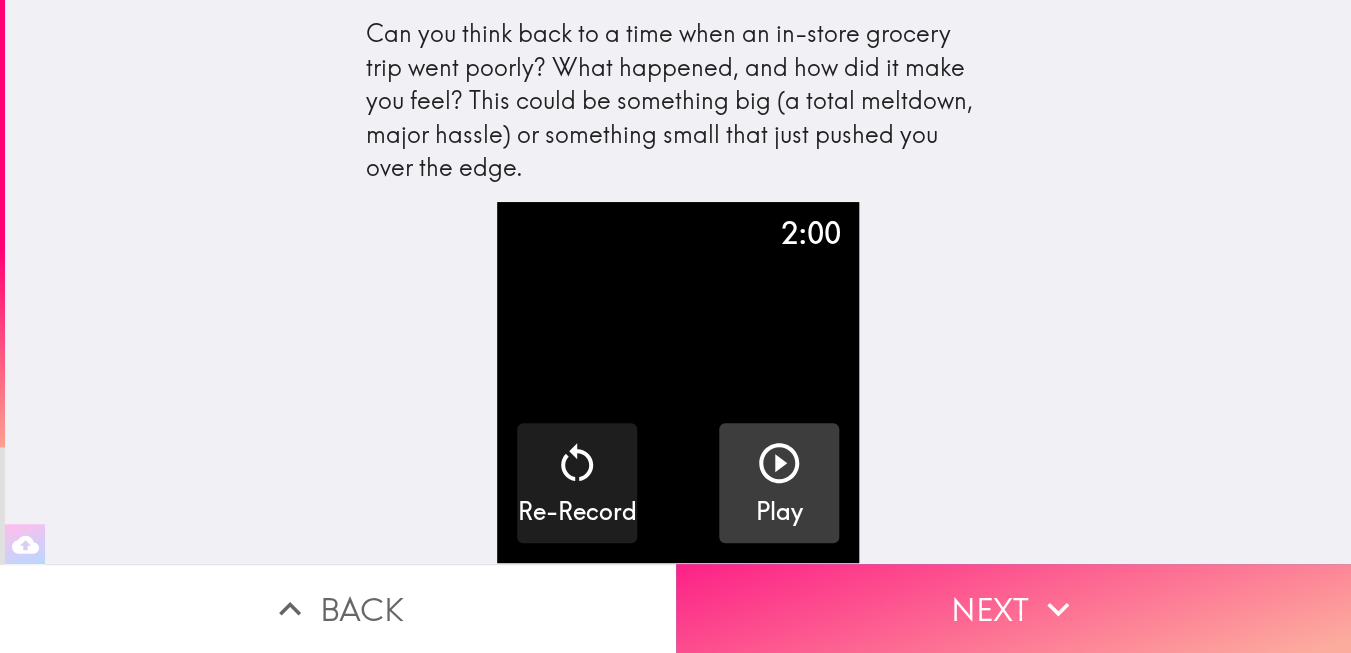click on "Next" at bounding box center (1014, 608) 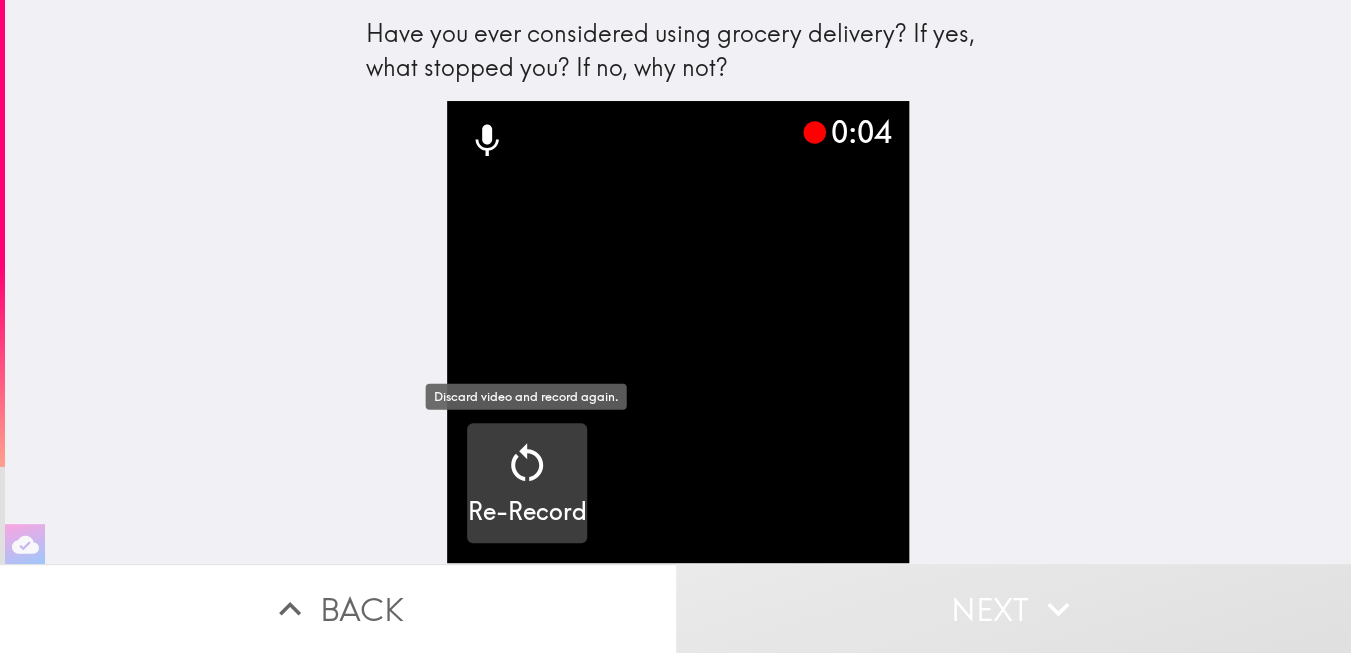click 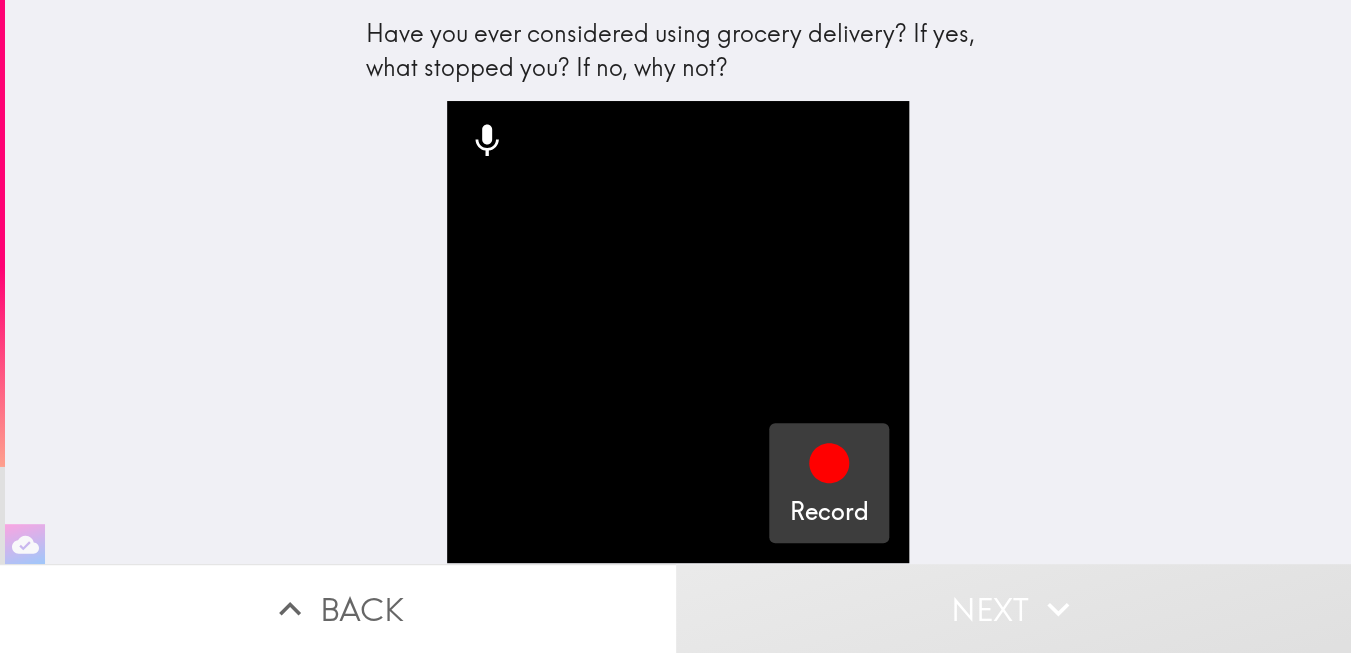 click 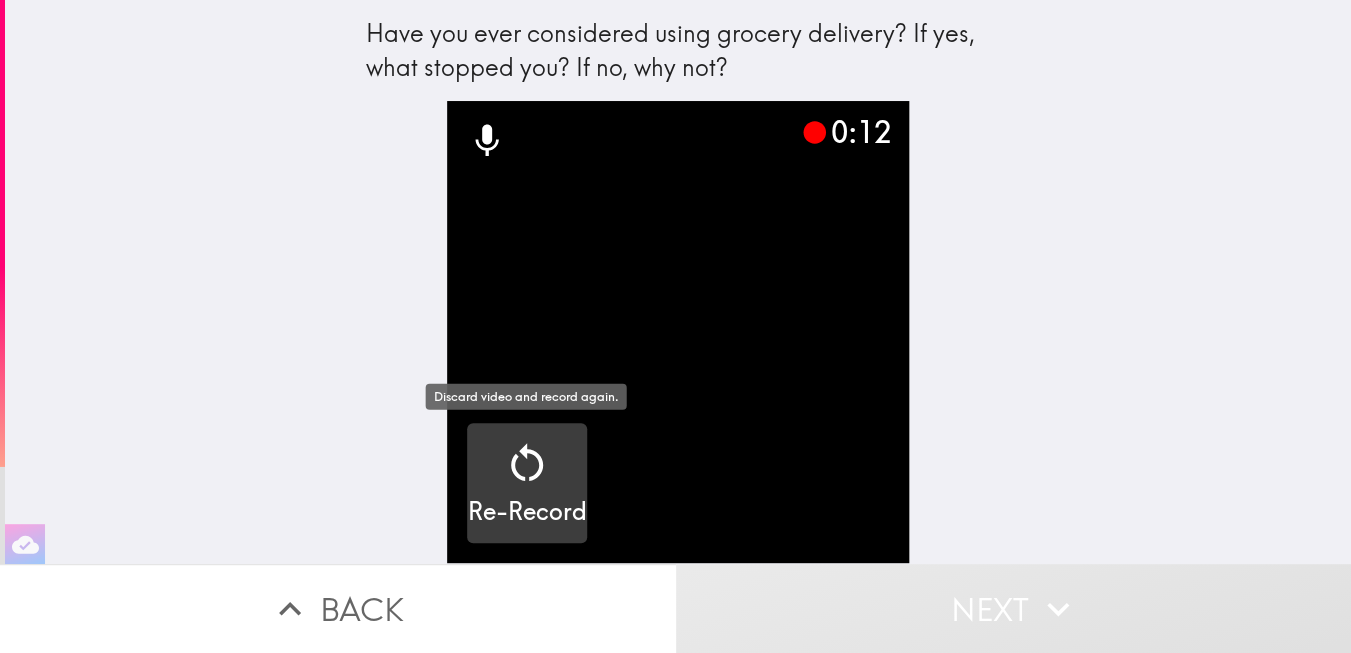 click 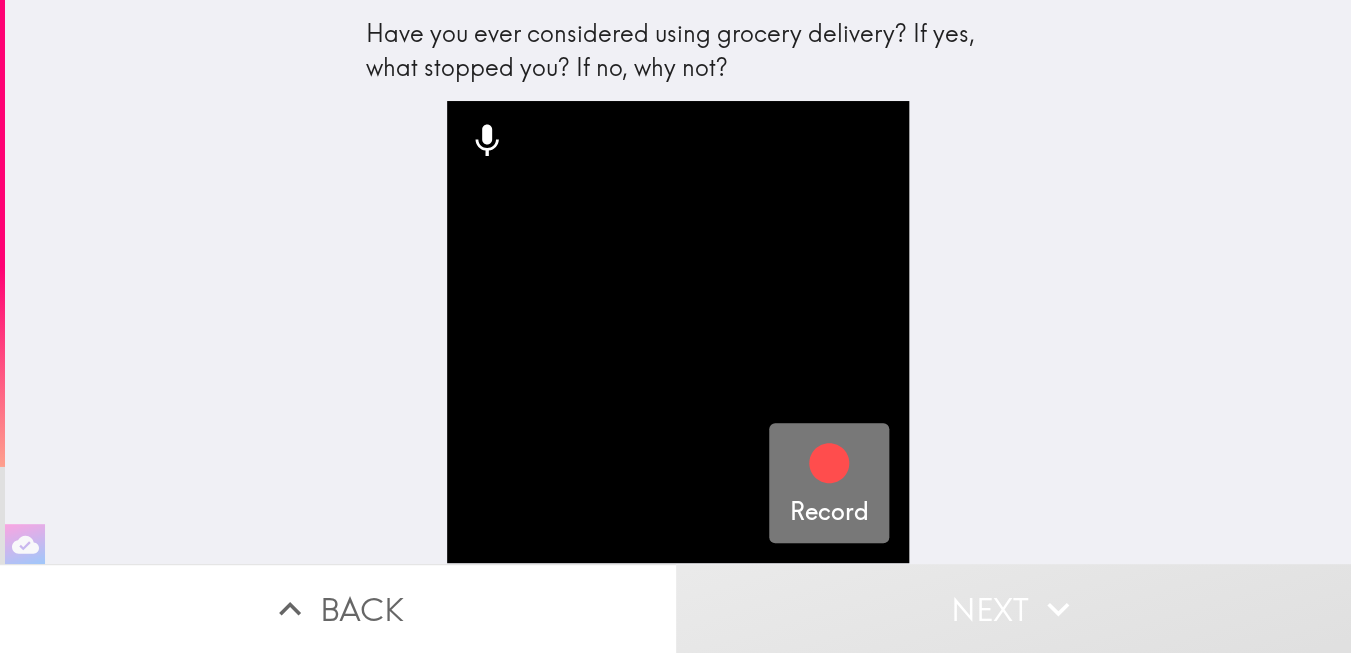 click 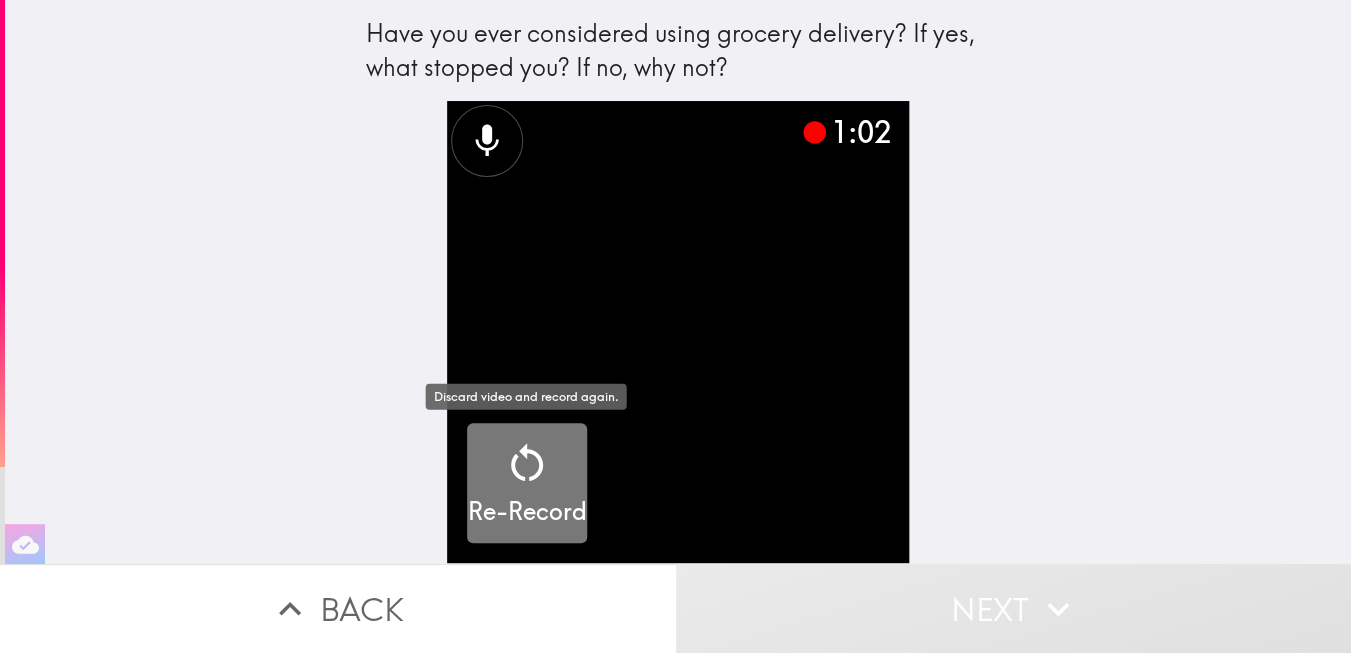 click on "Re-Record" at bounding box center (526, 484) 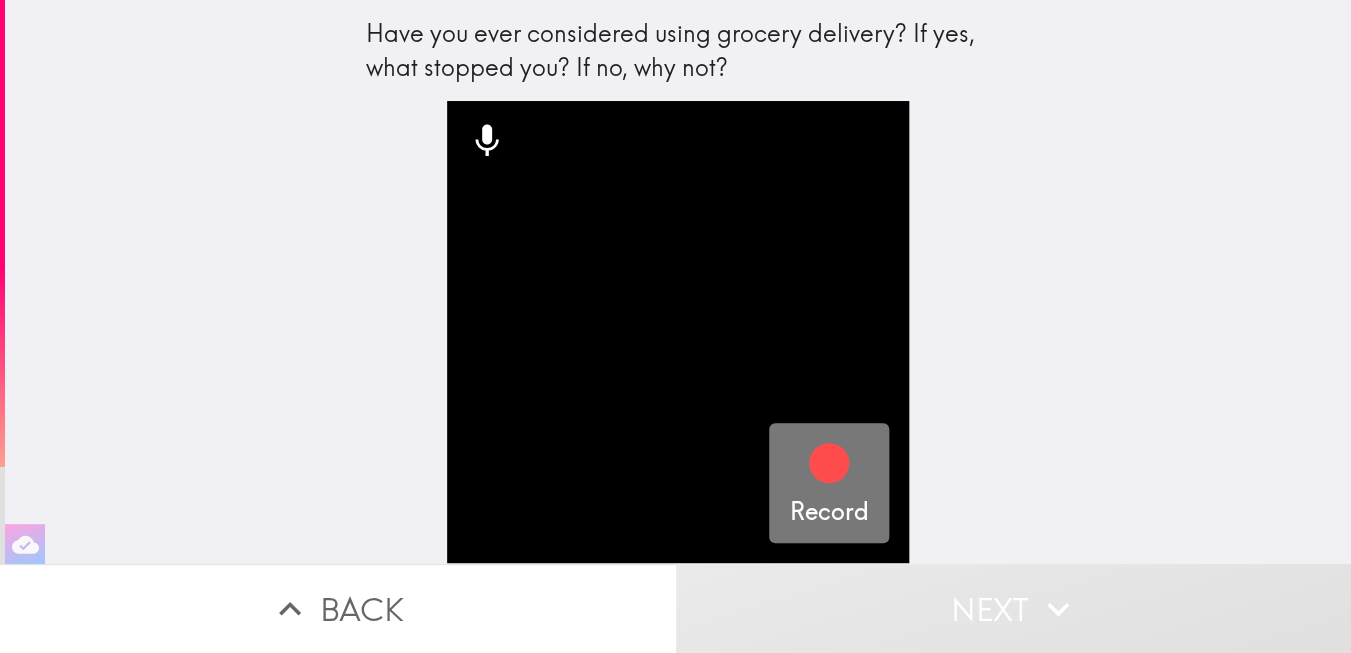 click 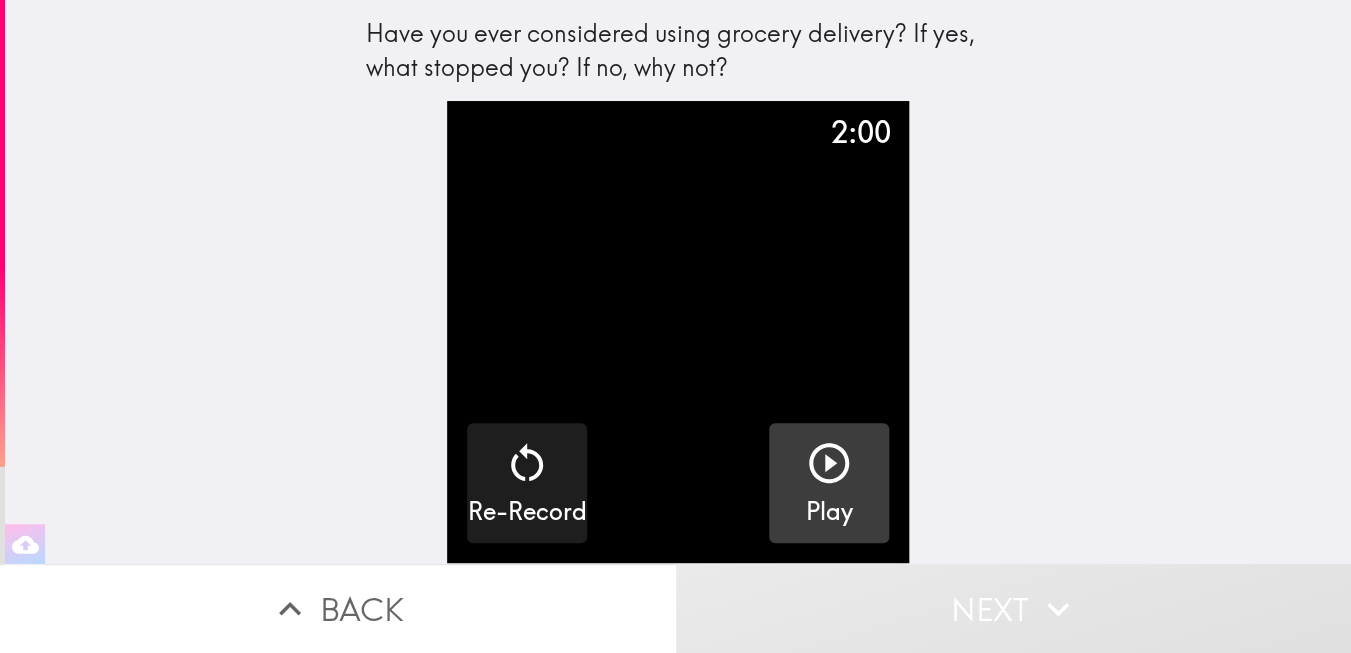 click 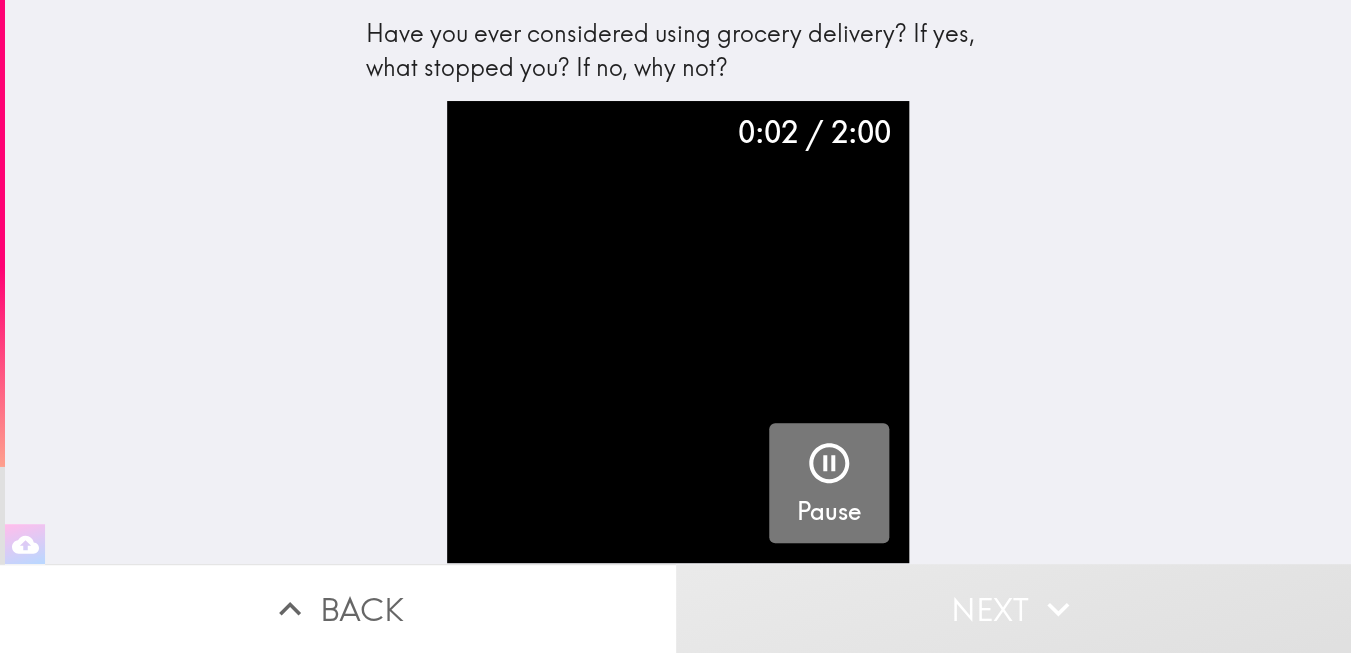 click 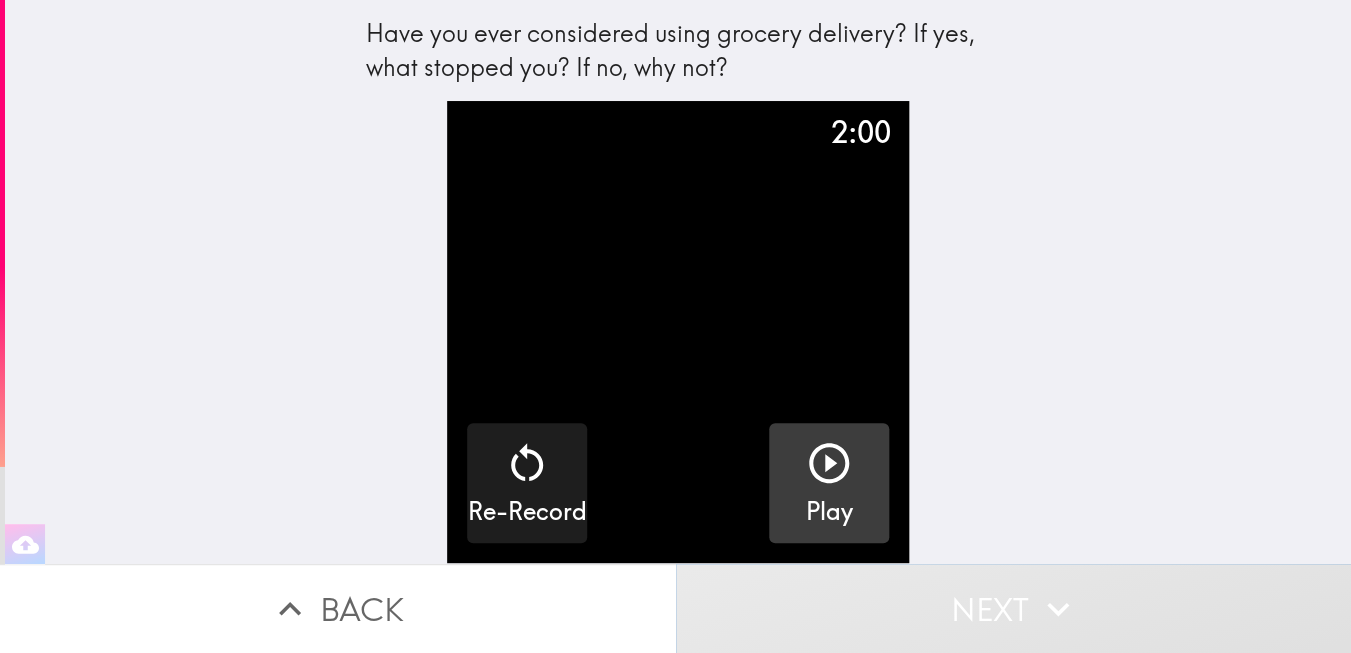 click on "Next" at bounding box center (1014, 608) 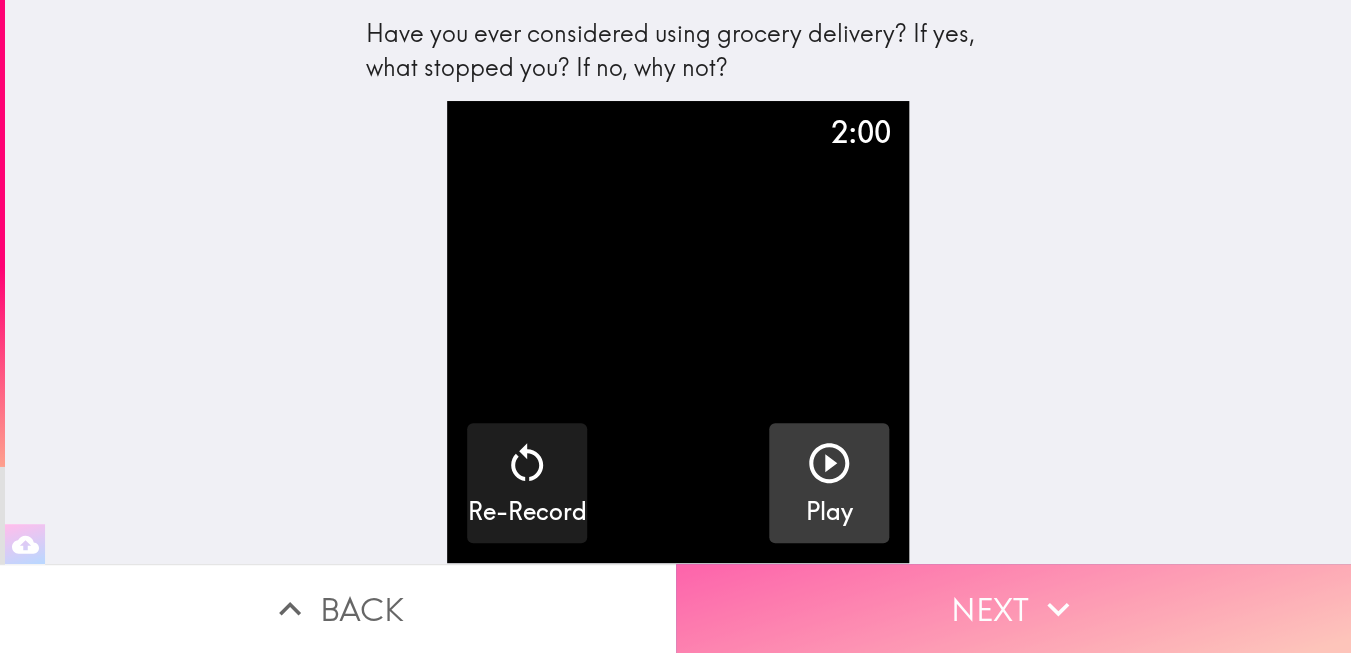click on "Next" at bounding box center [1014, 608] 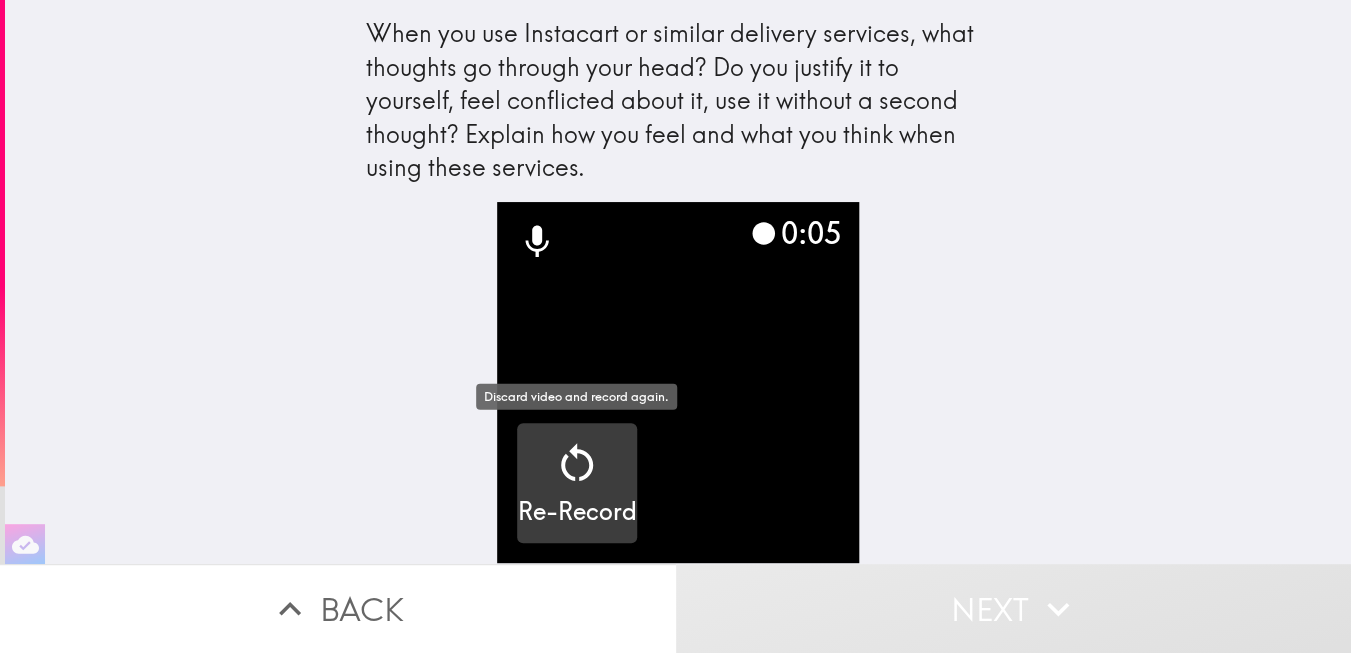 click 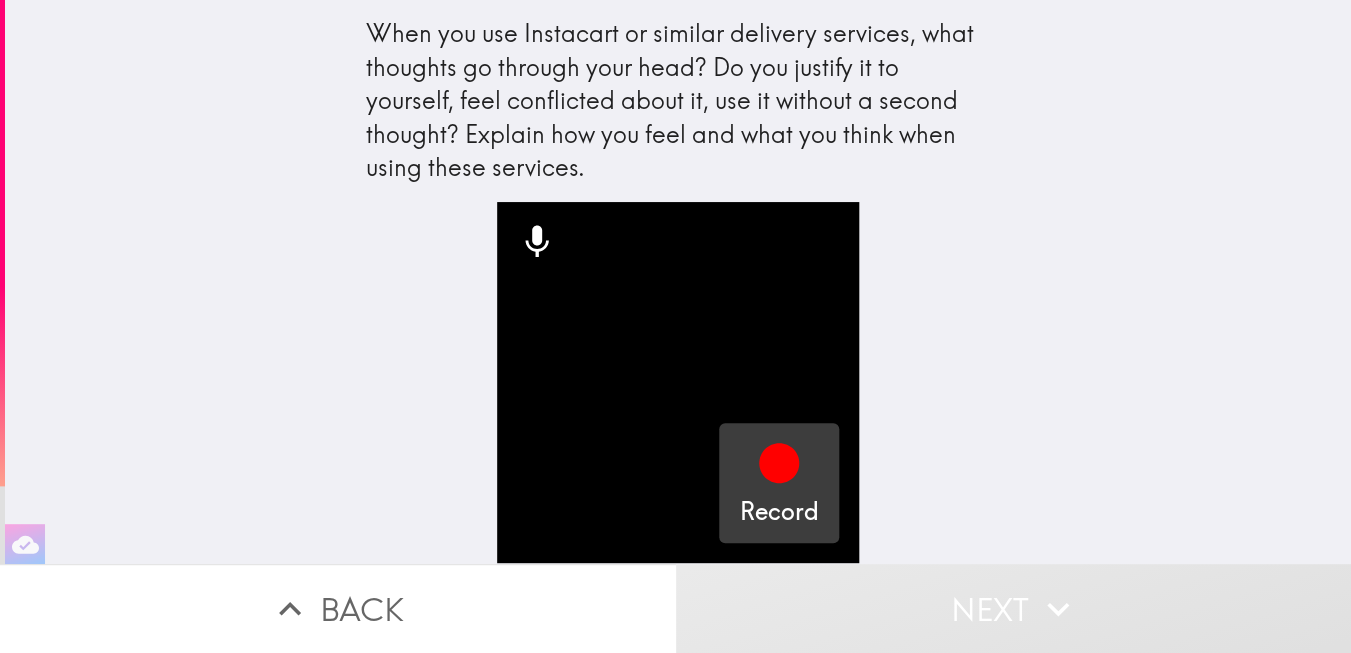 click 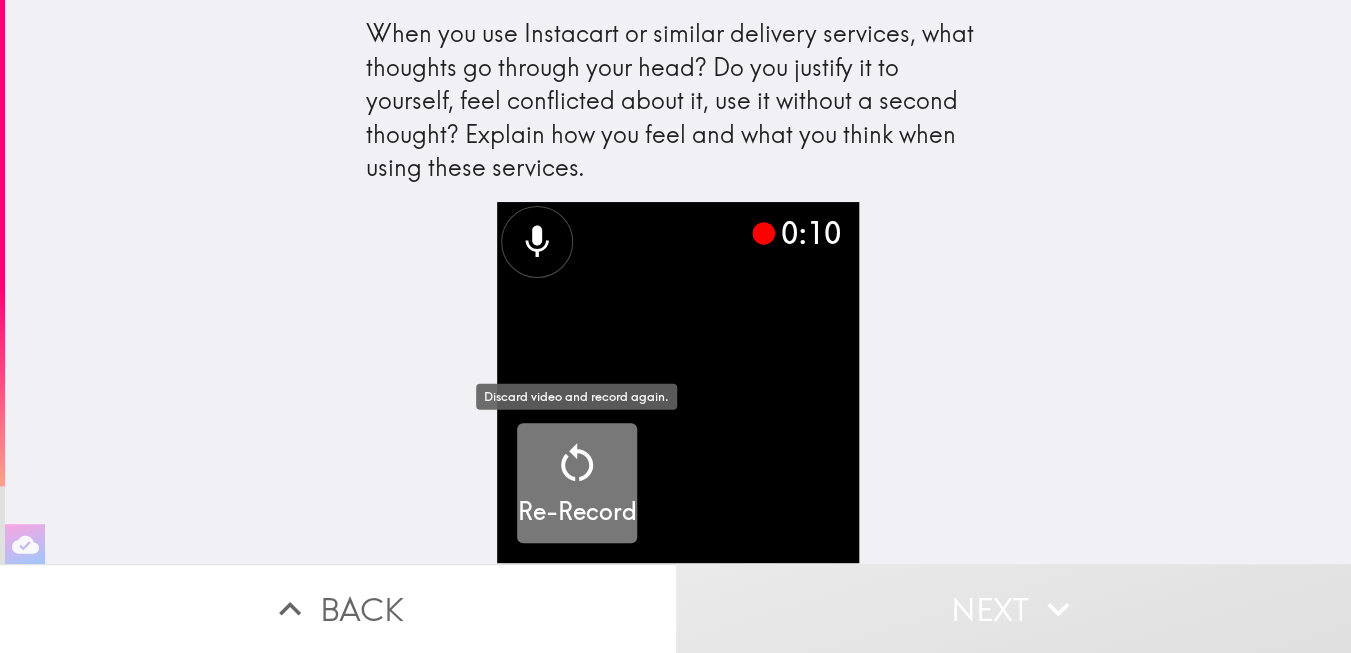 click 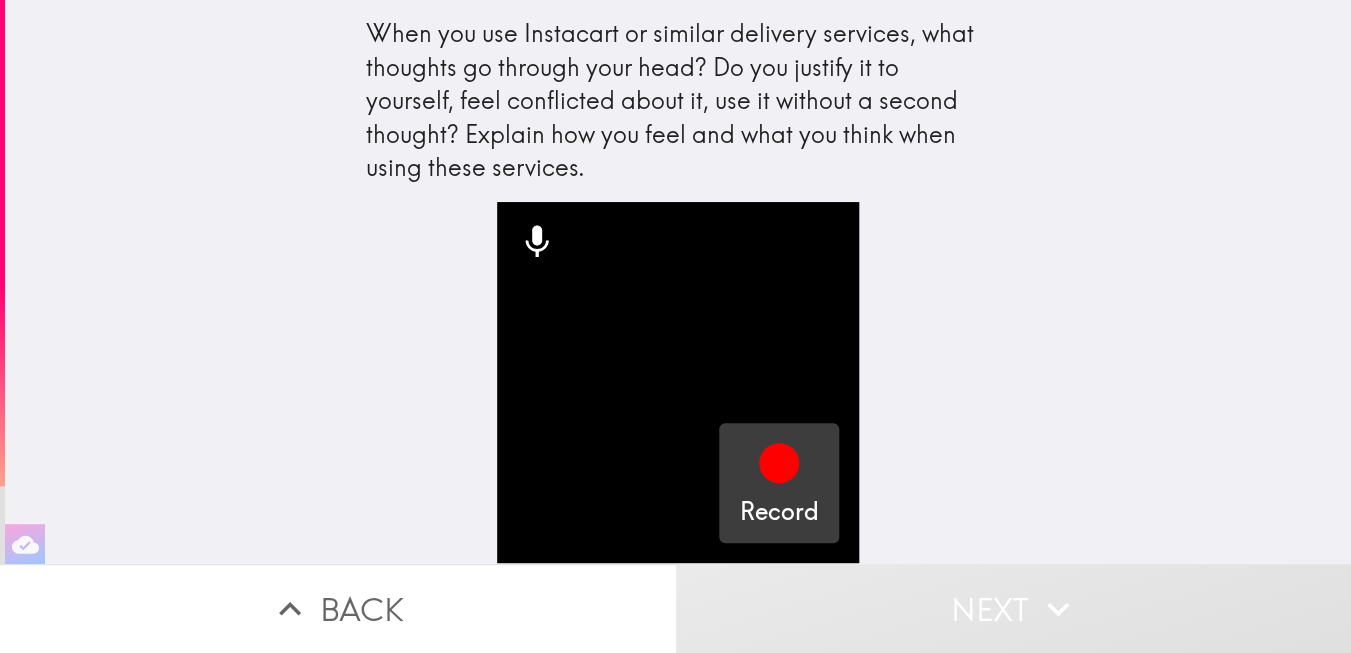 click on "Record" at bounding box center [778, 484] 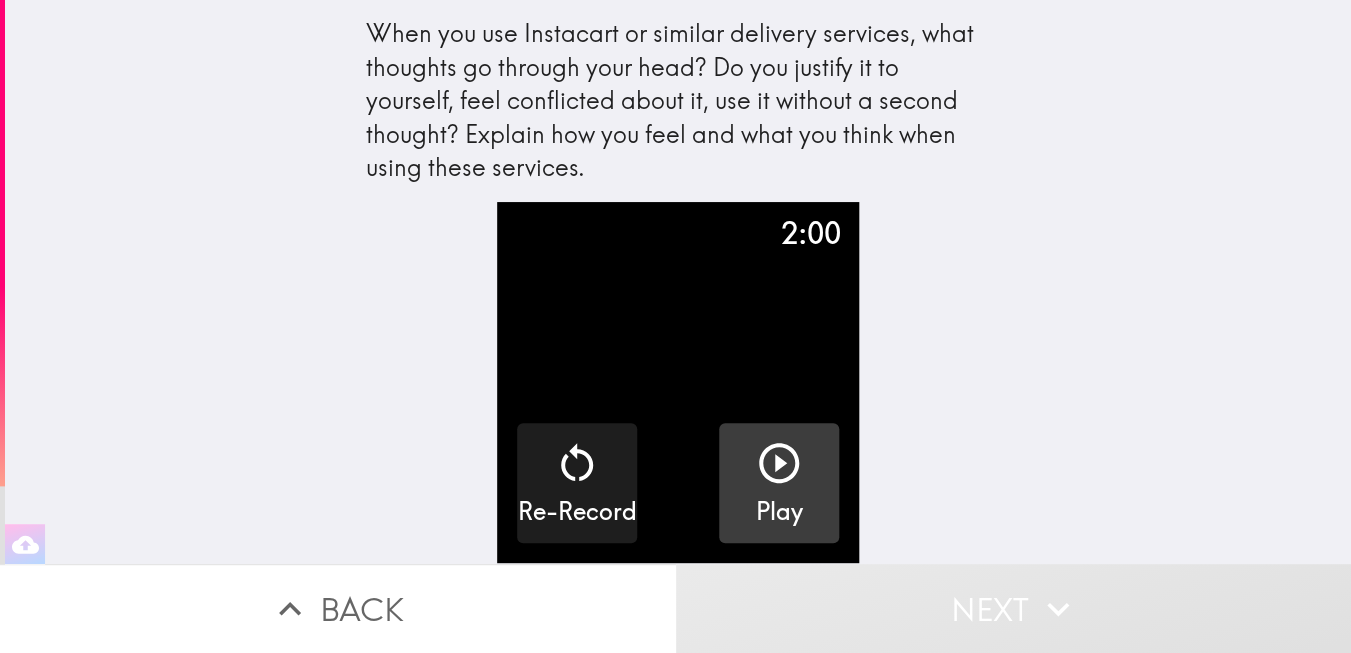 click 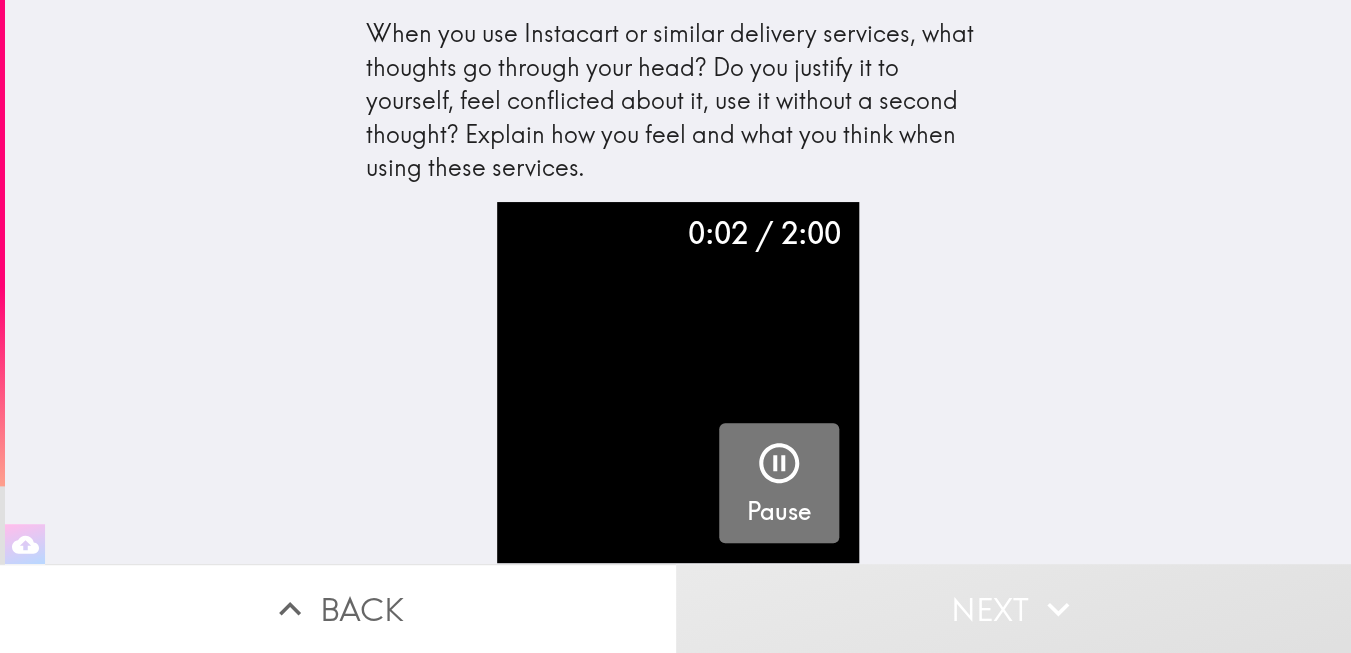 click 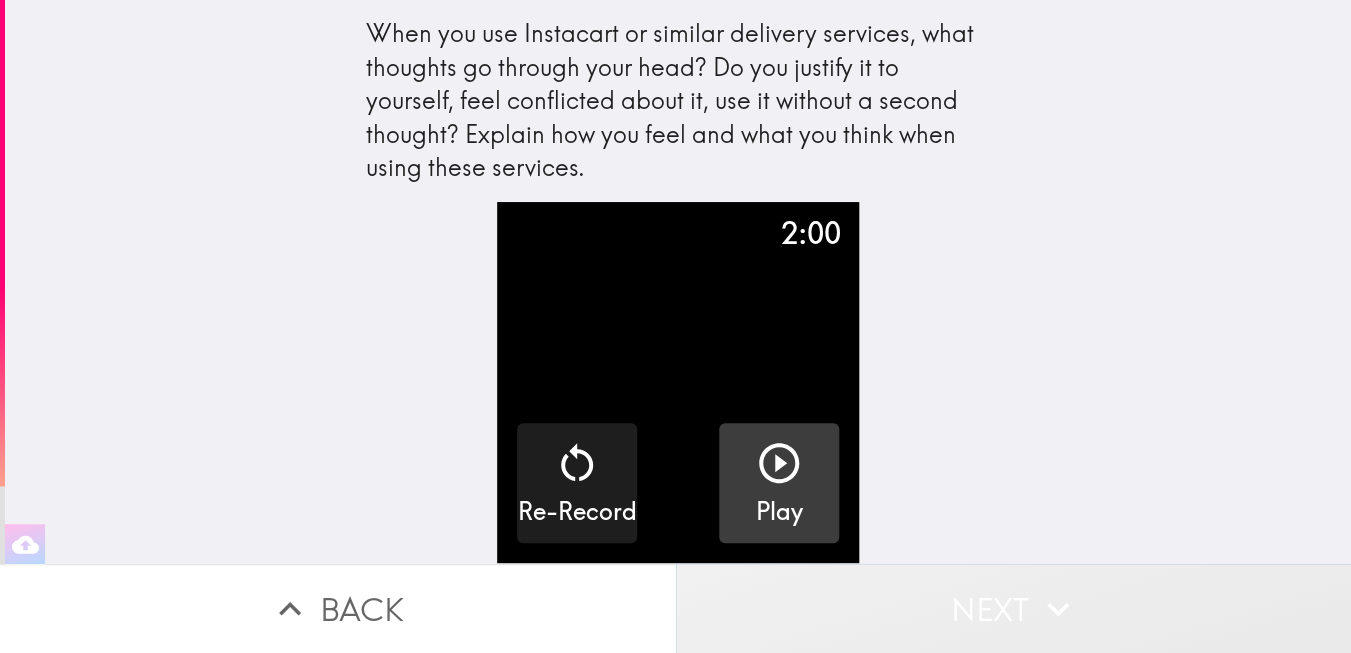 click on "Next" at bounding box center (1014, 608) 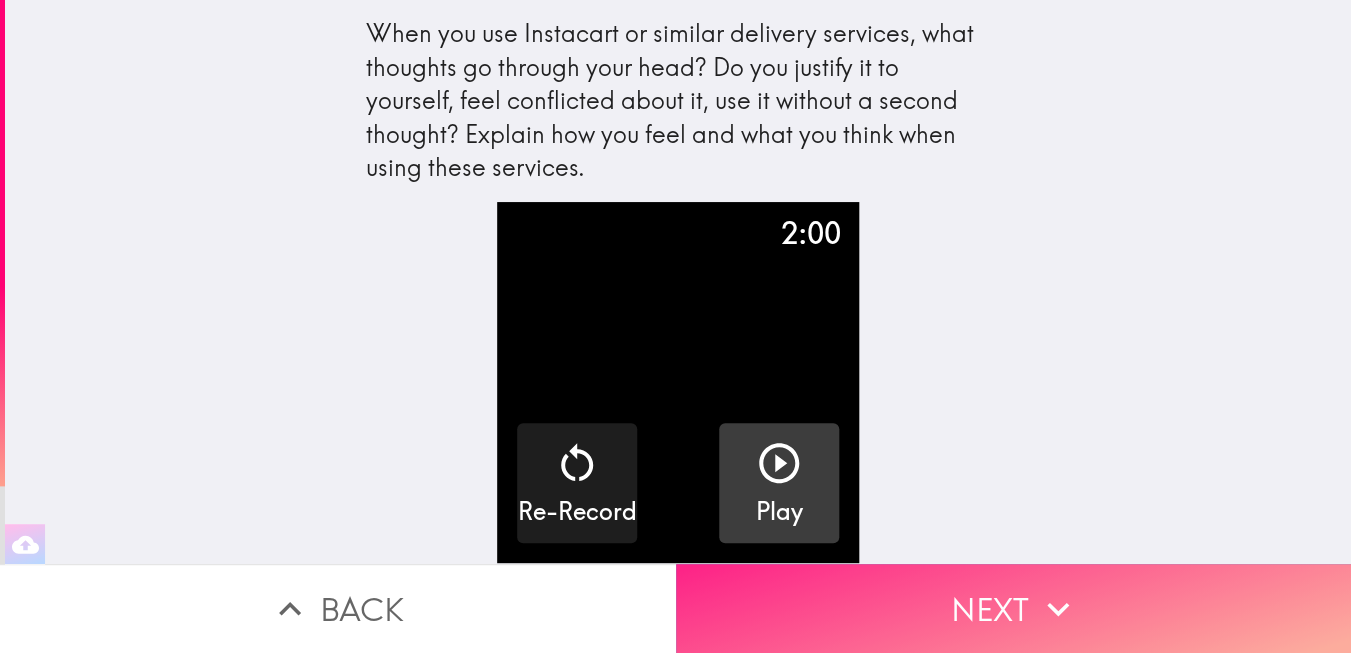 click on "Next" at bounding box center (1014, 608) 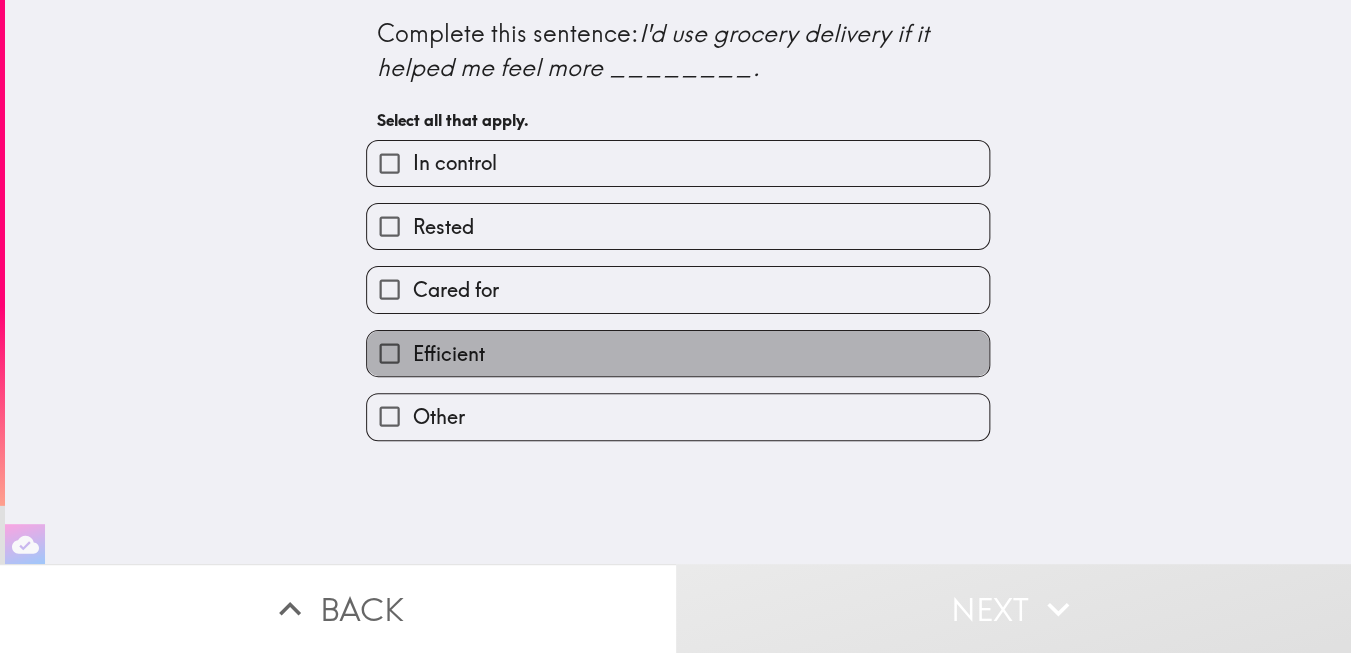 click on "Efficient" at bounding box center [448, 354] 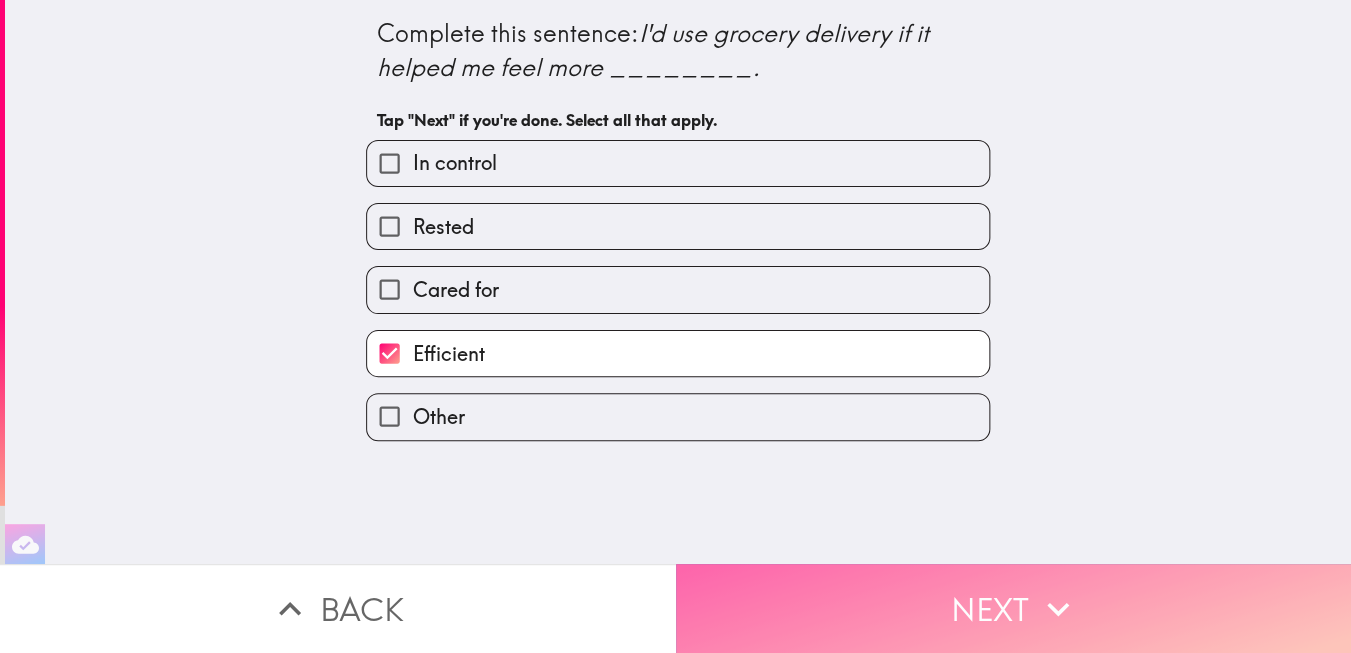 click on "Next" at bounding box center [1014, 608] 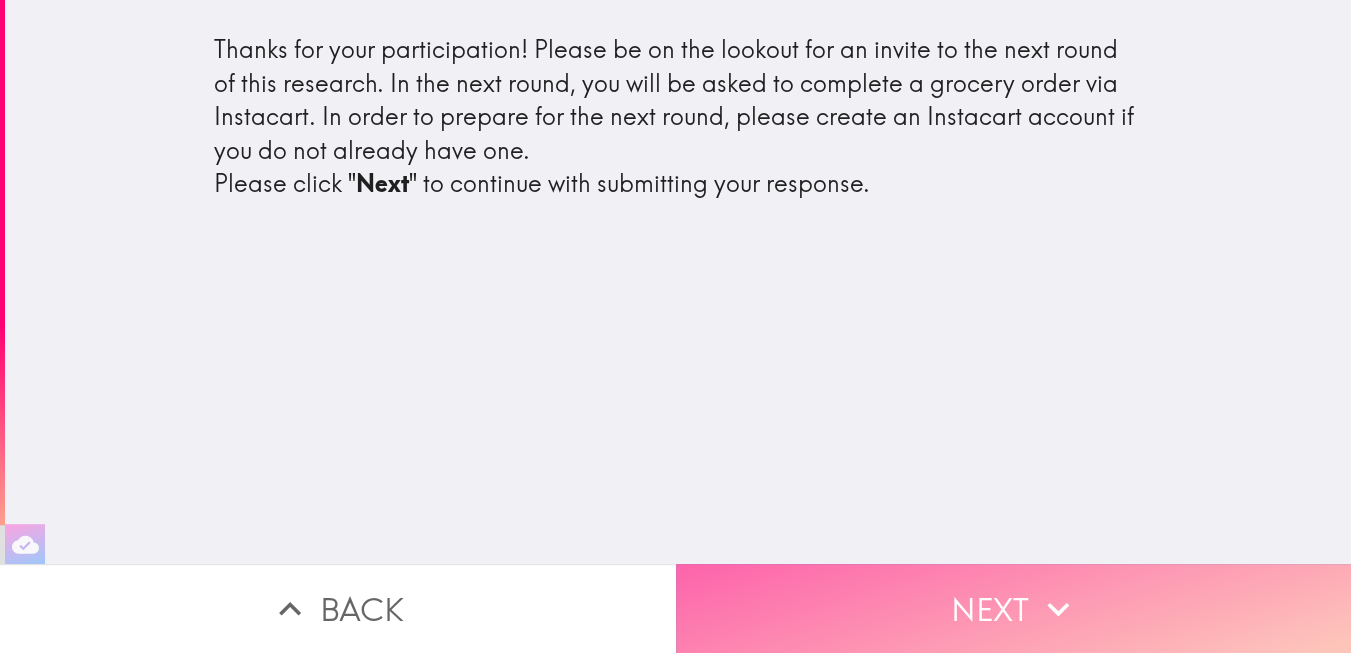 click on "Next" at bounding box center (1014, 608) 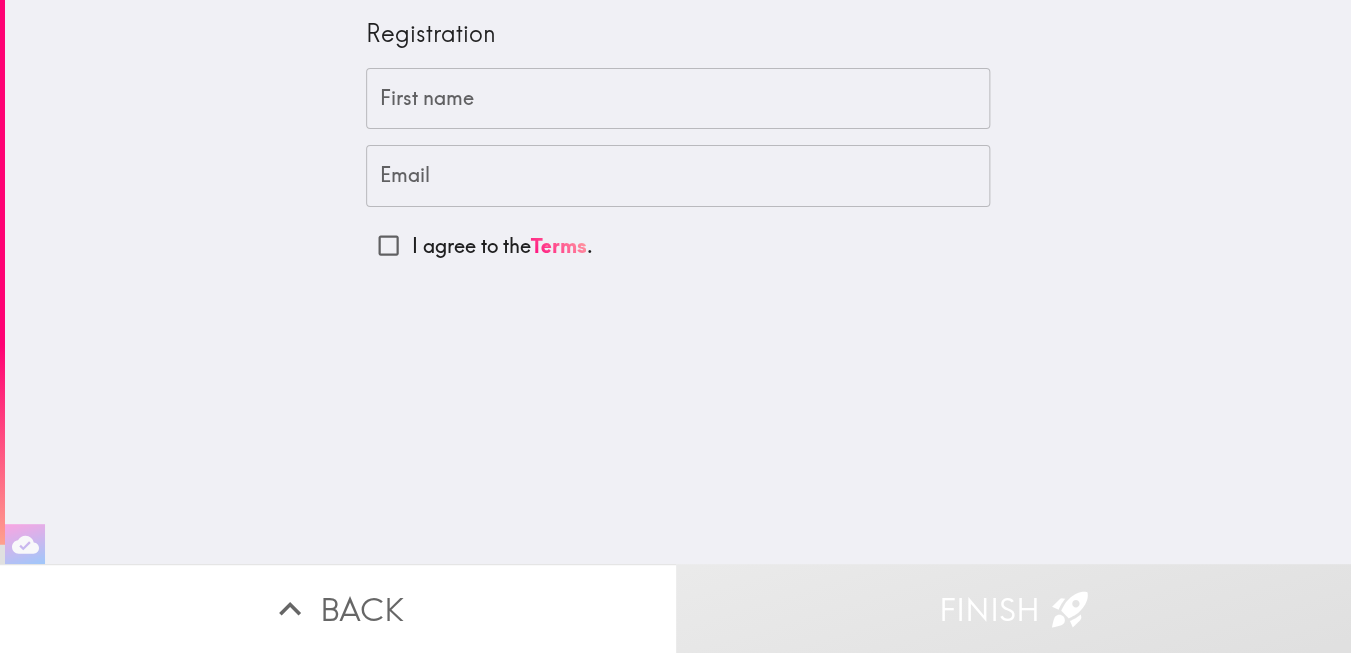 click on "First name" at bounding box center (678, 99) 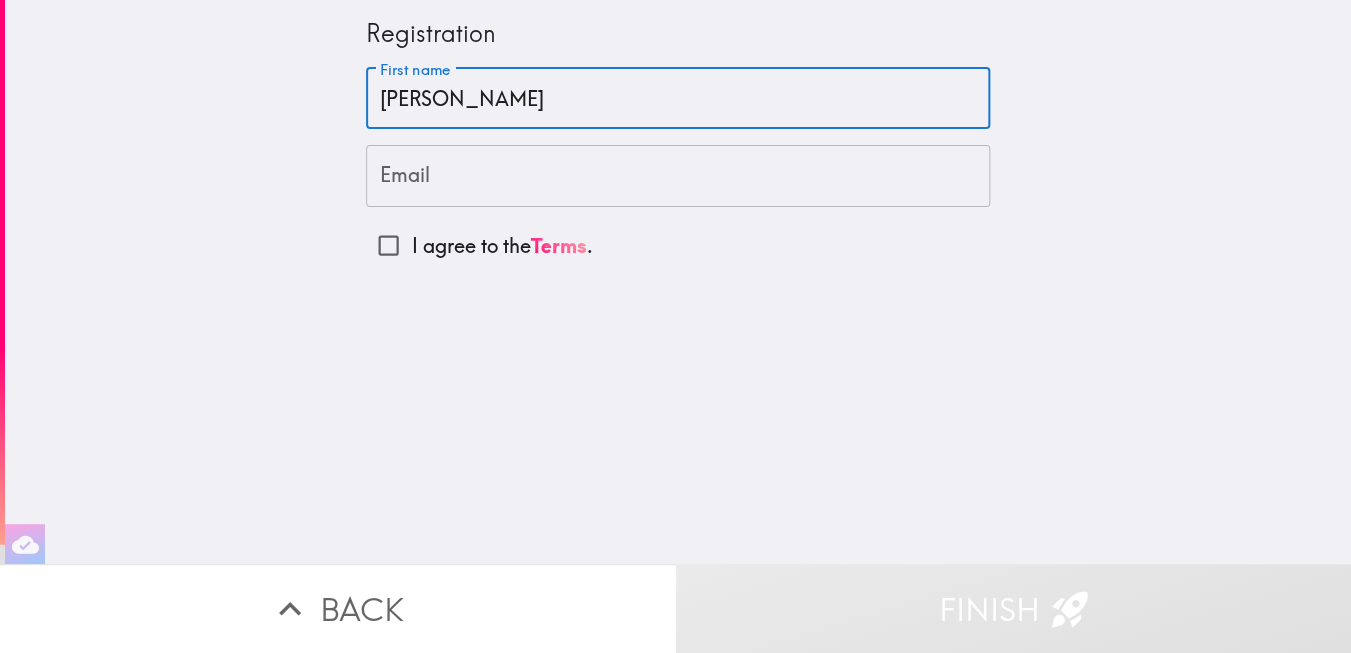 type on "[PERSON_NAME]" 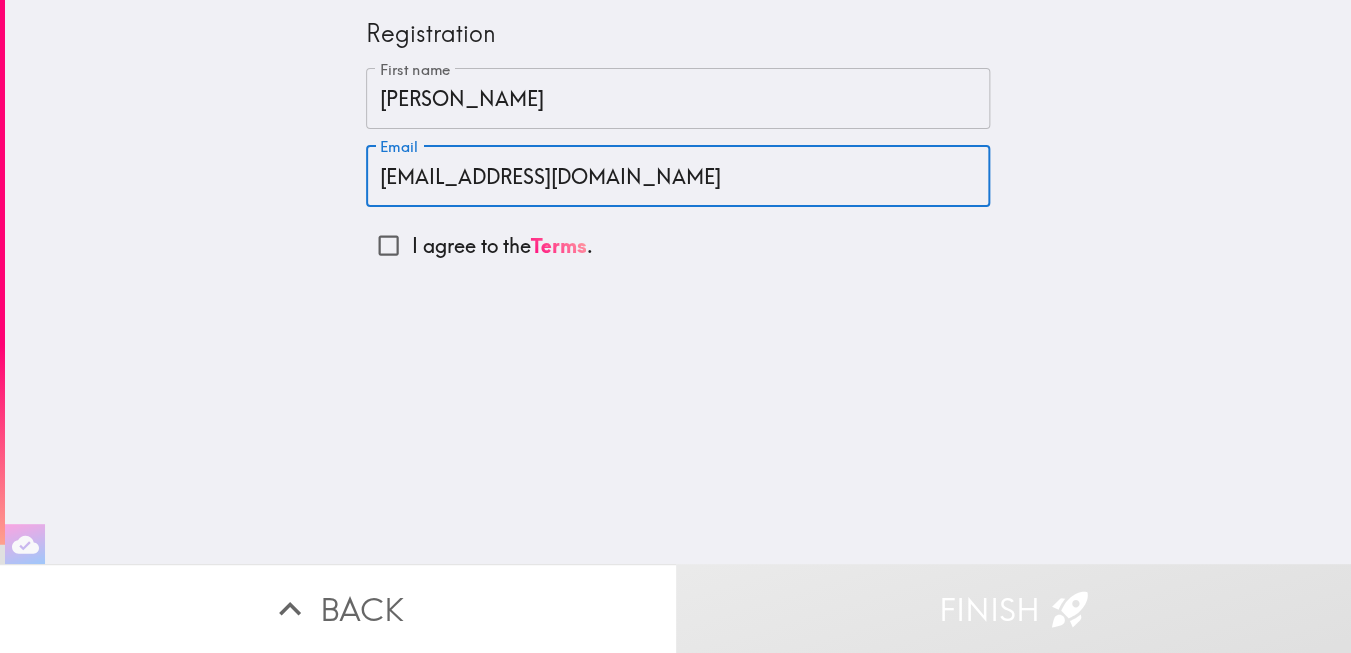 type on "[EMAIL_ADDRESS][DOMAIN_NAME]" 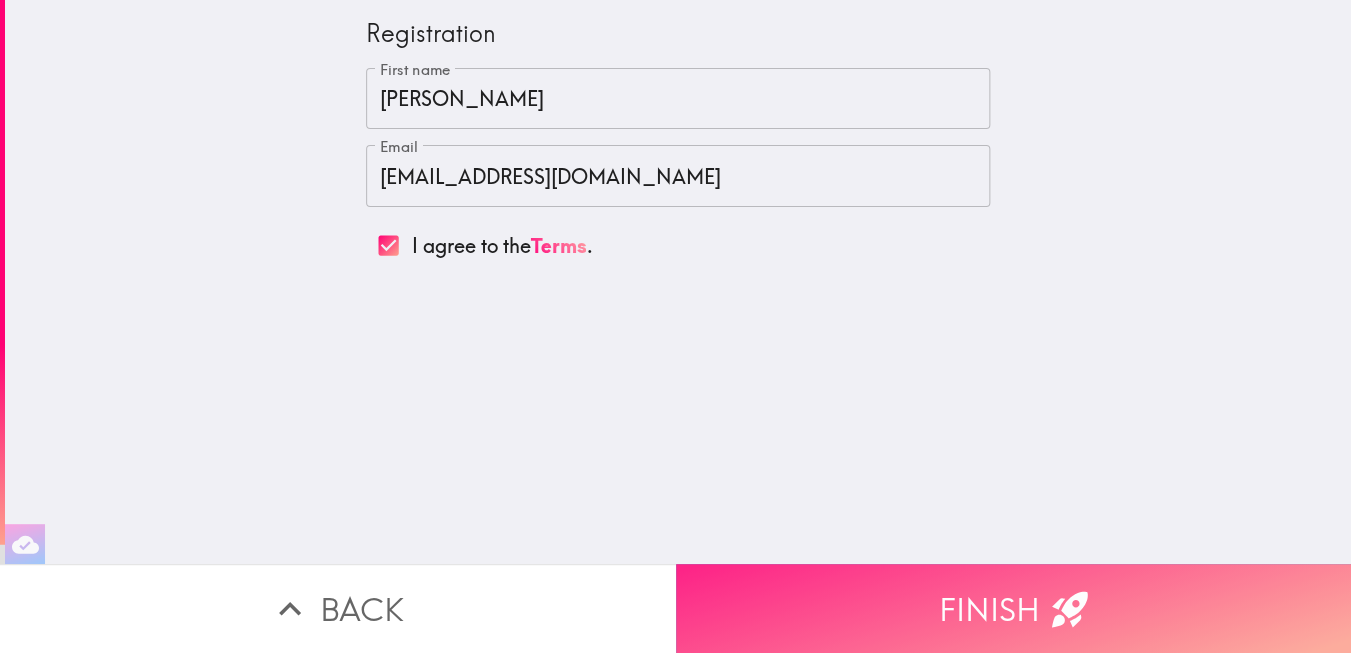 click on "Finish" at bounding box center [1014, 608] 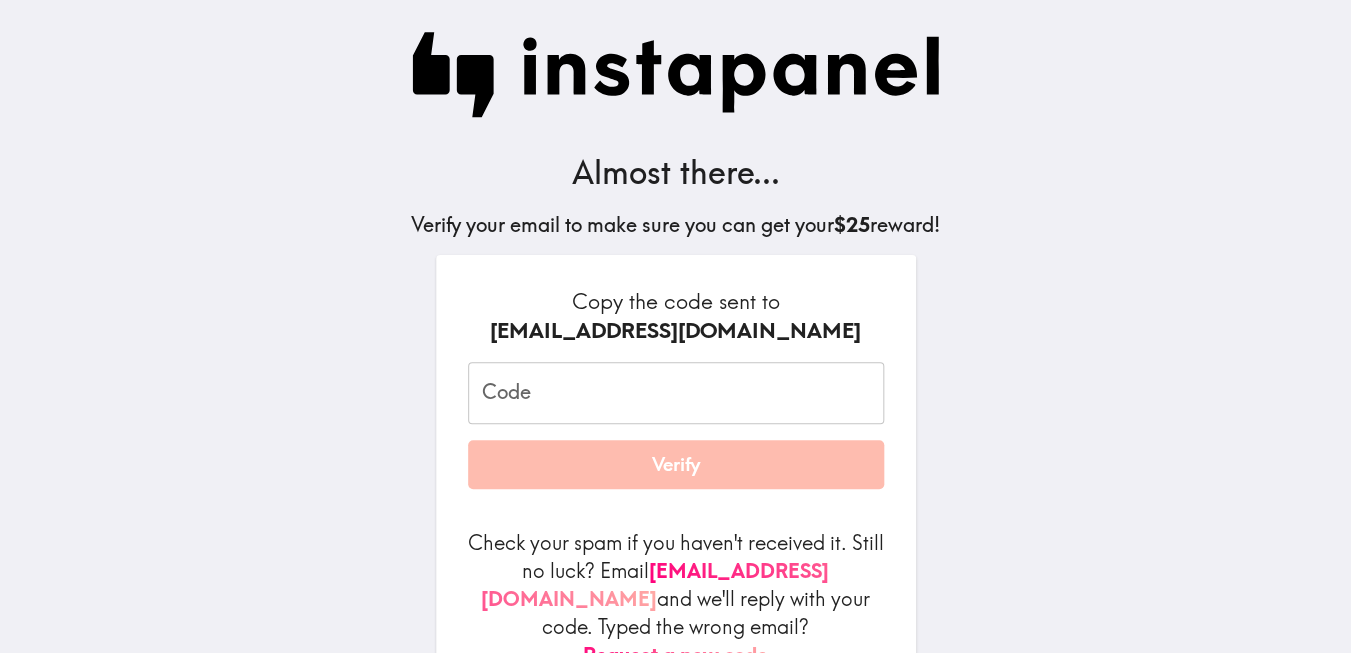 click on "Code" at bounding box center (676, 393) 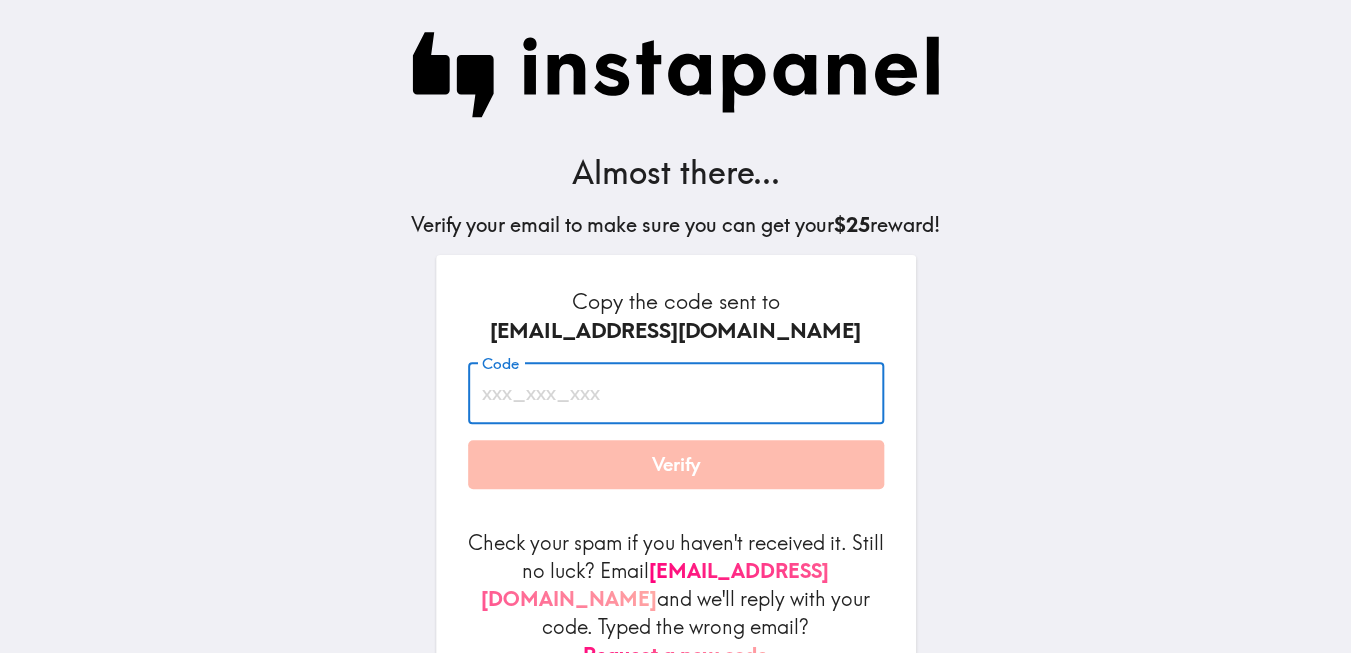 paste on "i67_Nmi_fDP" 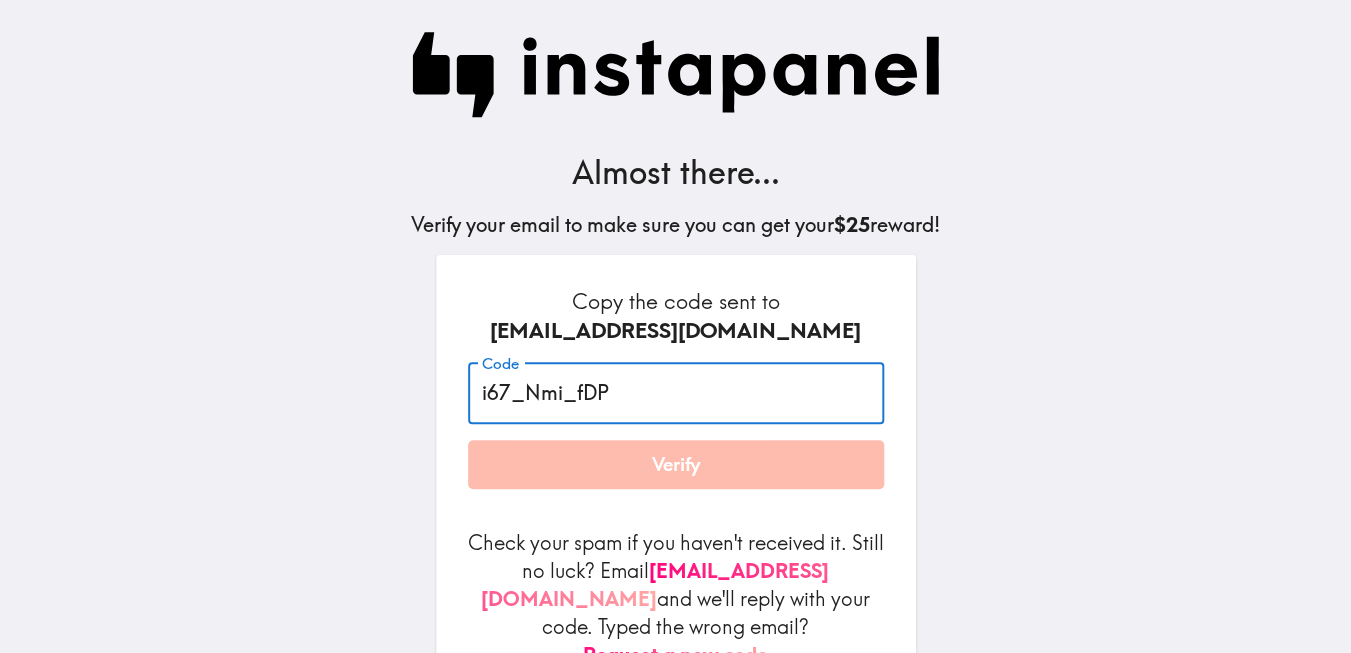 type on "i67_Nmi_fDP" 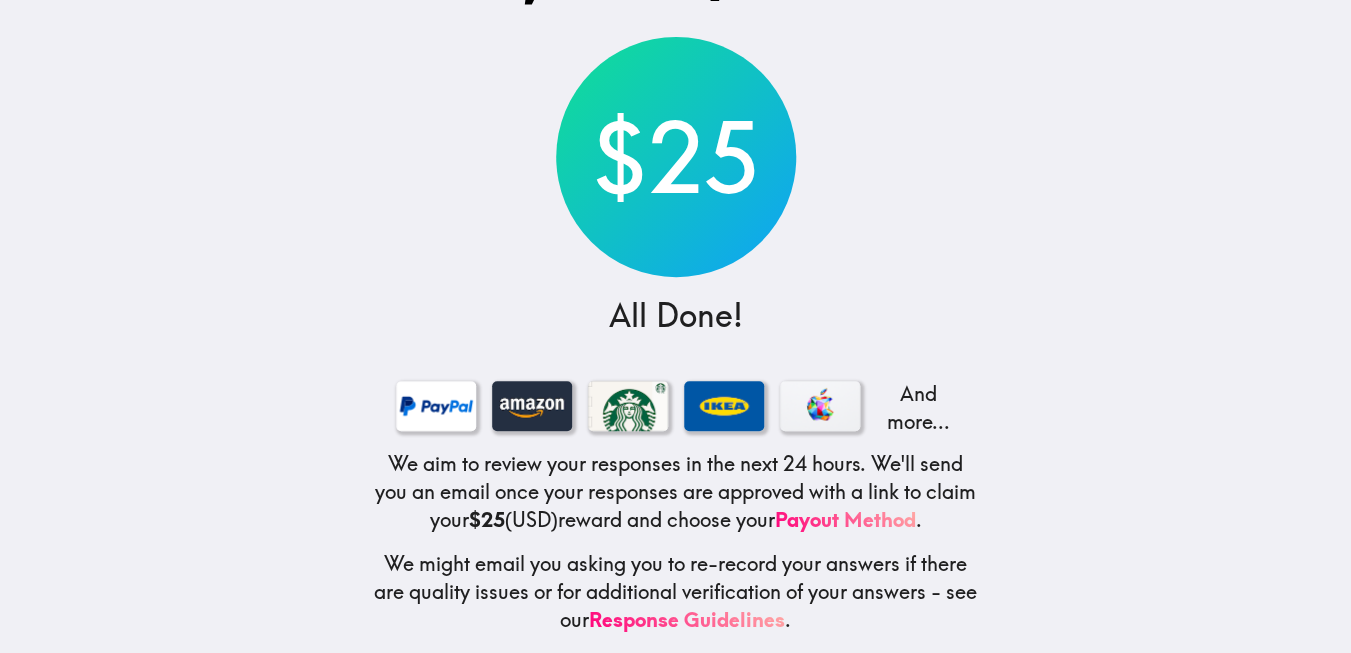 scroll, scrollTop: 104, scrollLeft: 0, axis: vertical 